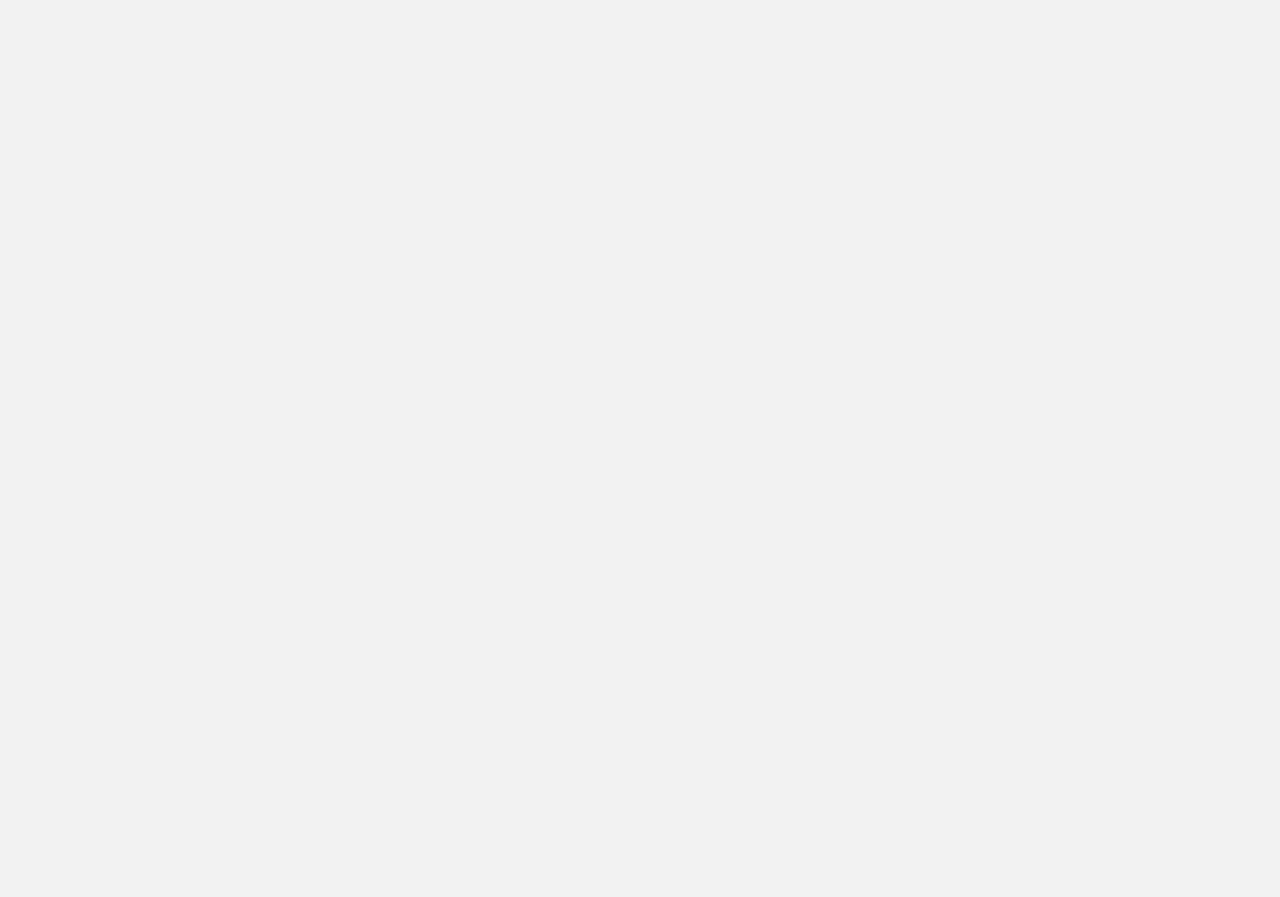 scroll, scrollTop: 0, scrollLeft: 0, axis: both 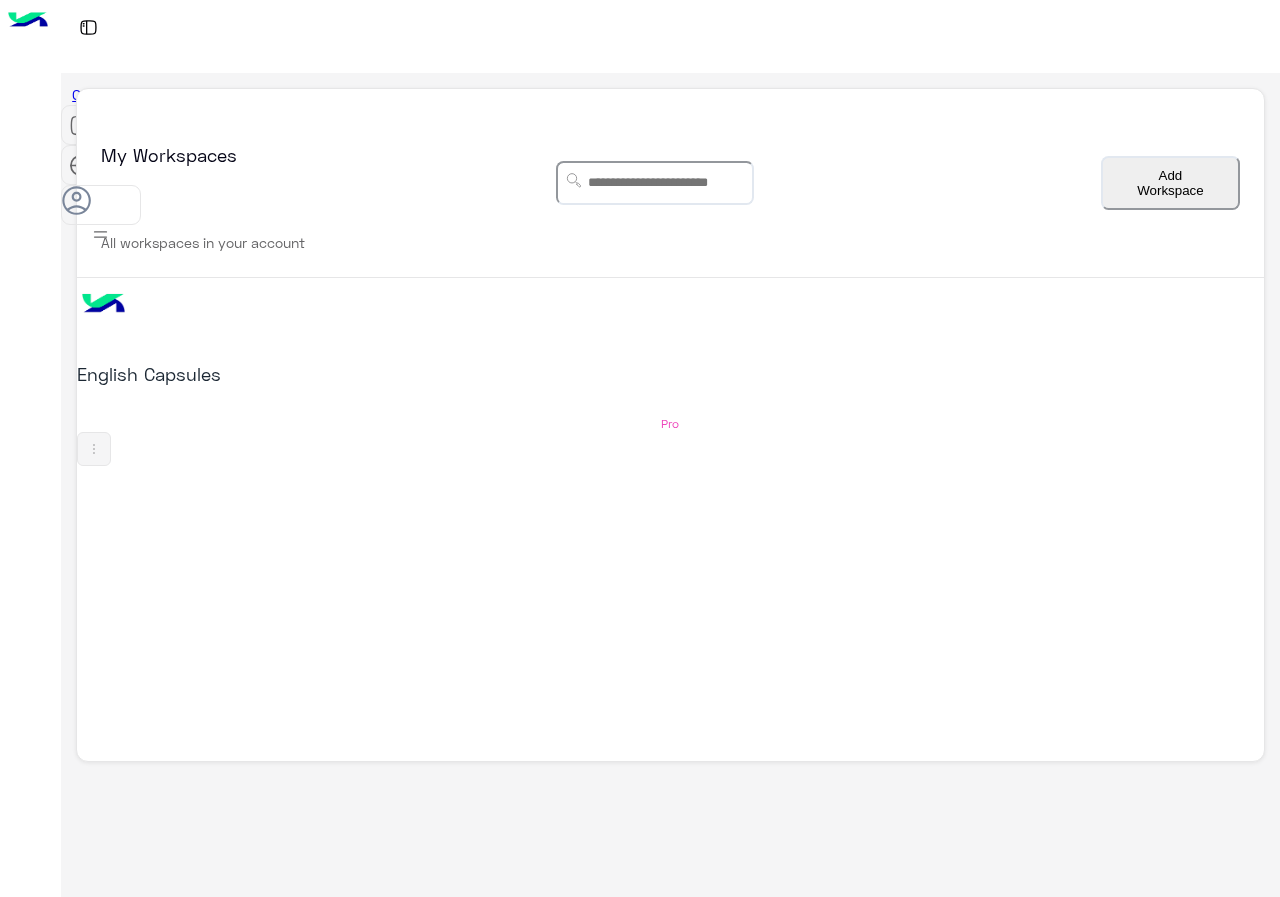 click on "English Capsules" at bounding box center [433, 332] 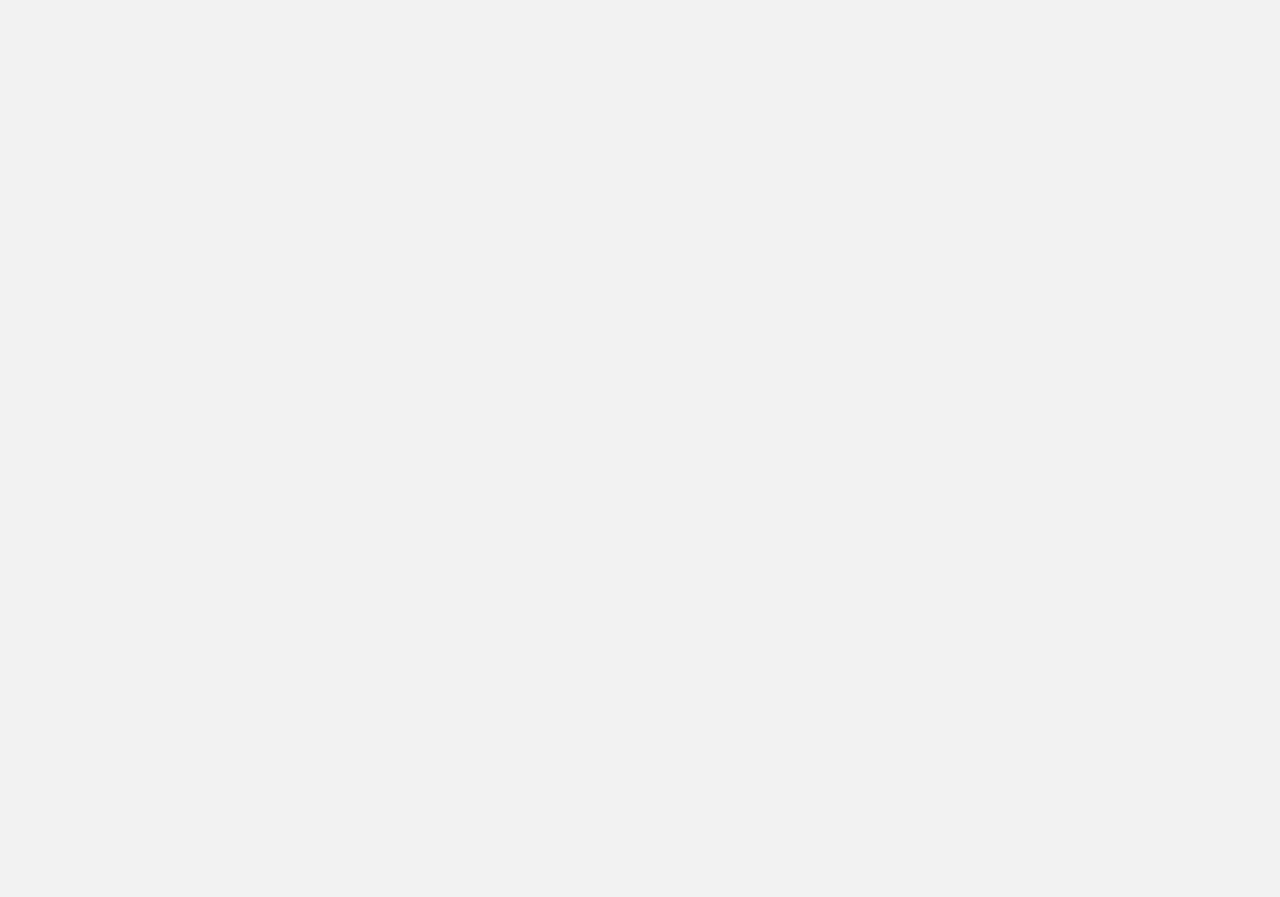 scroll, scrollTop: 0, scrollLeft: 0, axis: both 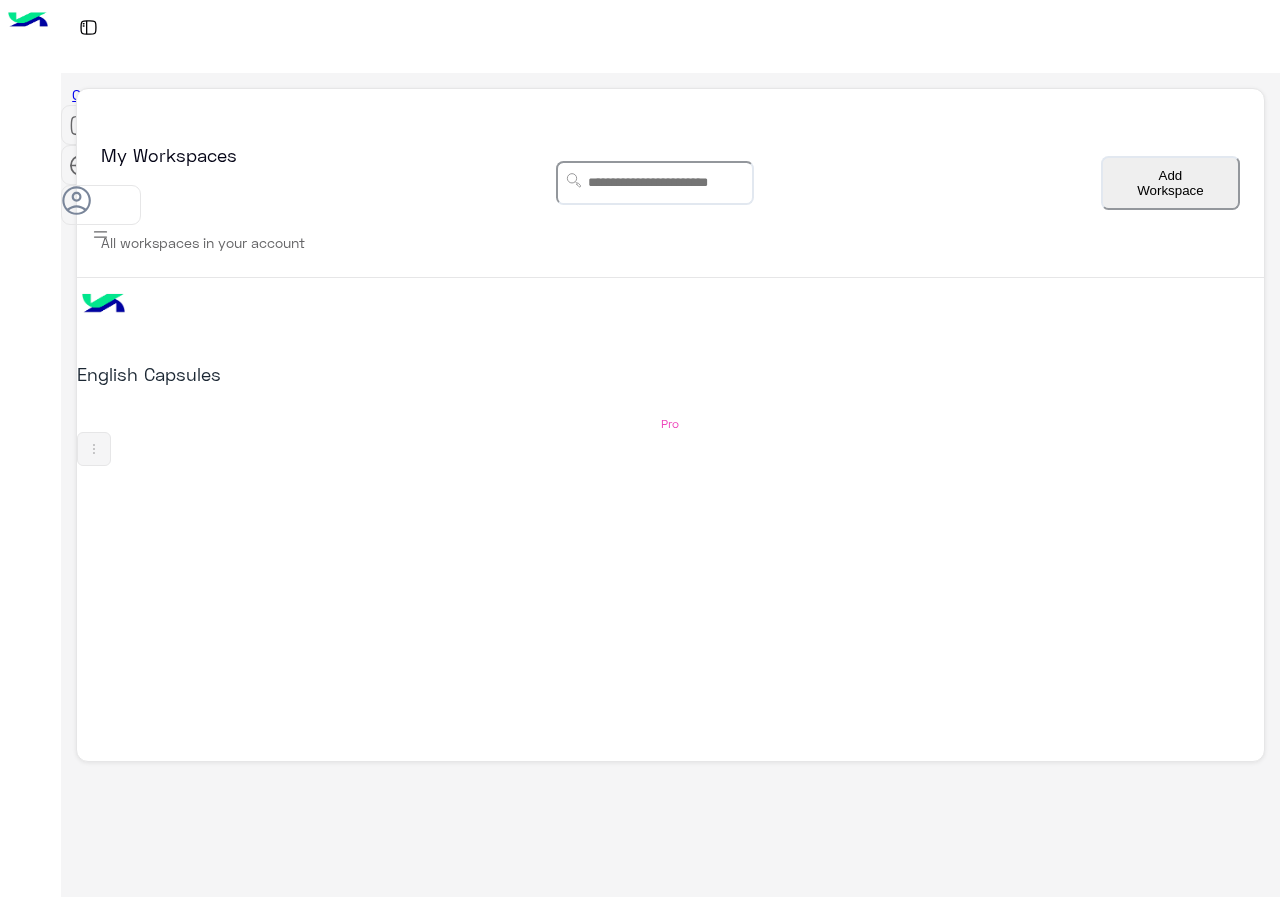 click on "English Capsules" at bounding box center (290, 374) 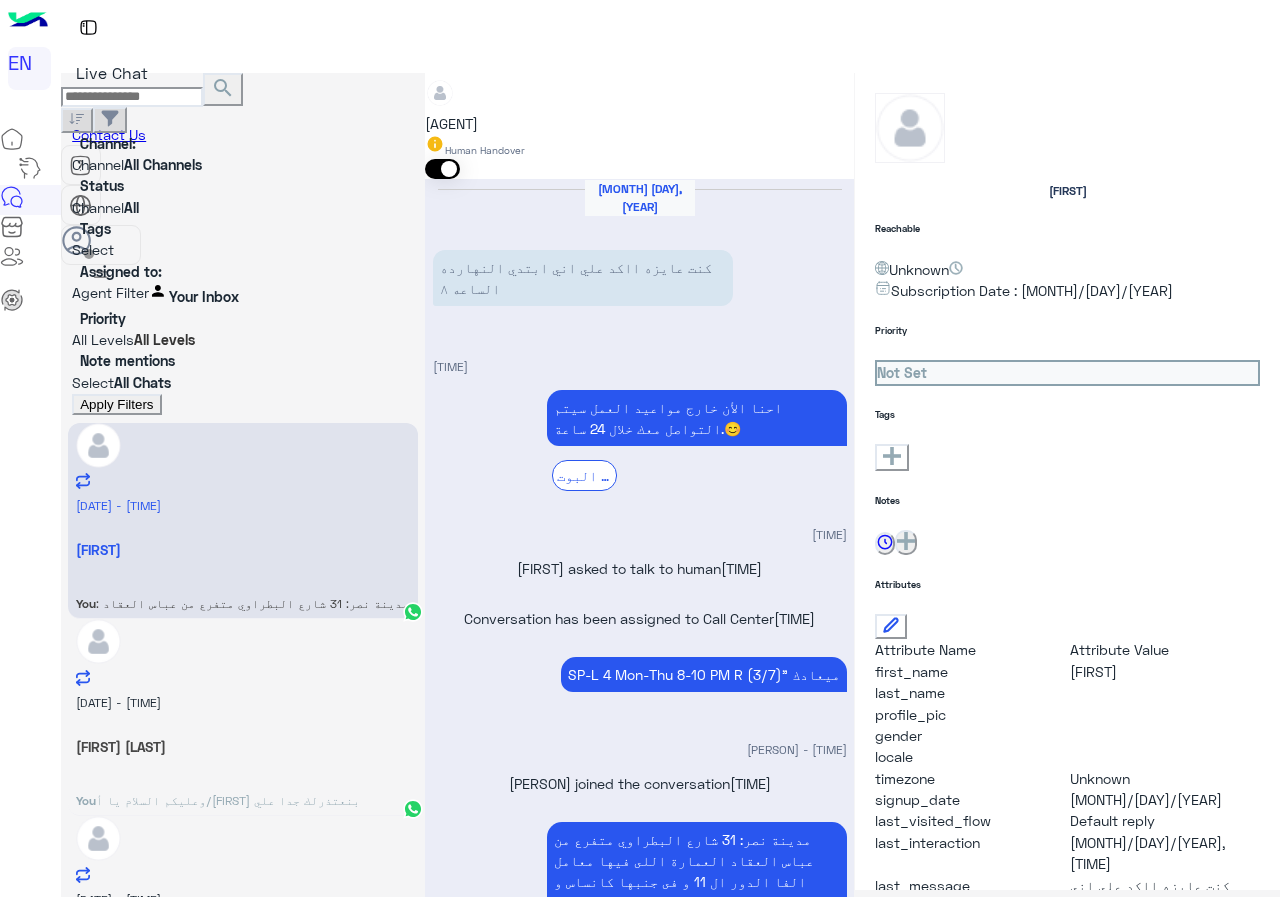 click at bounding box center (425, 86) 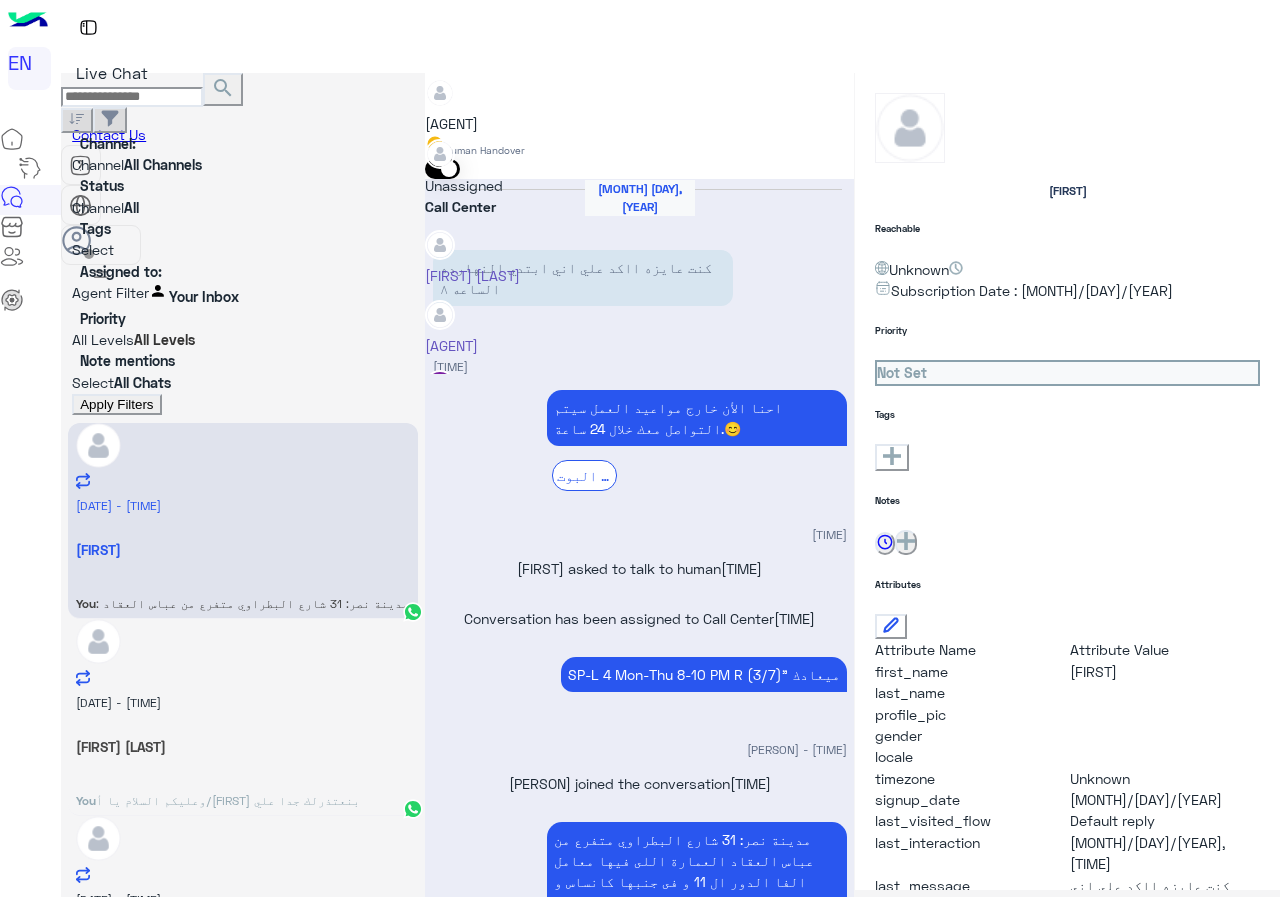 click on "Call Center" at bounding box center (472, 206) 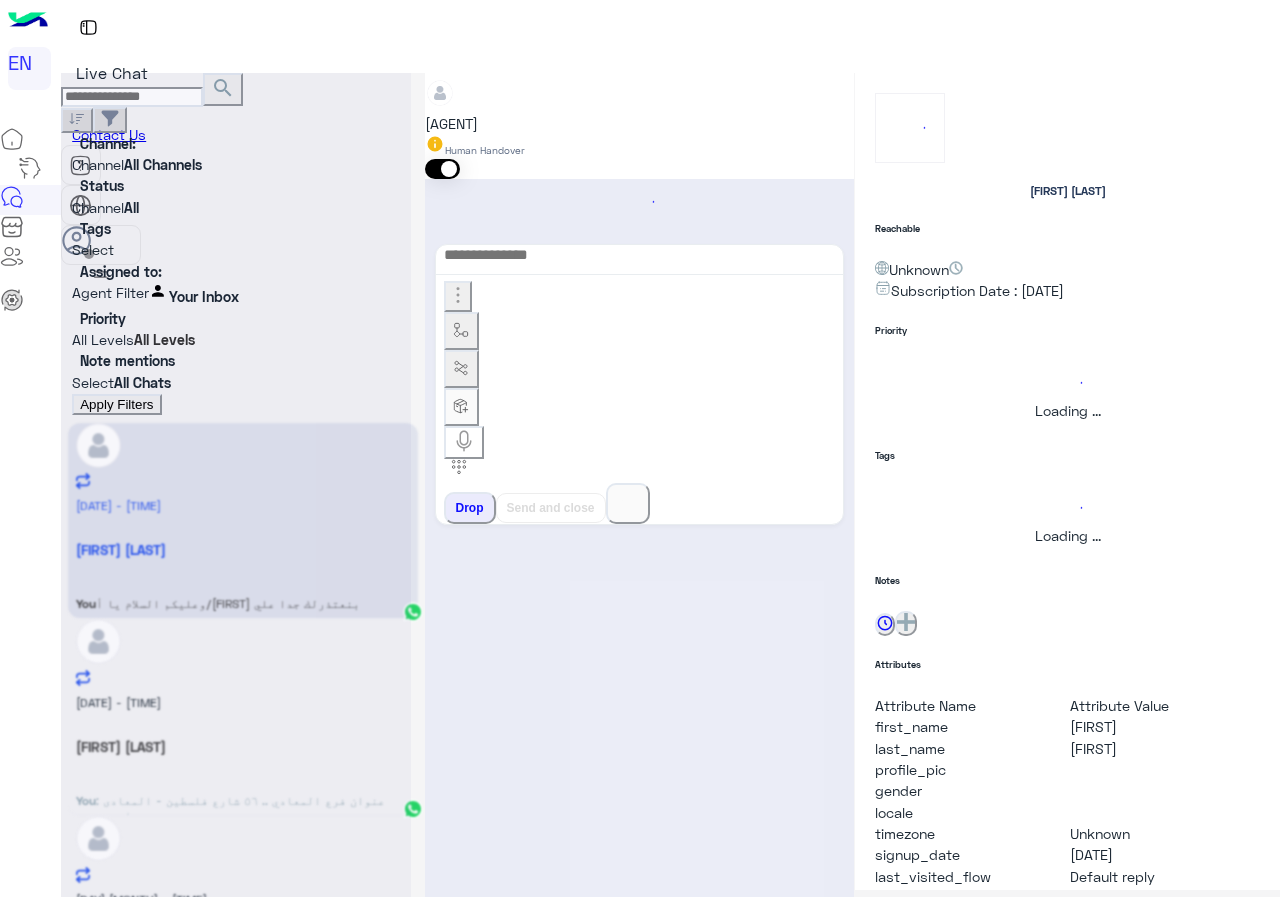 click on "[FIRST] ECapsules Human Handover" at bounding box center [639, 126] 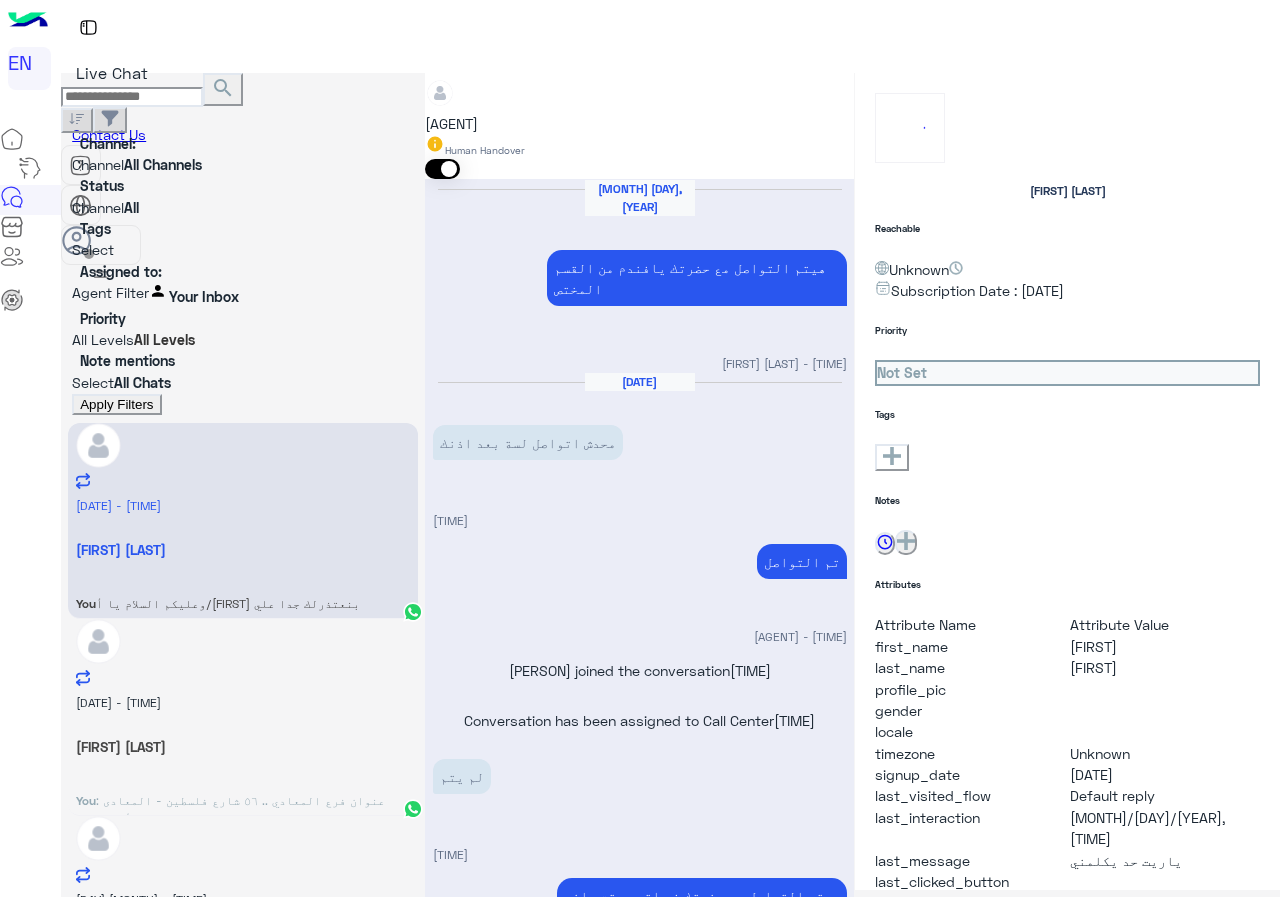 scroll, scrollTop: 1021, scrollLeft: 0, axis: vertical 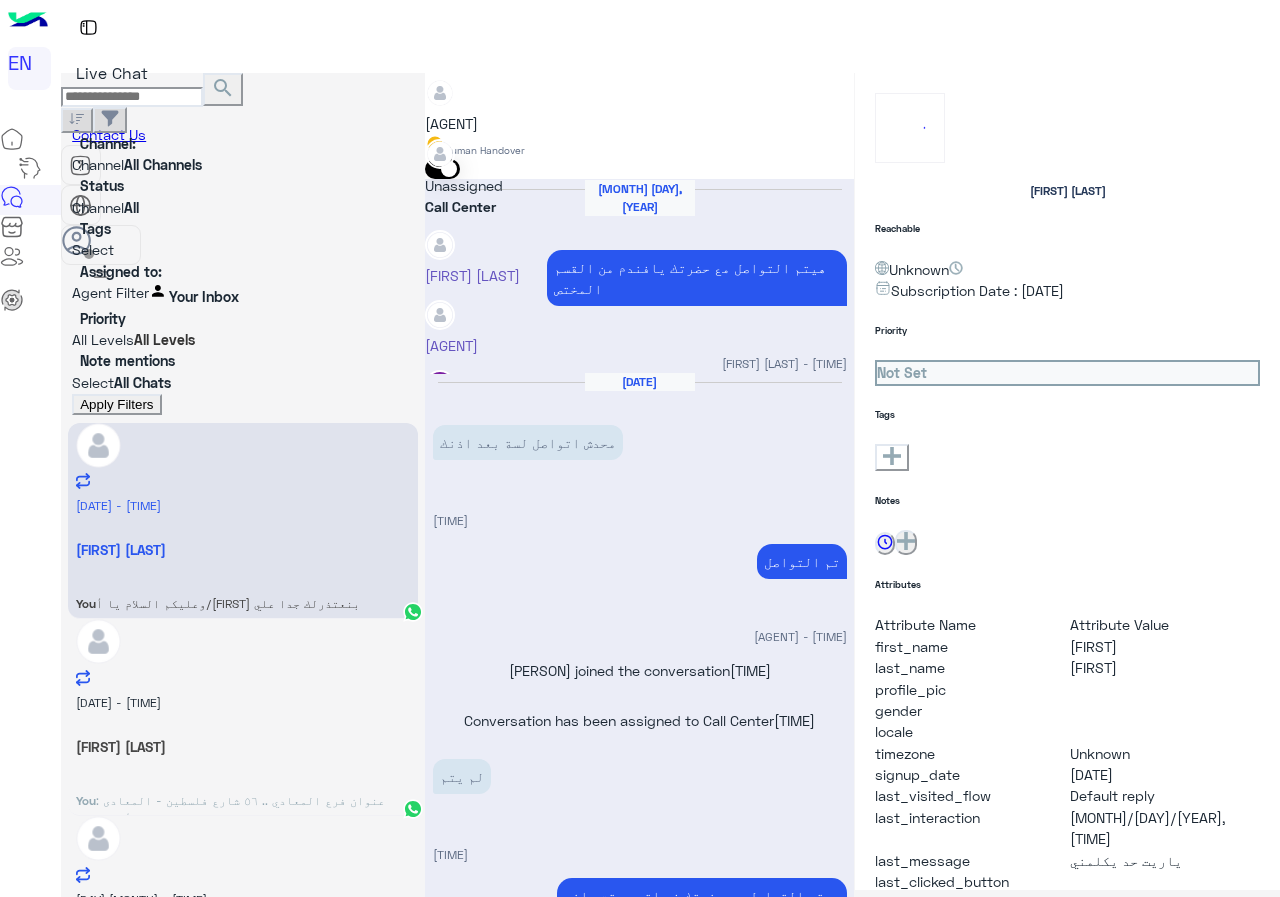 click on "Call Center" at bounding box center (472, 206) 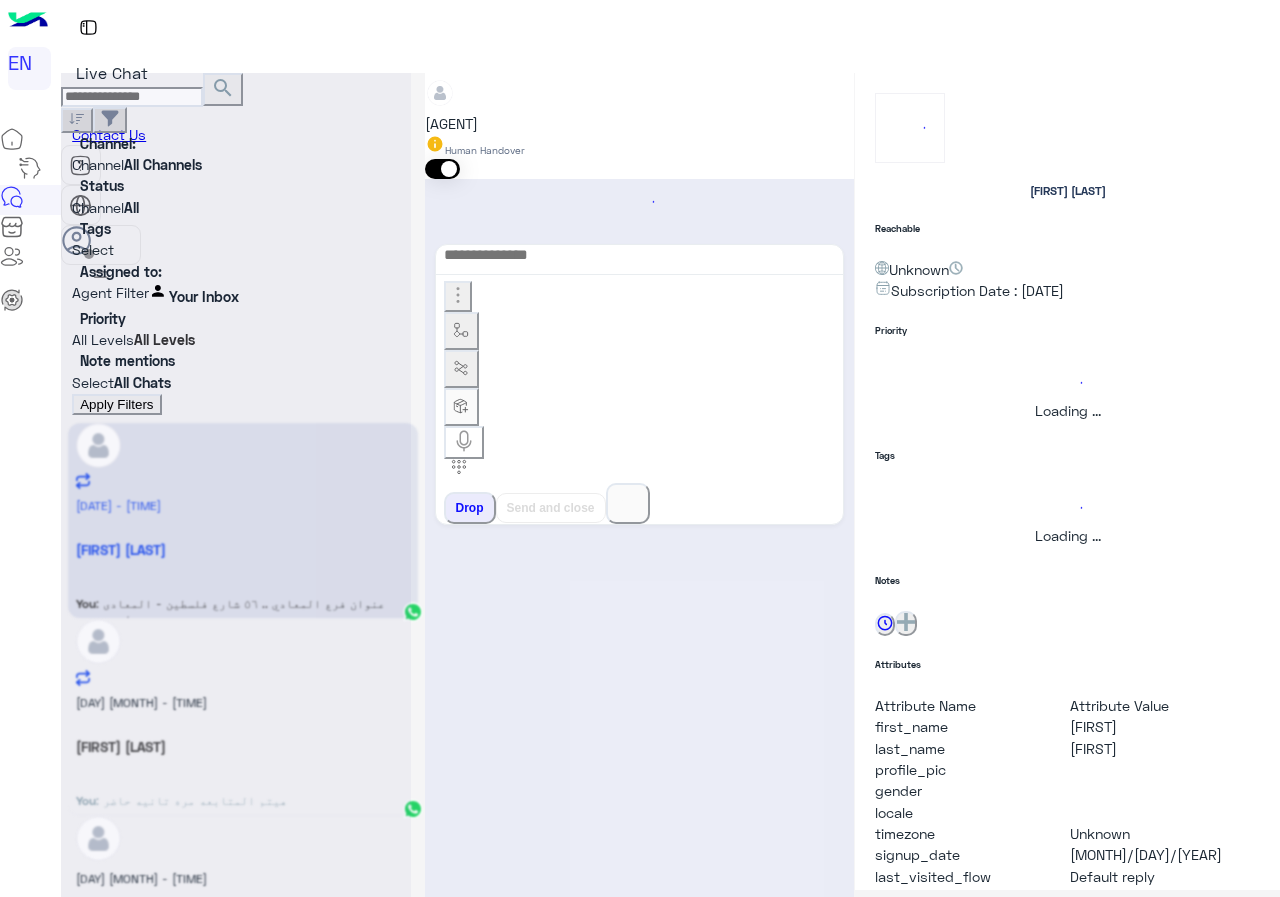 scroll, scrollTop: 0, scrollLeft: 0, axis: both 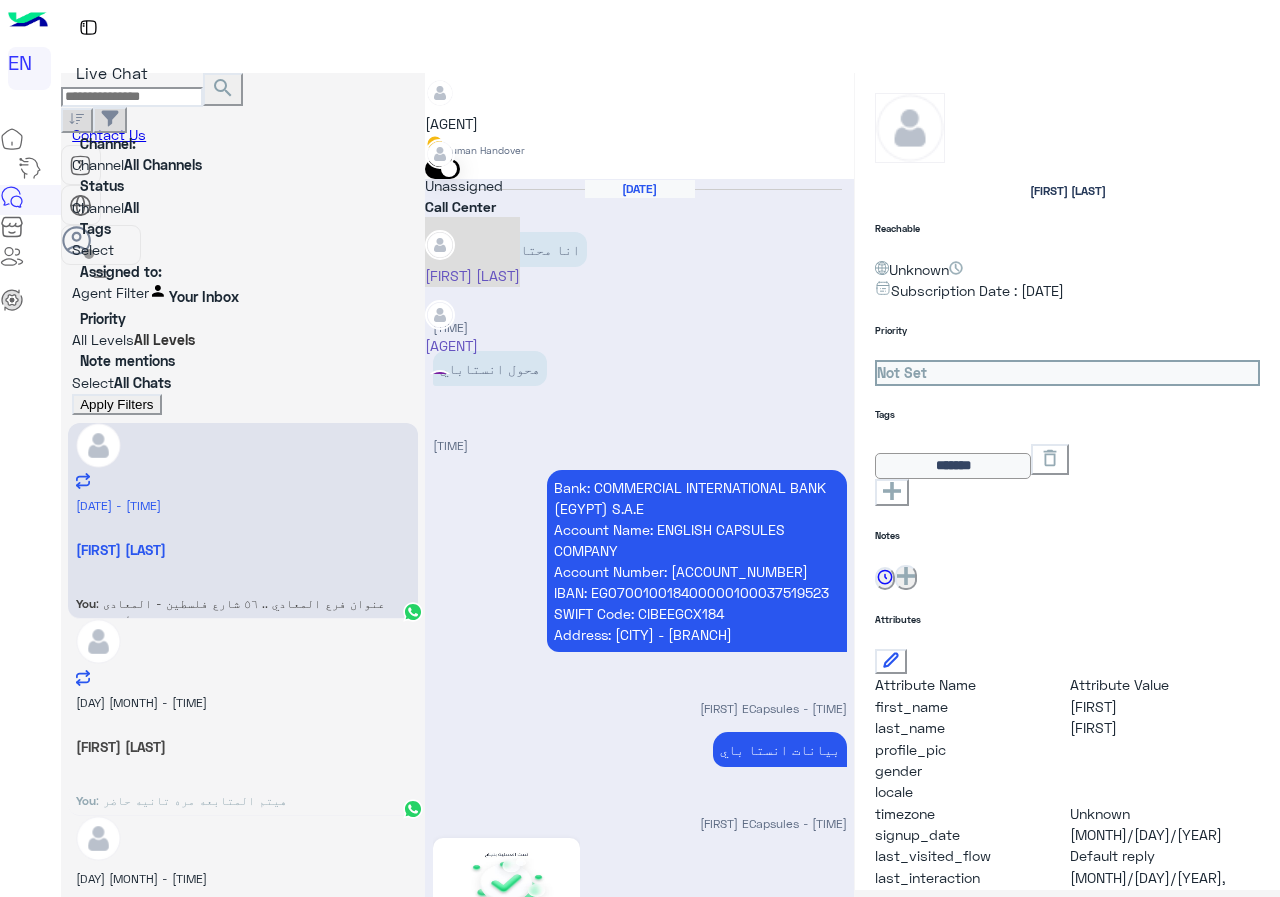click on "Call Center" at bounding box center (472, 206) 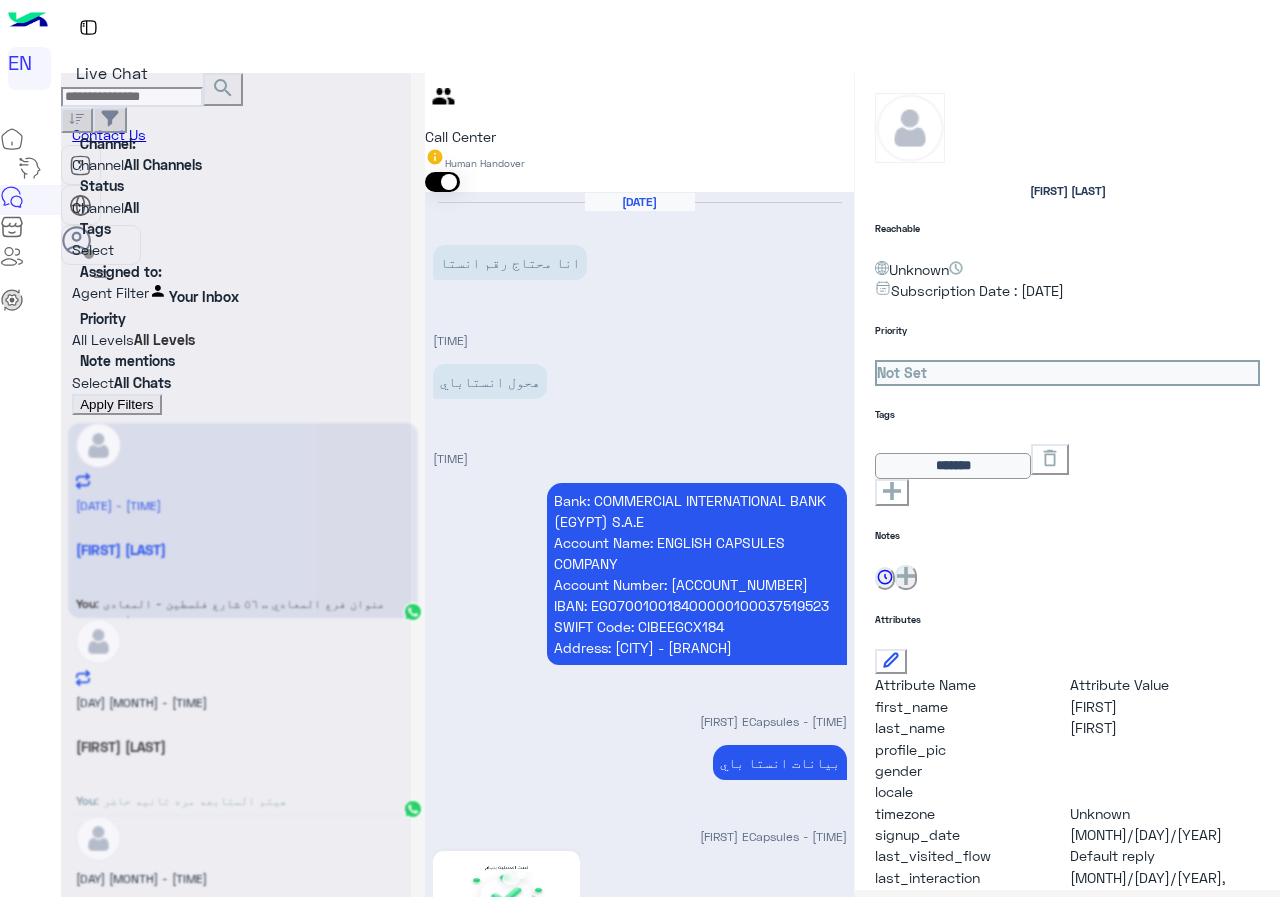 scroll, scrollTop: 0, scrollLeft: 0, axis: both 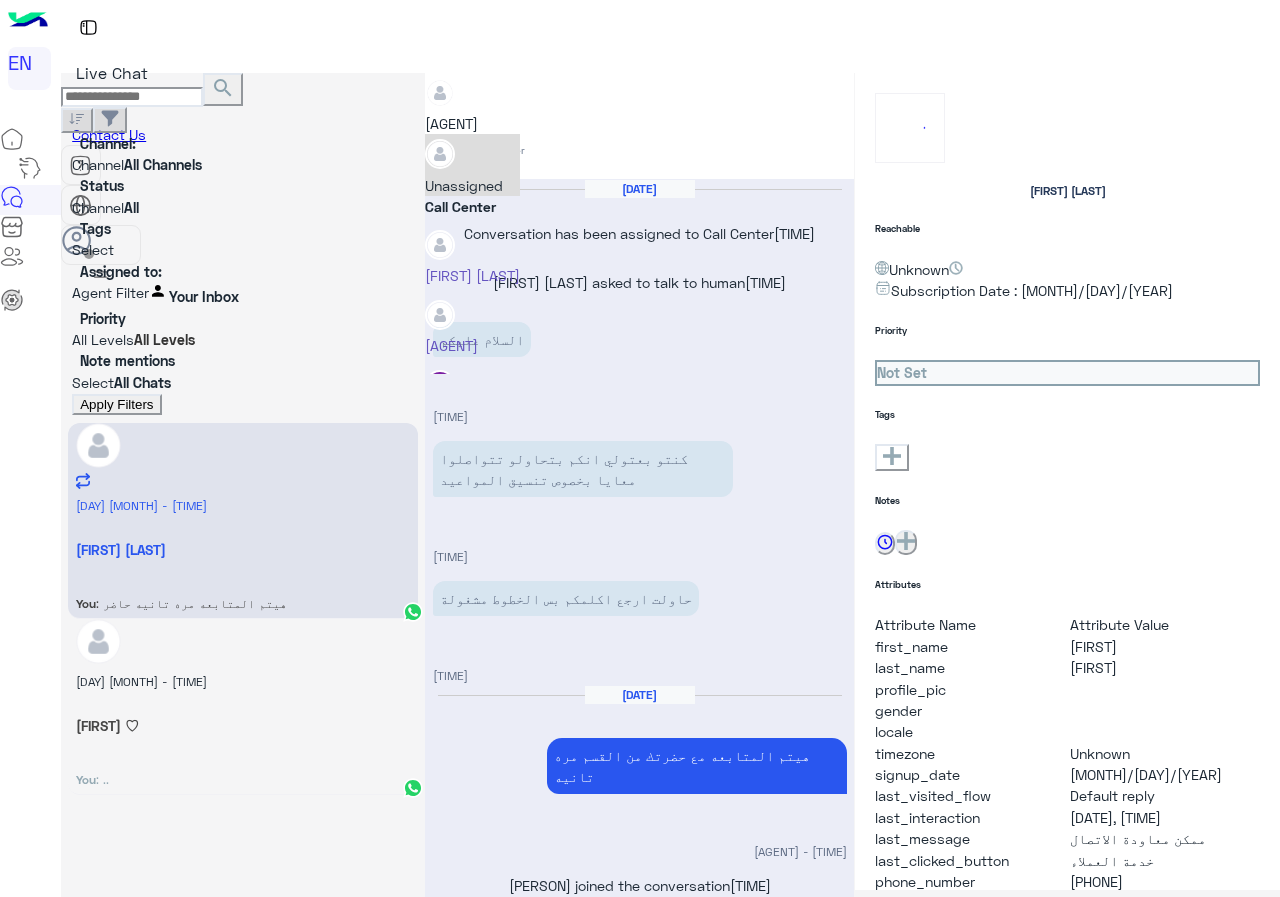 click at bounding box center (425, 86) 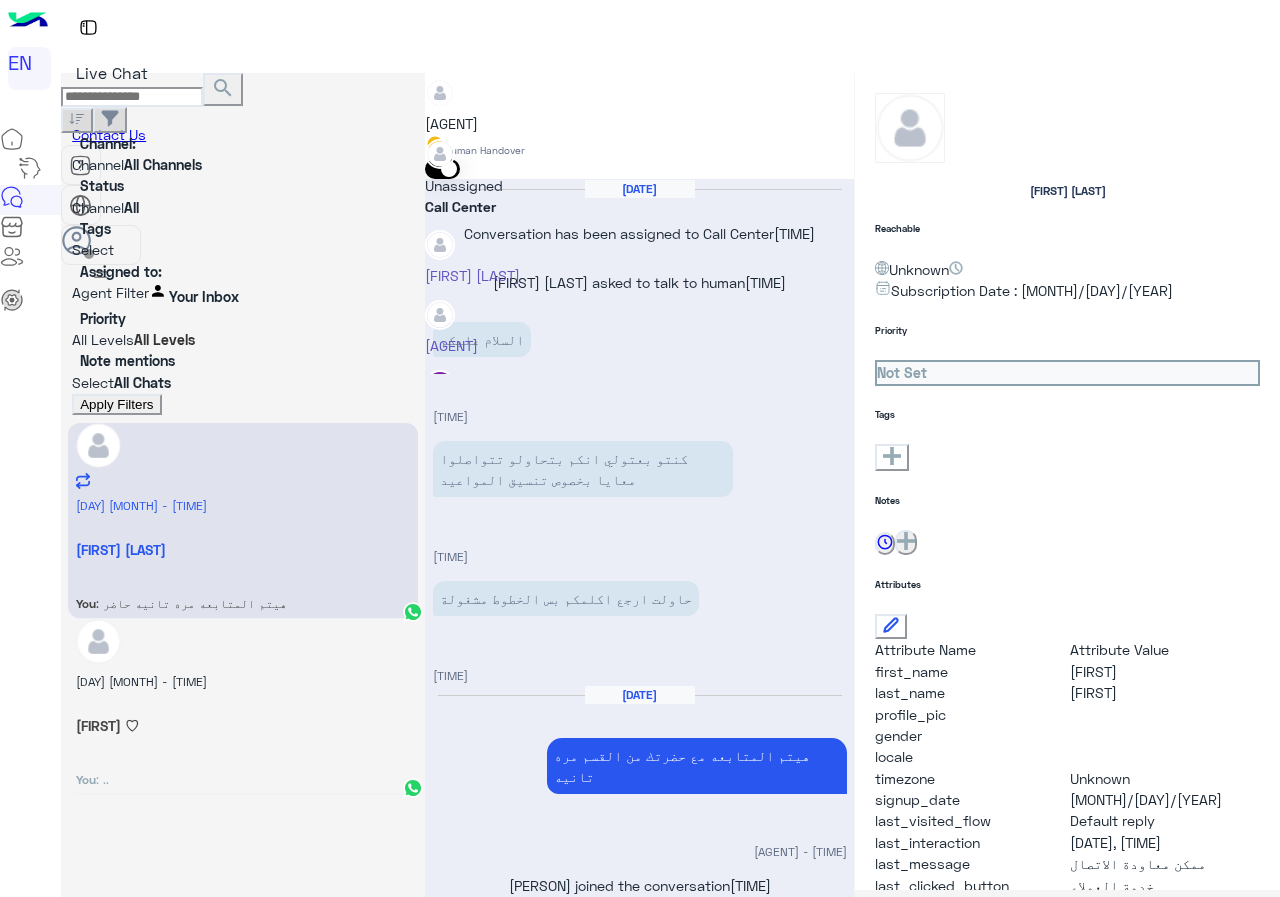 click on "Call Center" at bounding box center (472, 206) 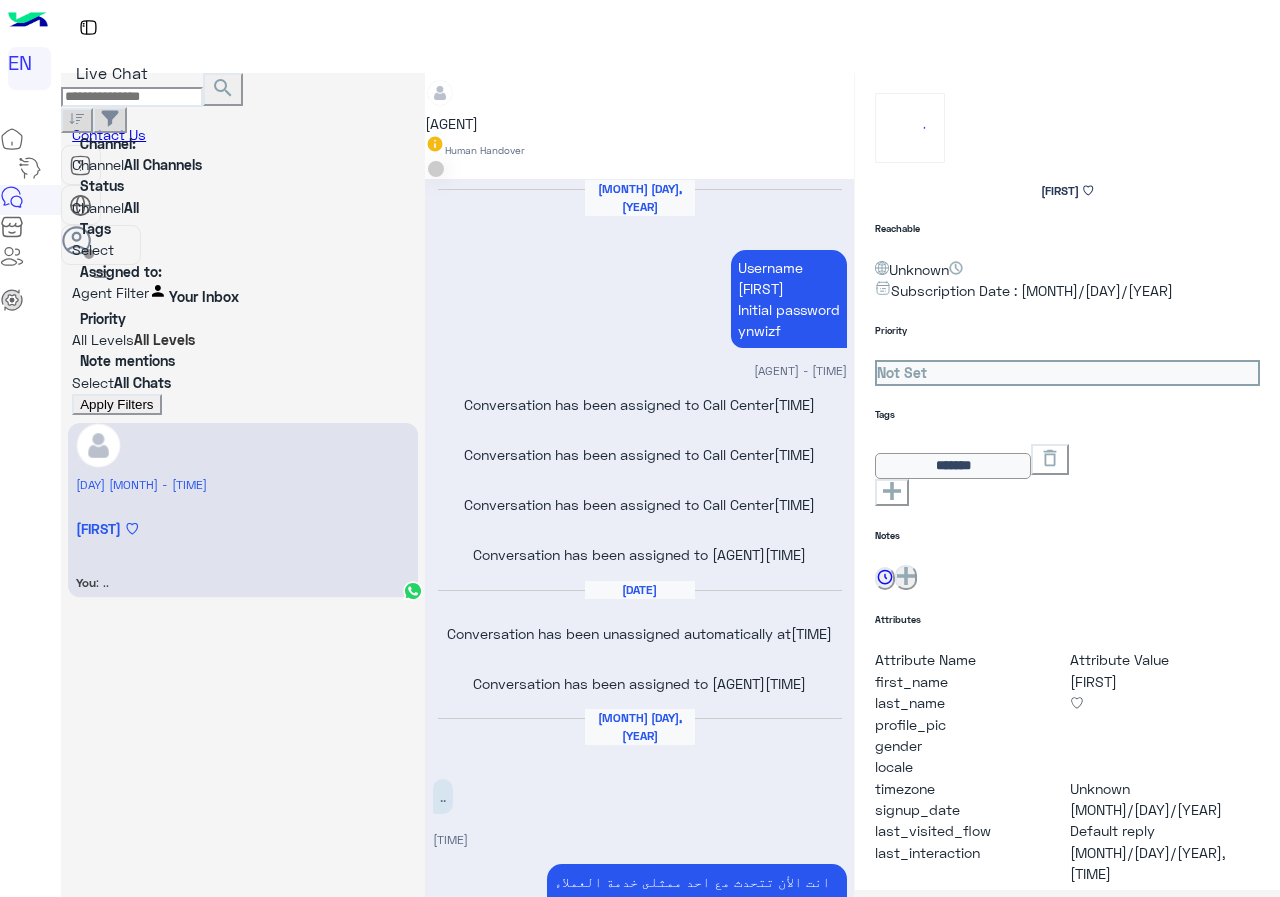 scroll, scrollTop: 741, scrollLeft: 0, axis: vertical 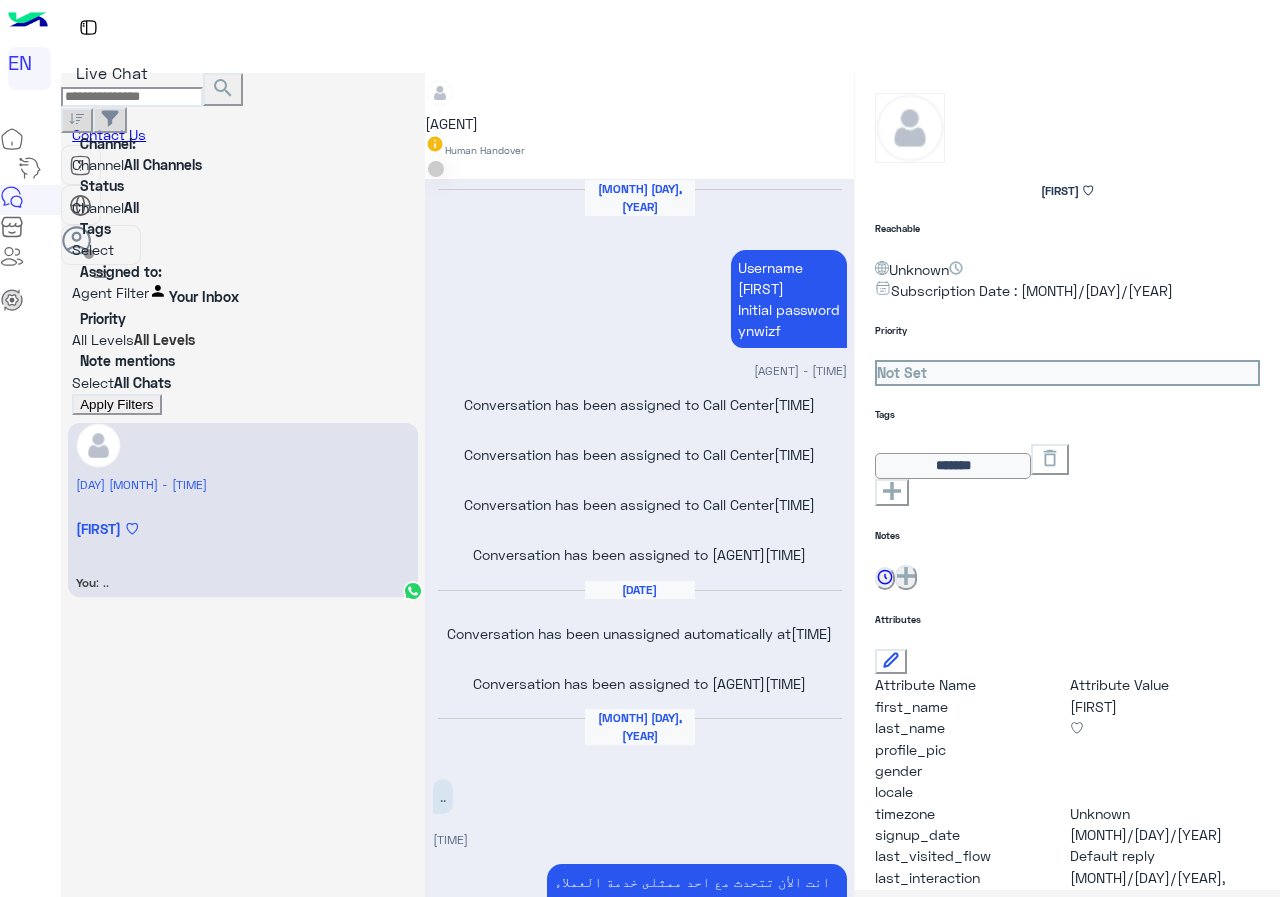 click at bounding box center [243, 164] 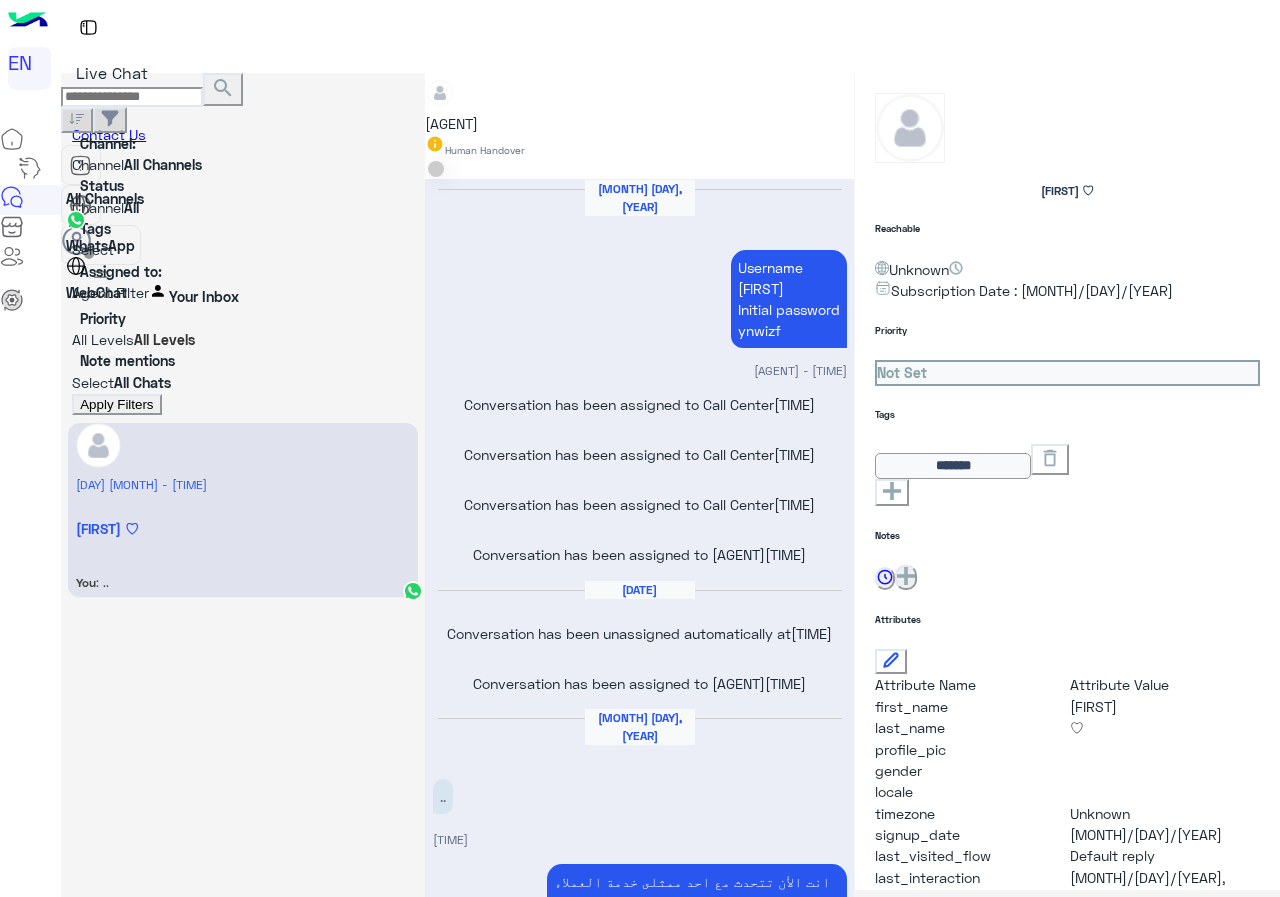 click on "All Channels" at bounding box center [138, 198] 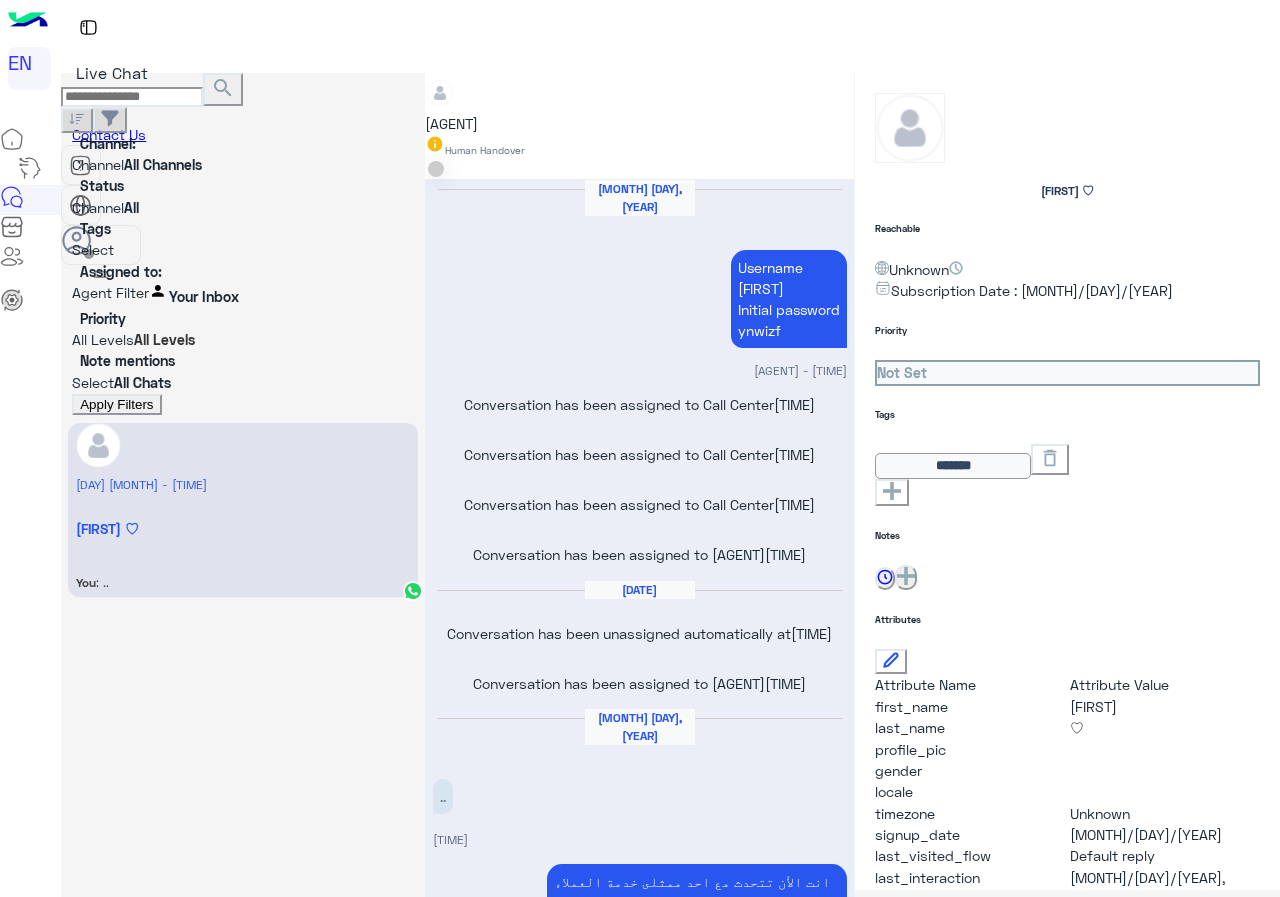 click on "Channel: Channel All Channels" at bounding box center (243, 154) 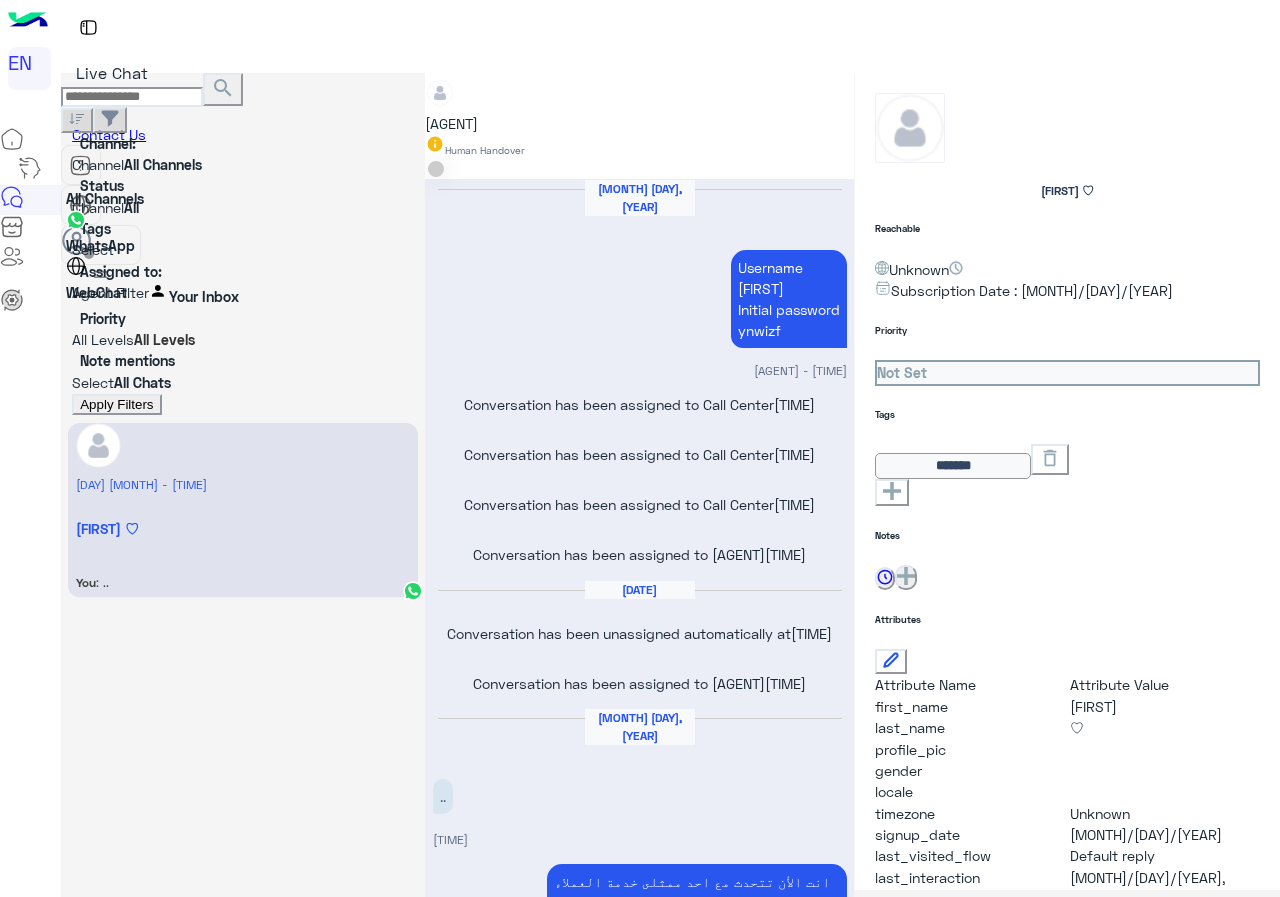 click on "WhatsApp" at bounding box center [138, 233] 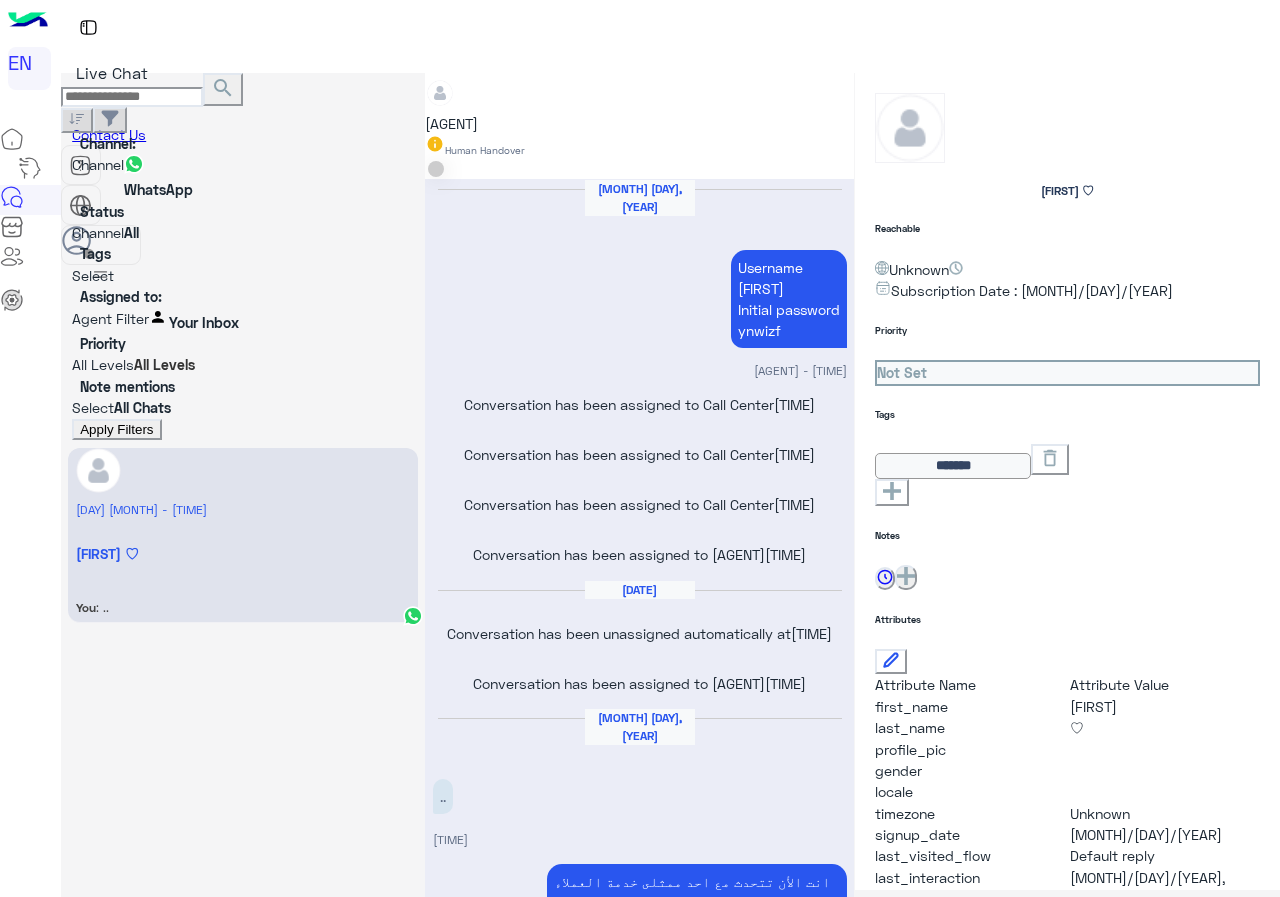 click on "Apply Filters" at bounding box center (116, 429) 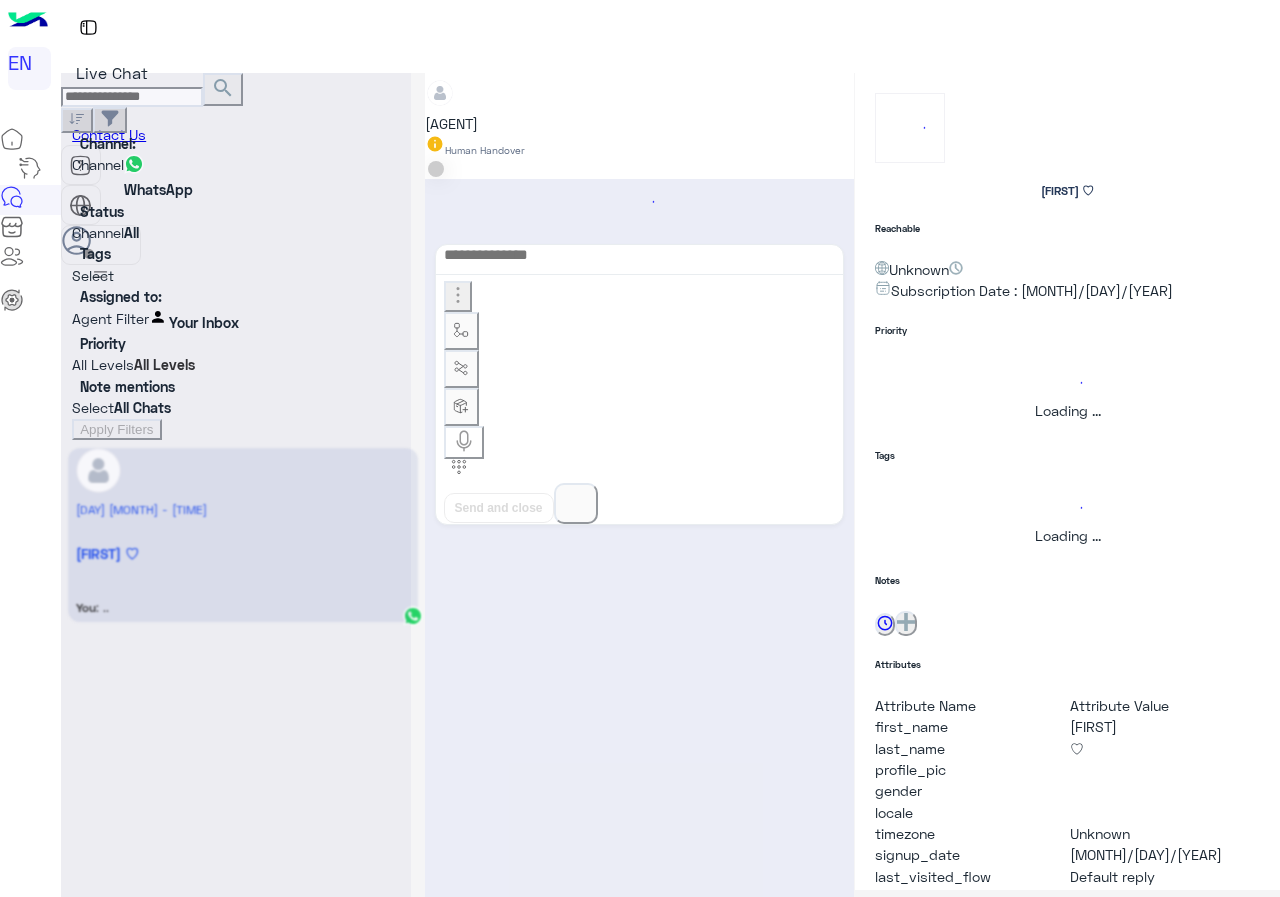 scroll, scrollTop: 0, scrollLeft: 0, axis: both 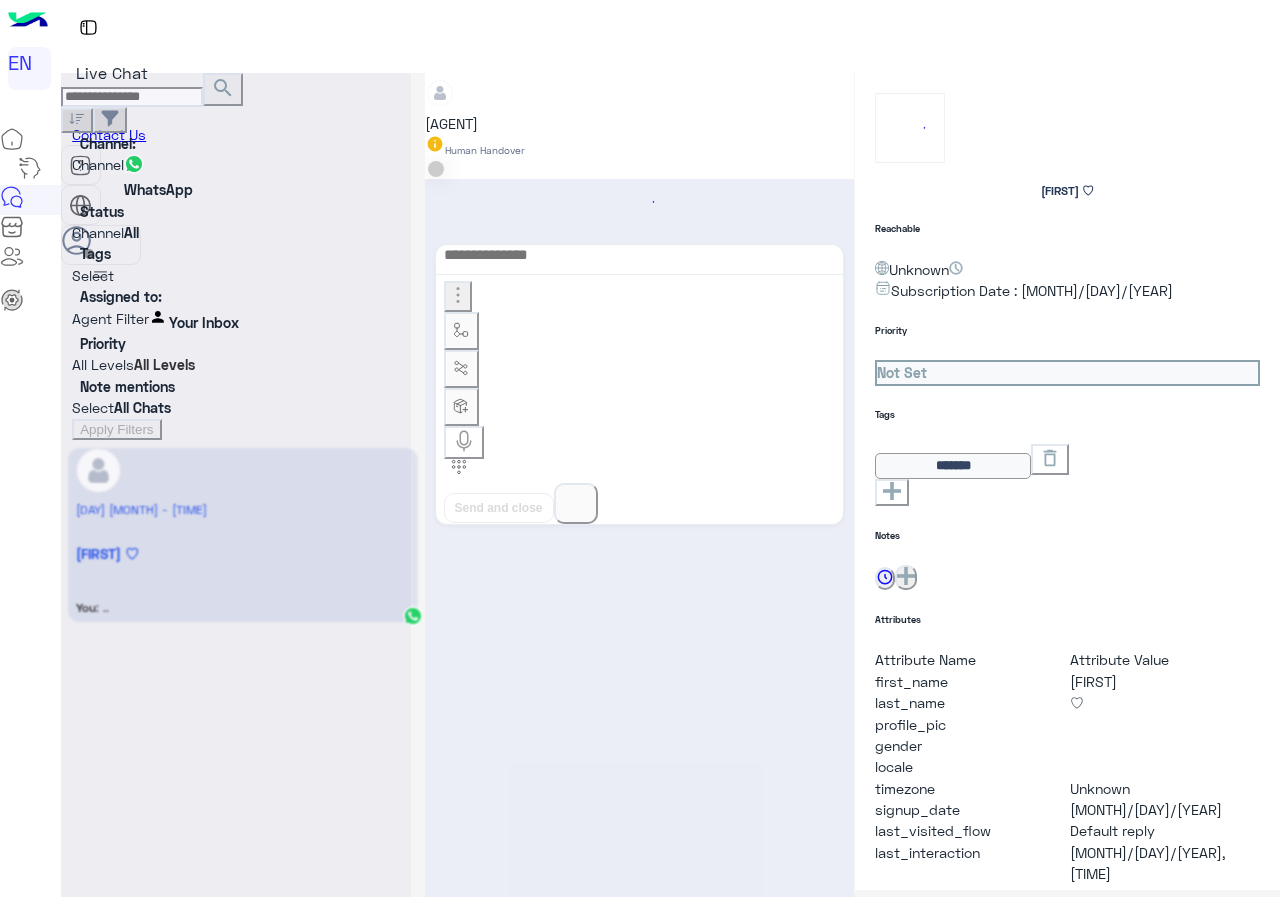 click at bounding box center [243, 318] 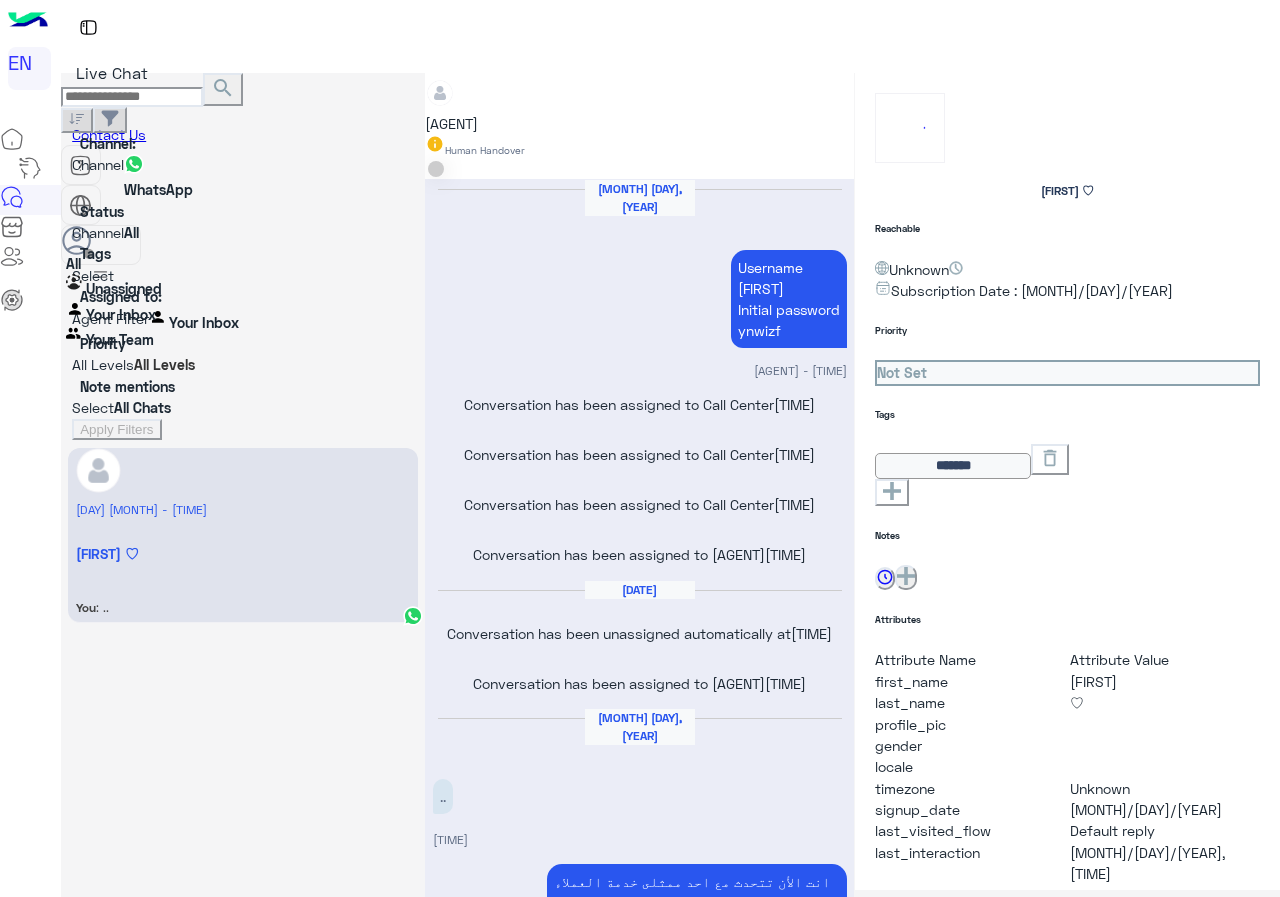 click on "Your Team" at bounding box center (120, 339) 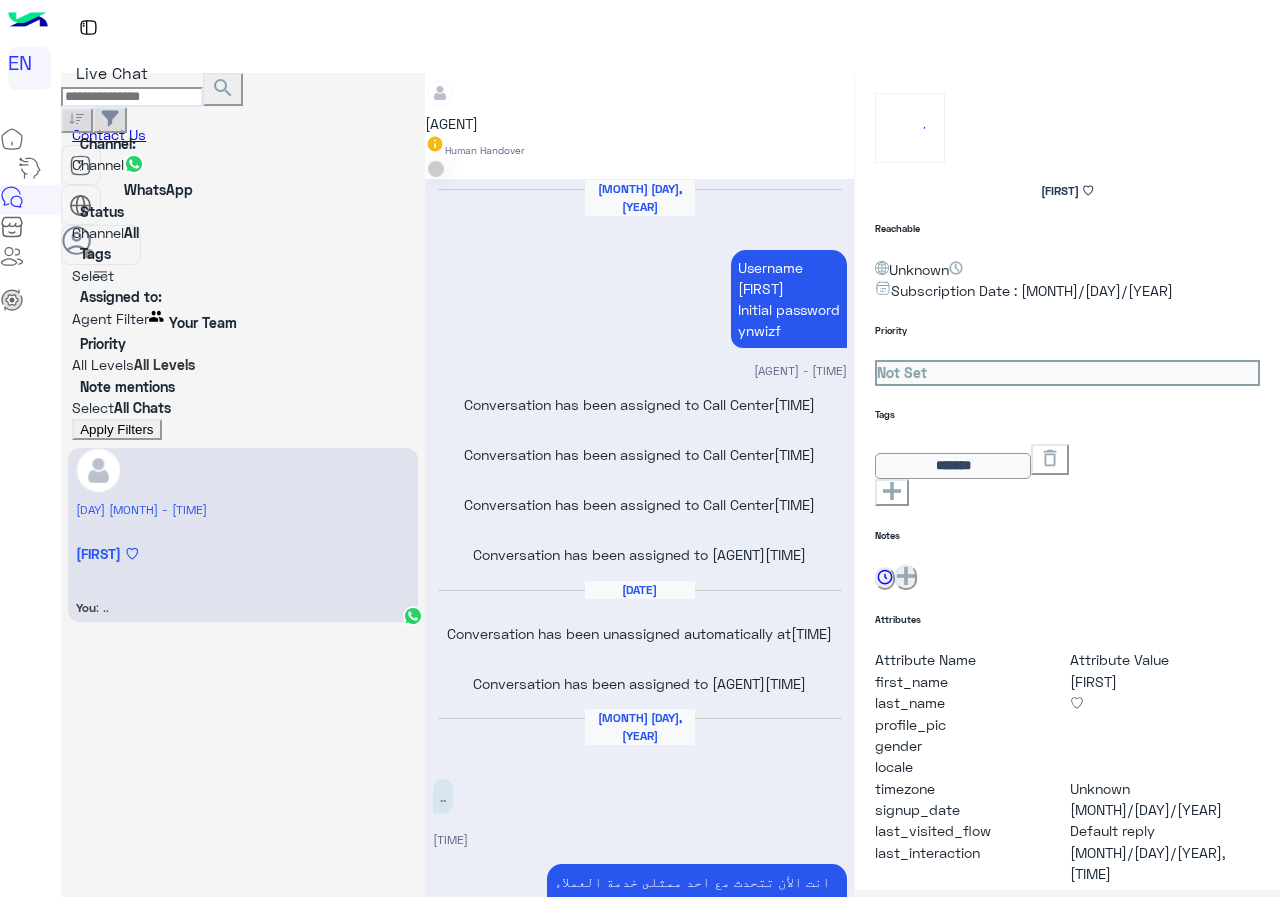click on "Apply Filters" at bounding box center [116, 429] 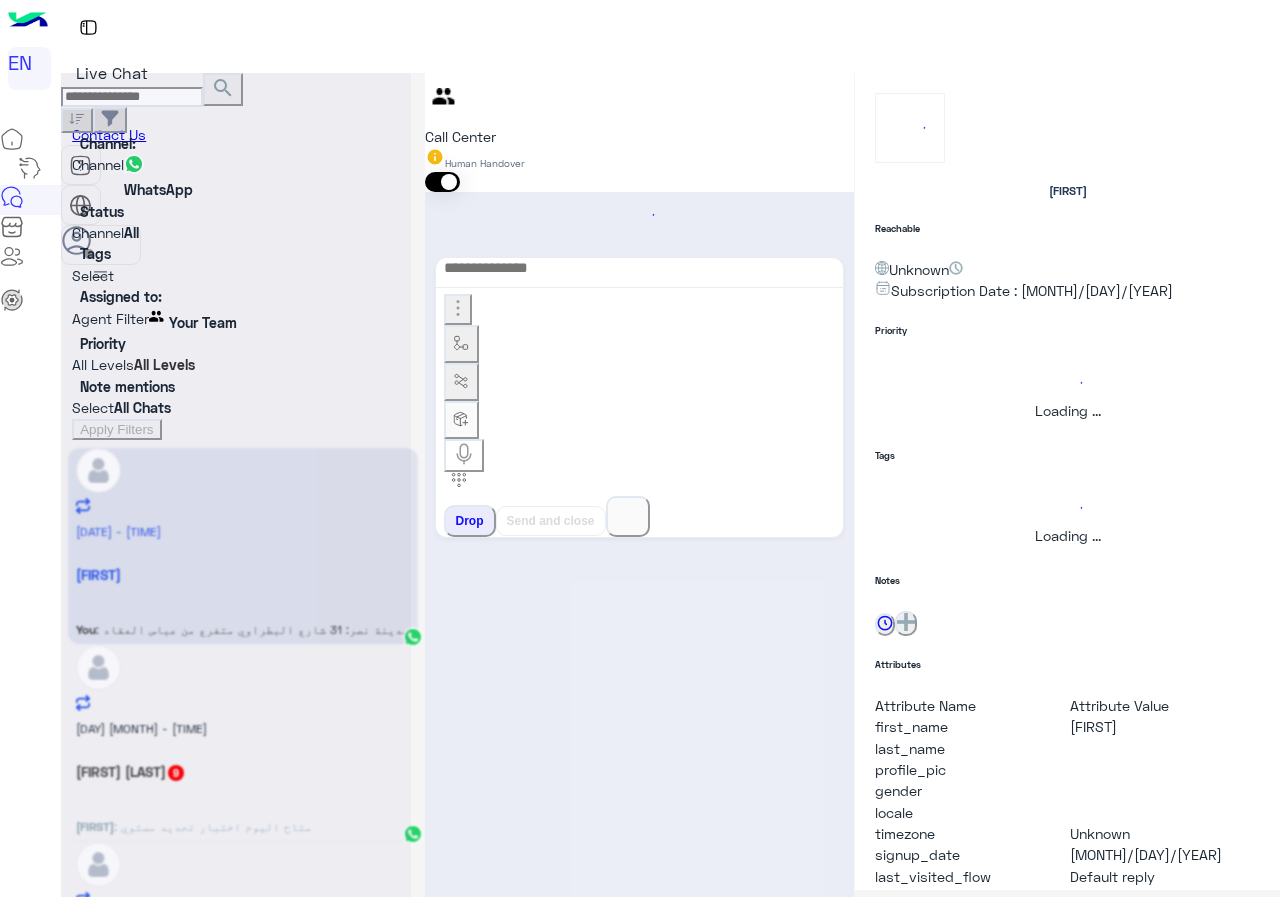 scroll, scrollTop: 0, scrollLeft: 0, axis: both 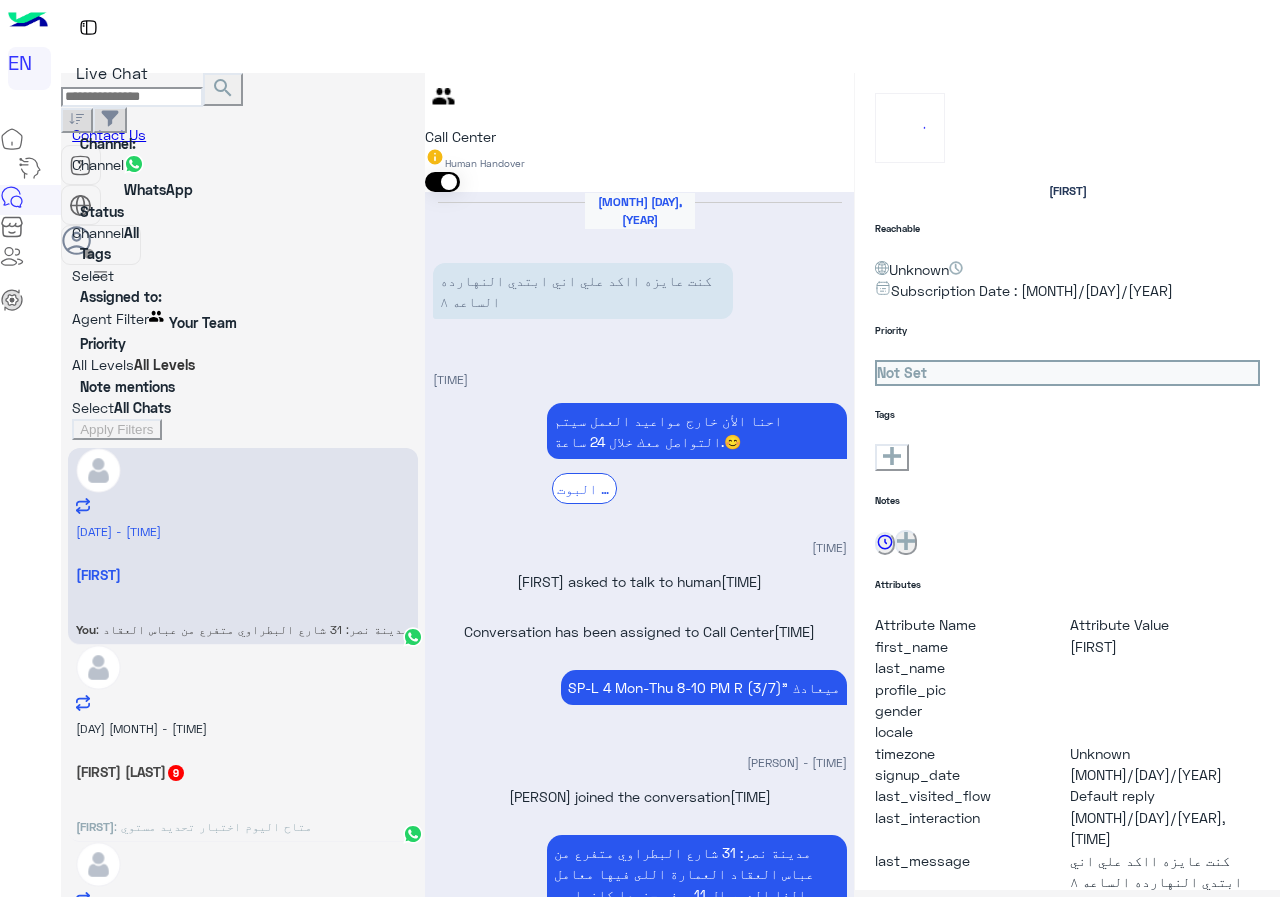 click on "rehab ramzy  9" at bounding box center (243, 574) 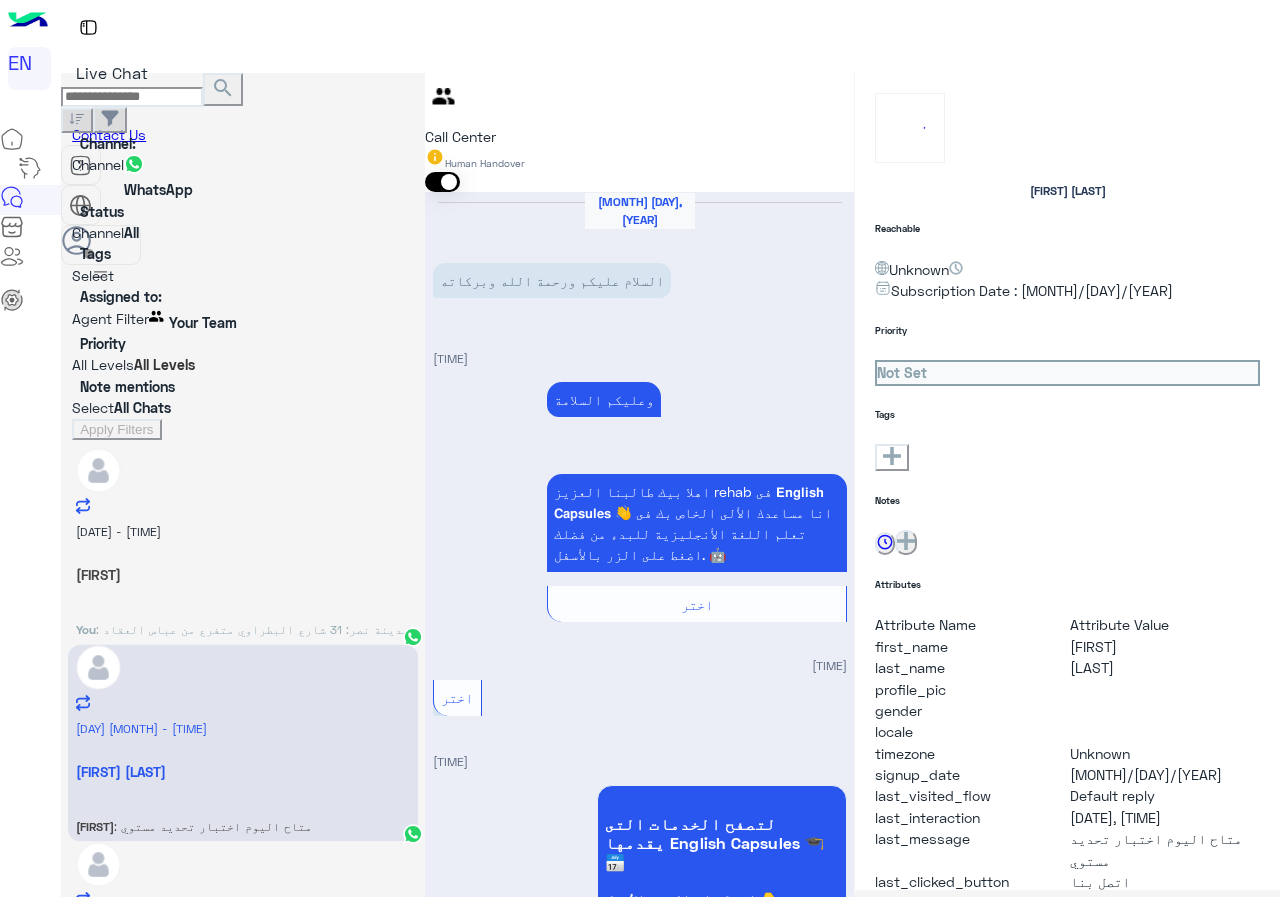 scroll, scrollTop: 1631, scrollLeft: 0, axis: vertical 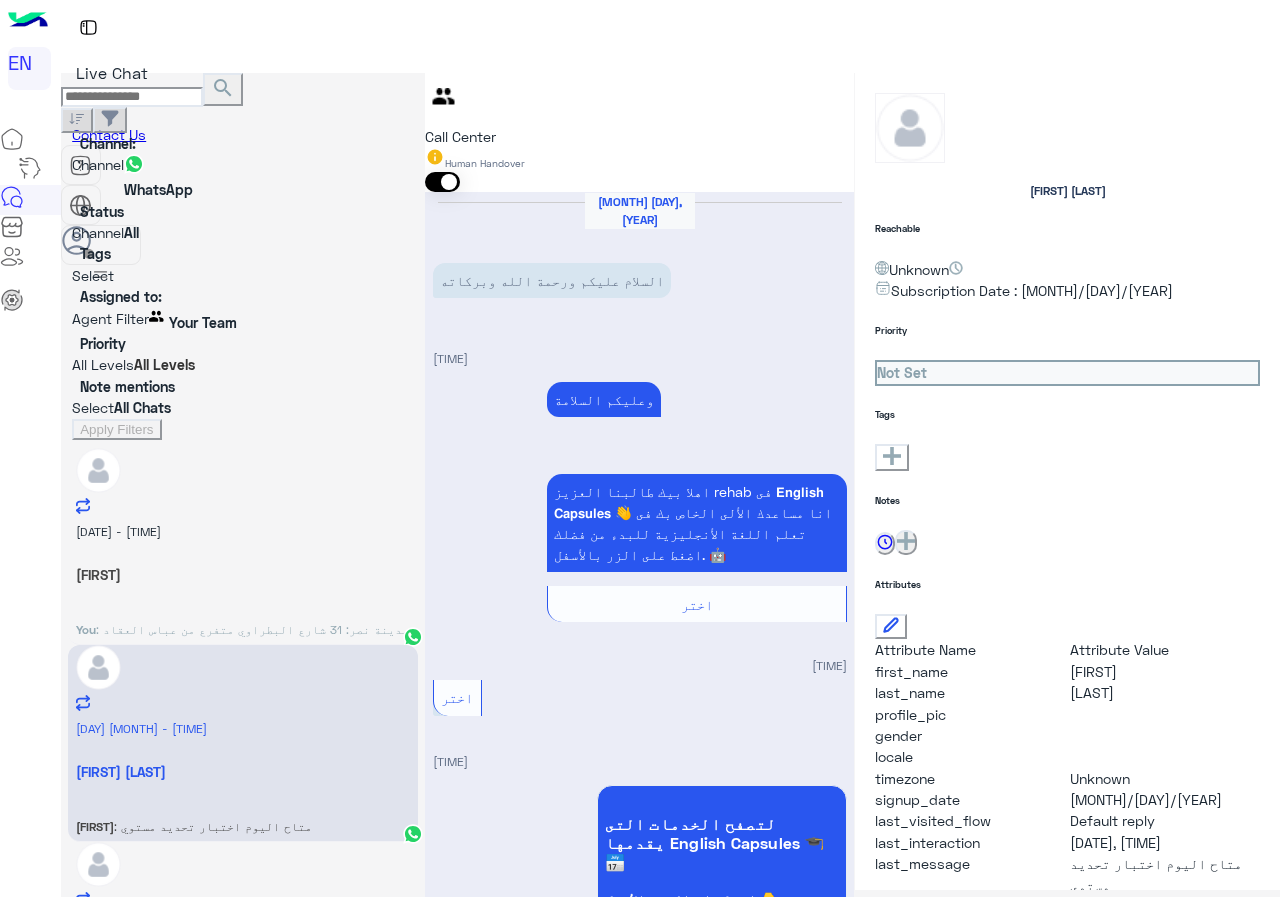 click at bounding box center (639, 3459) 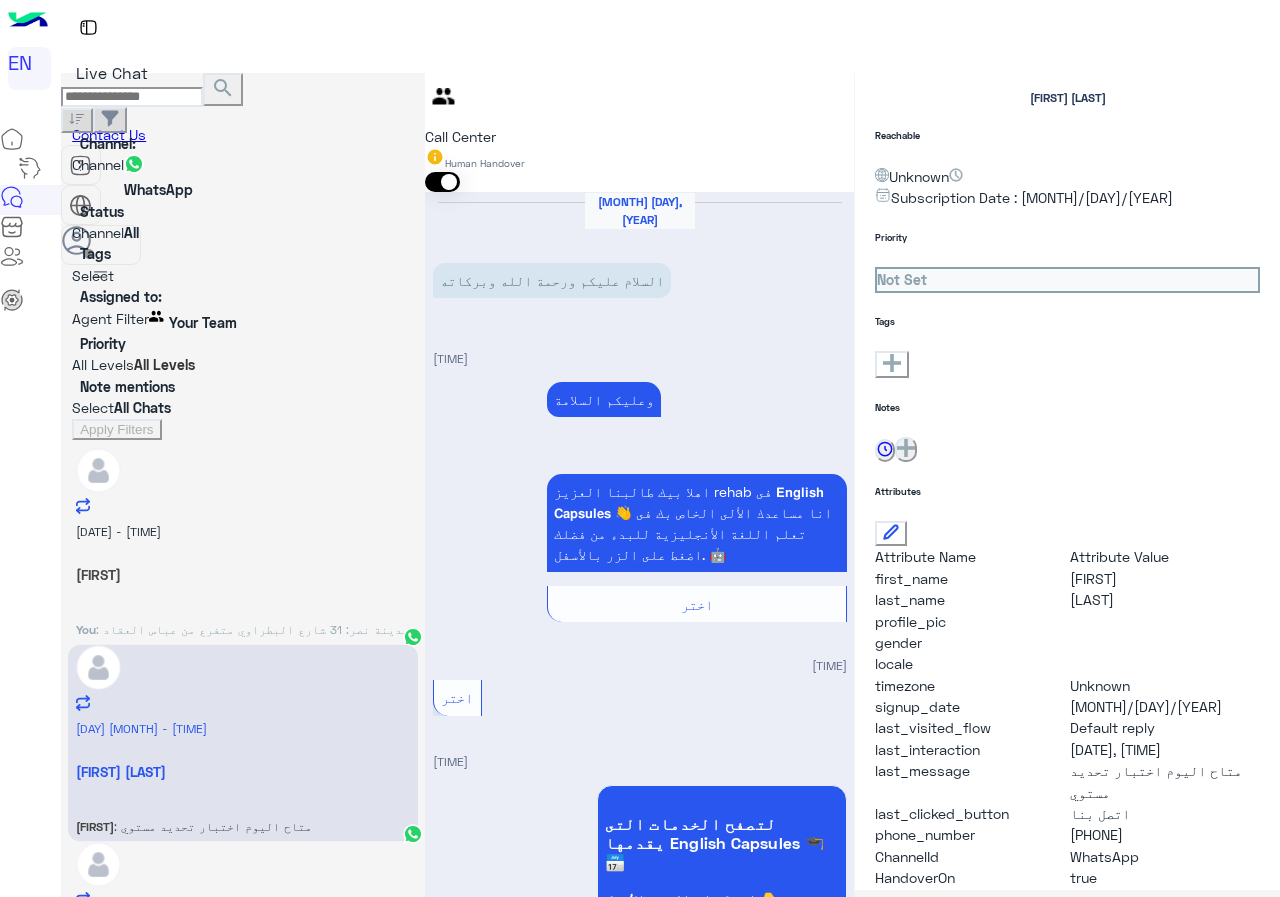 scroll, scrollTop: 180, scrollLeft: 0, axis: vertical 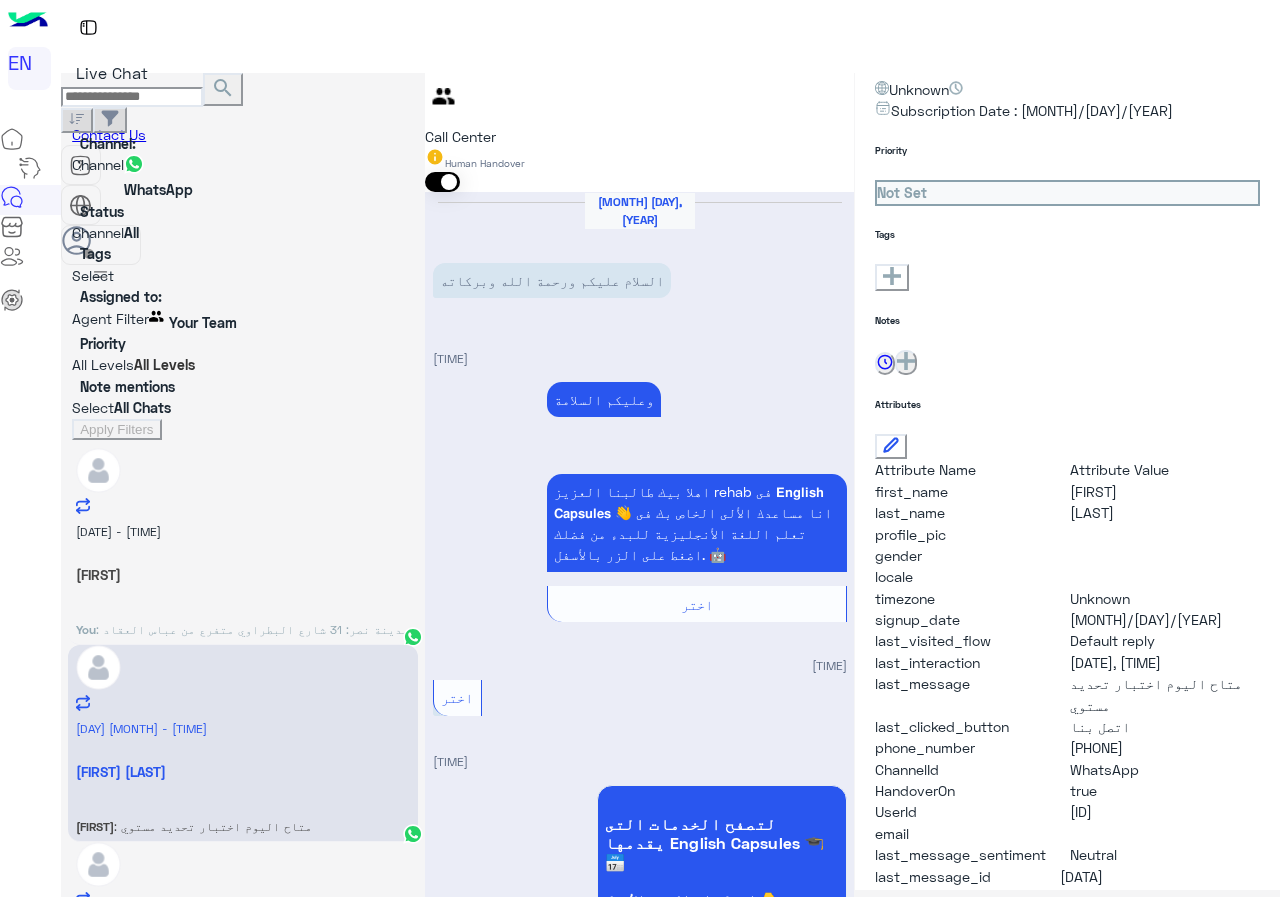 drag, startPoint x: 1074, startPoint y: 708, endPoint x: 1169, endPoint y: 703, distance: 95.131485 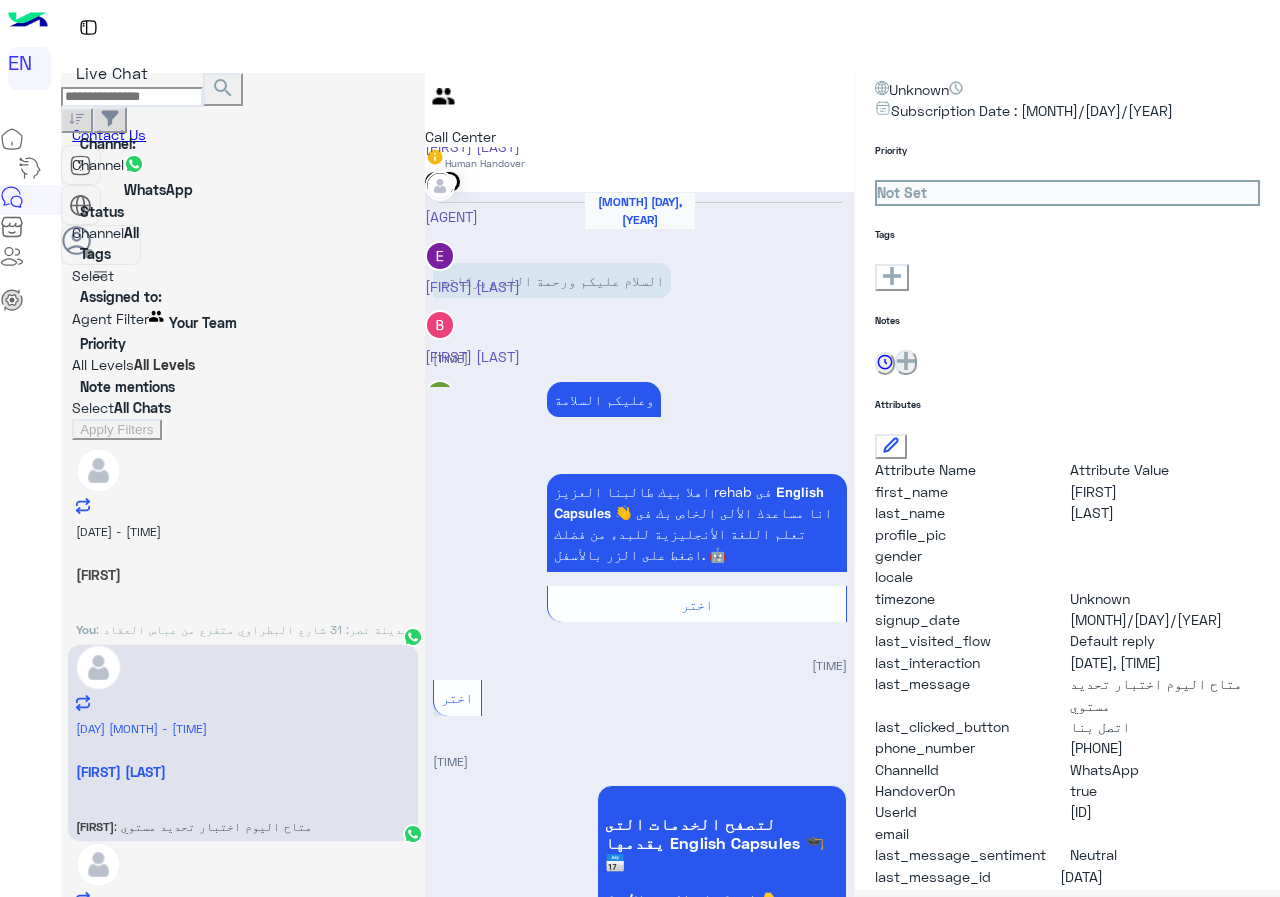 scroll, scrollTop: 332, scrollLeft: 0, axis: vertical 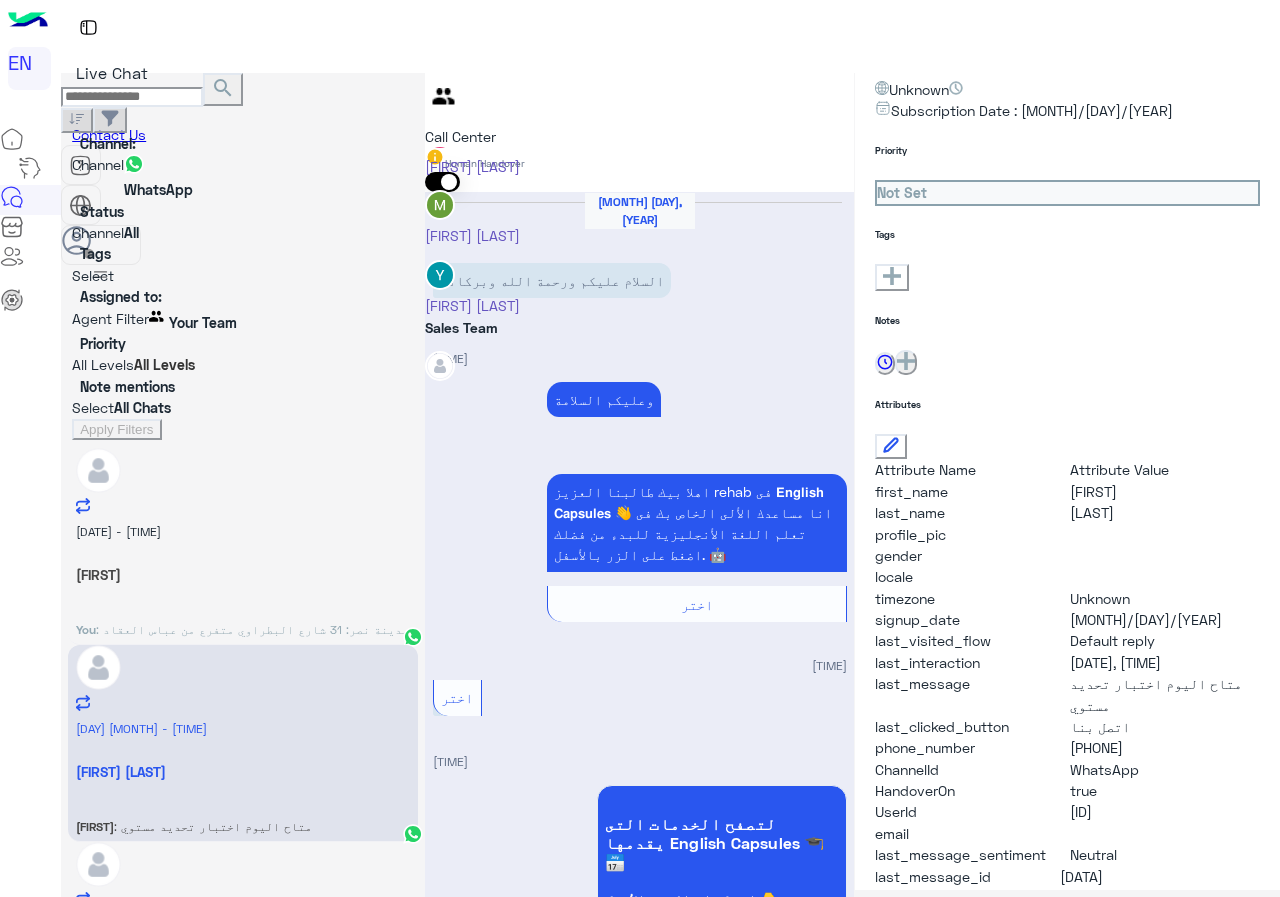 click on "Sales Team" at bounding box center (472, 327) 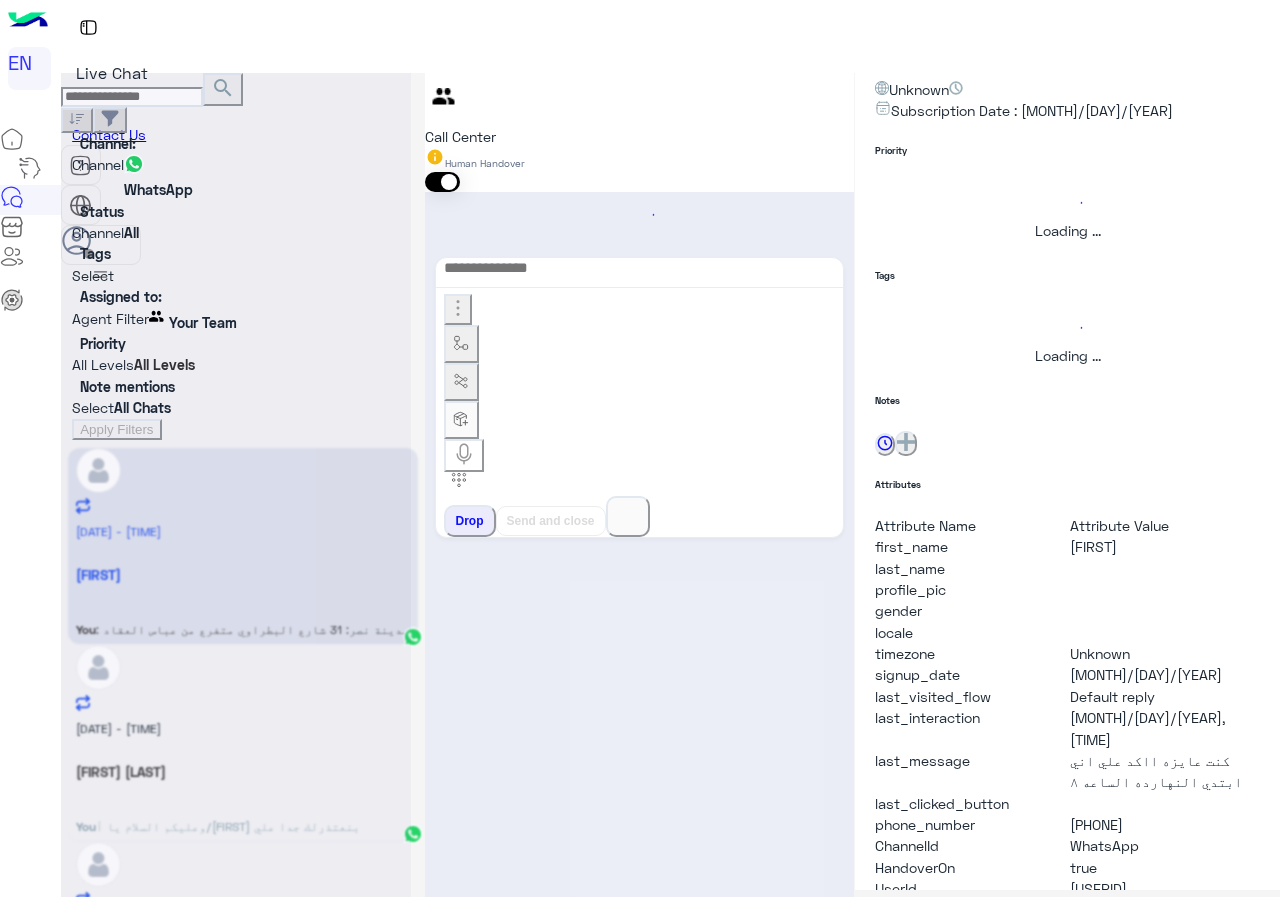 scroll, scrollTop: 0, scrollLeft: 0, axis: both 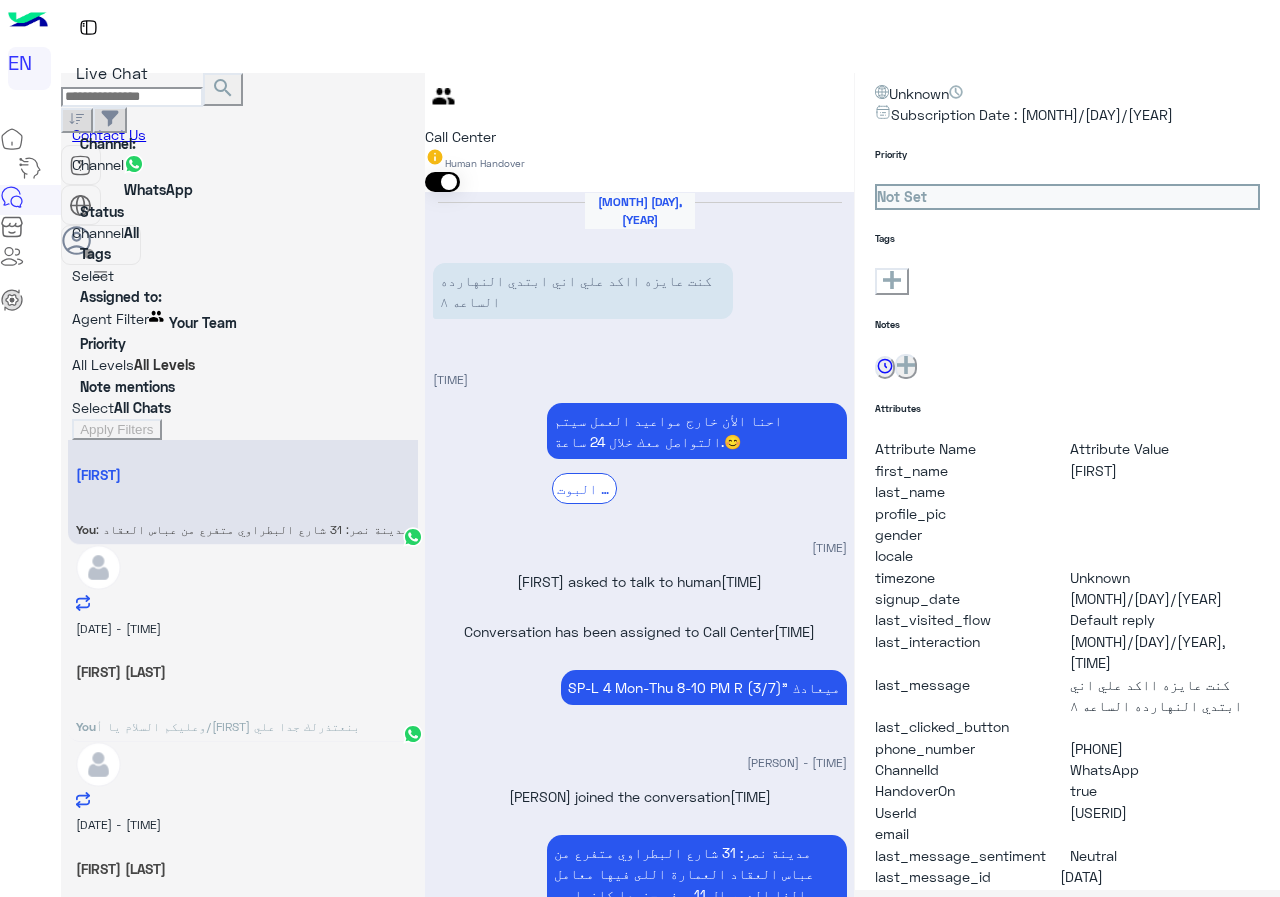 click on "Om : بتاع [FIRST] و [FIRST]
وقلتولي هنبعتلك ومستنيه ومحدش بعت" at bounding box center (243, 557) 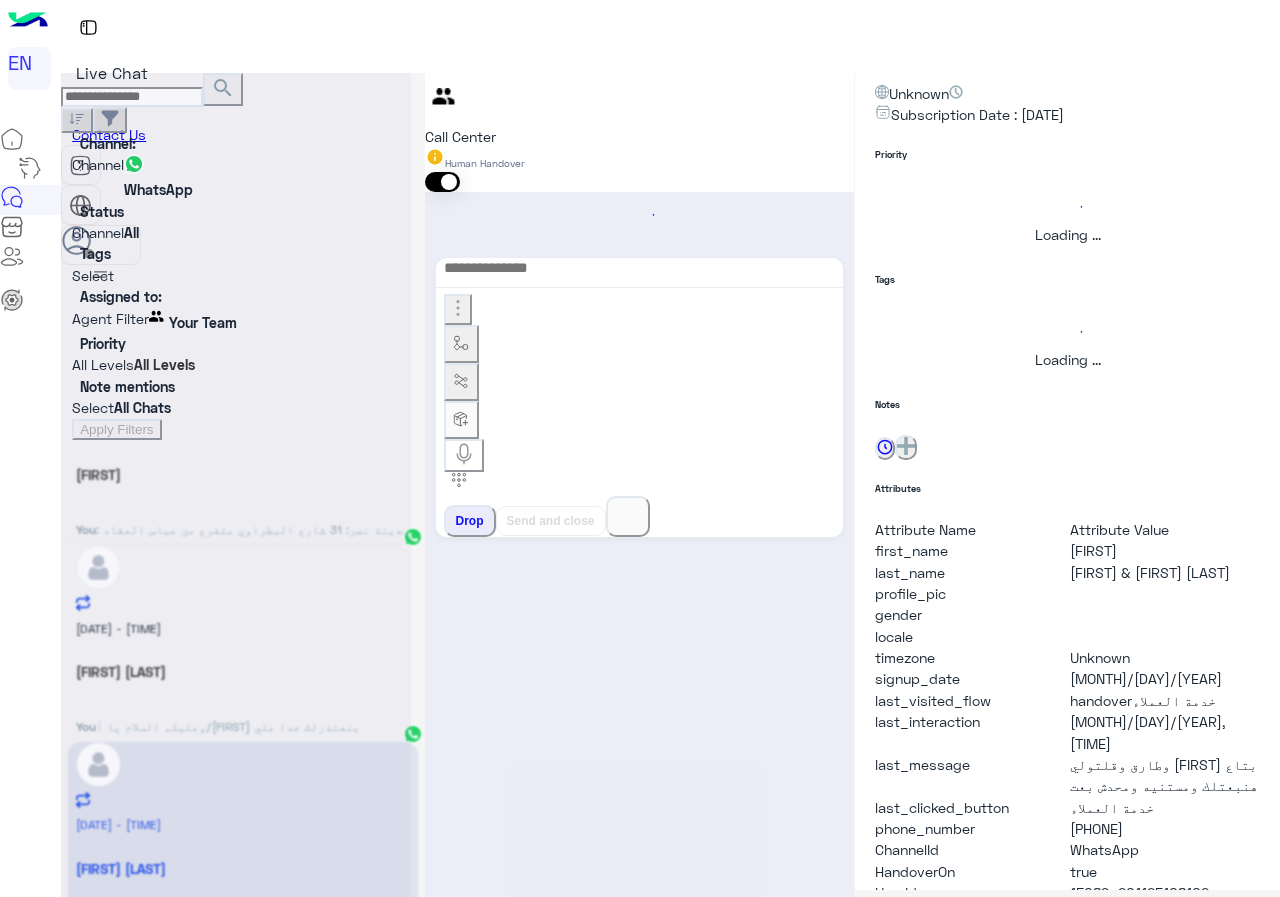scroll, scrollTop: 180, scrollLeft: 0, axis: vertical 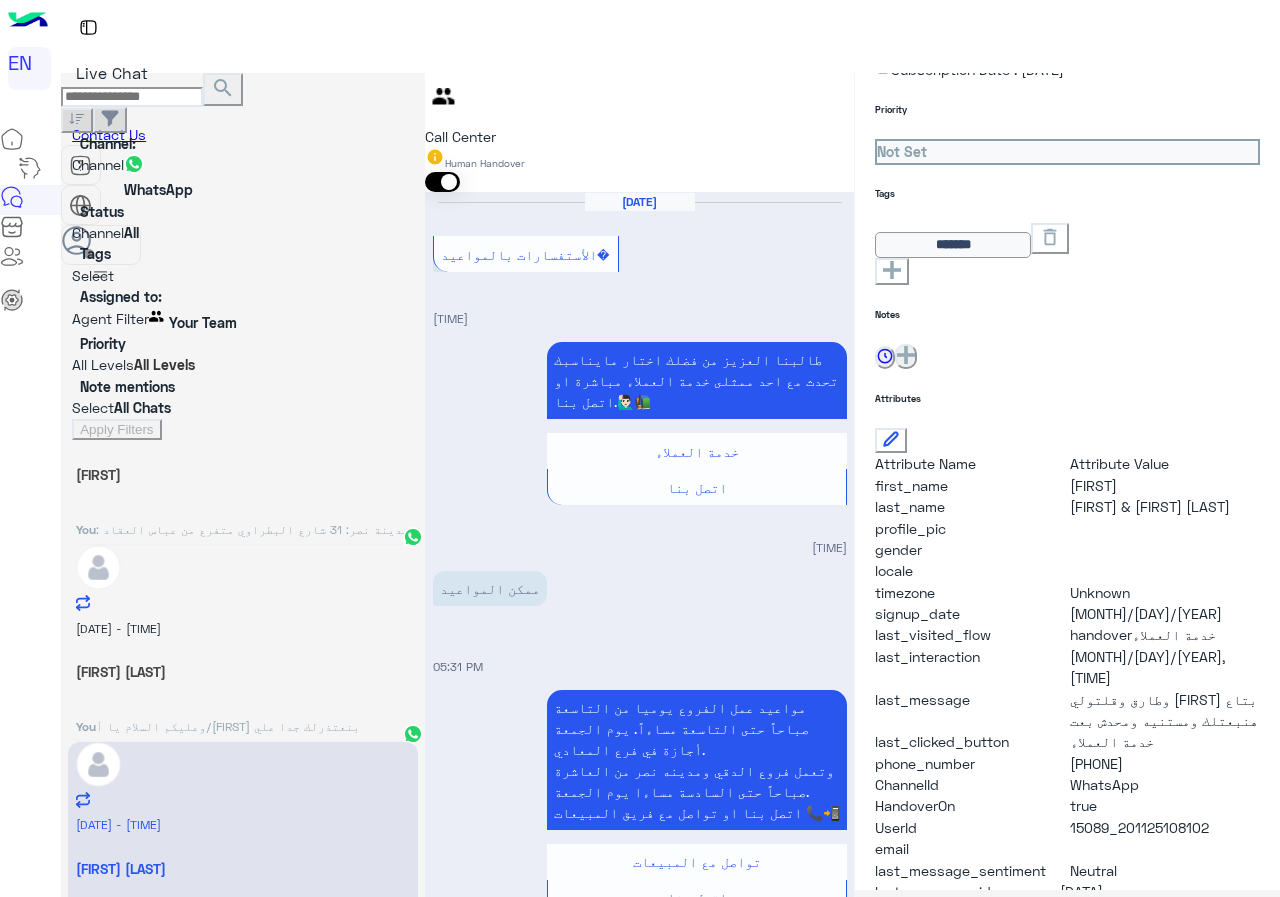drag, startPoint x: 1071, startPoint y: 702, endPoint x: 1188, endPoint y: 702, distance: 117 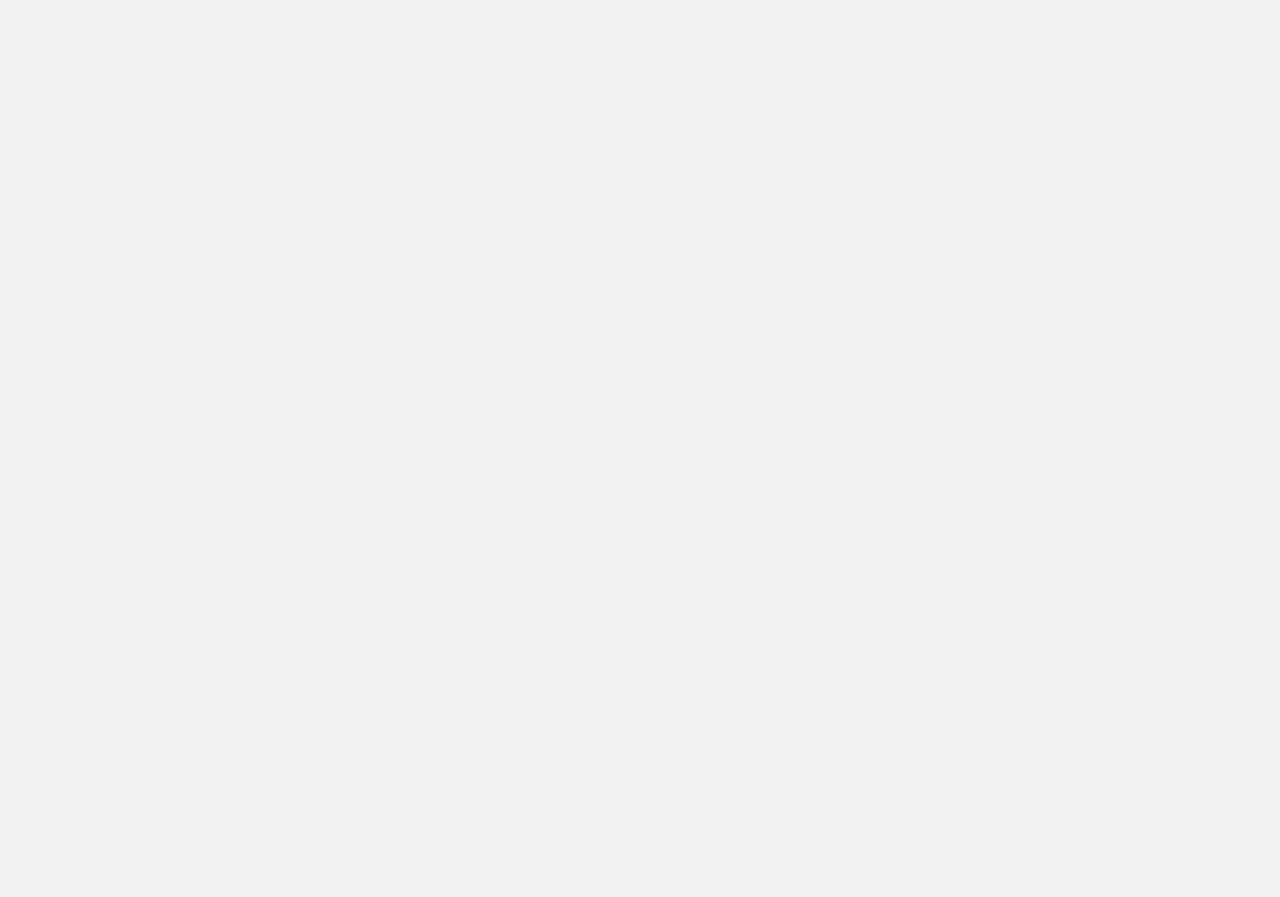scroll, scrollTop: 0, scrollLeft: 0, axis: both 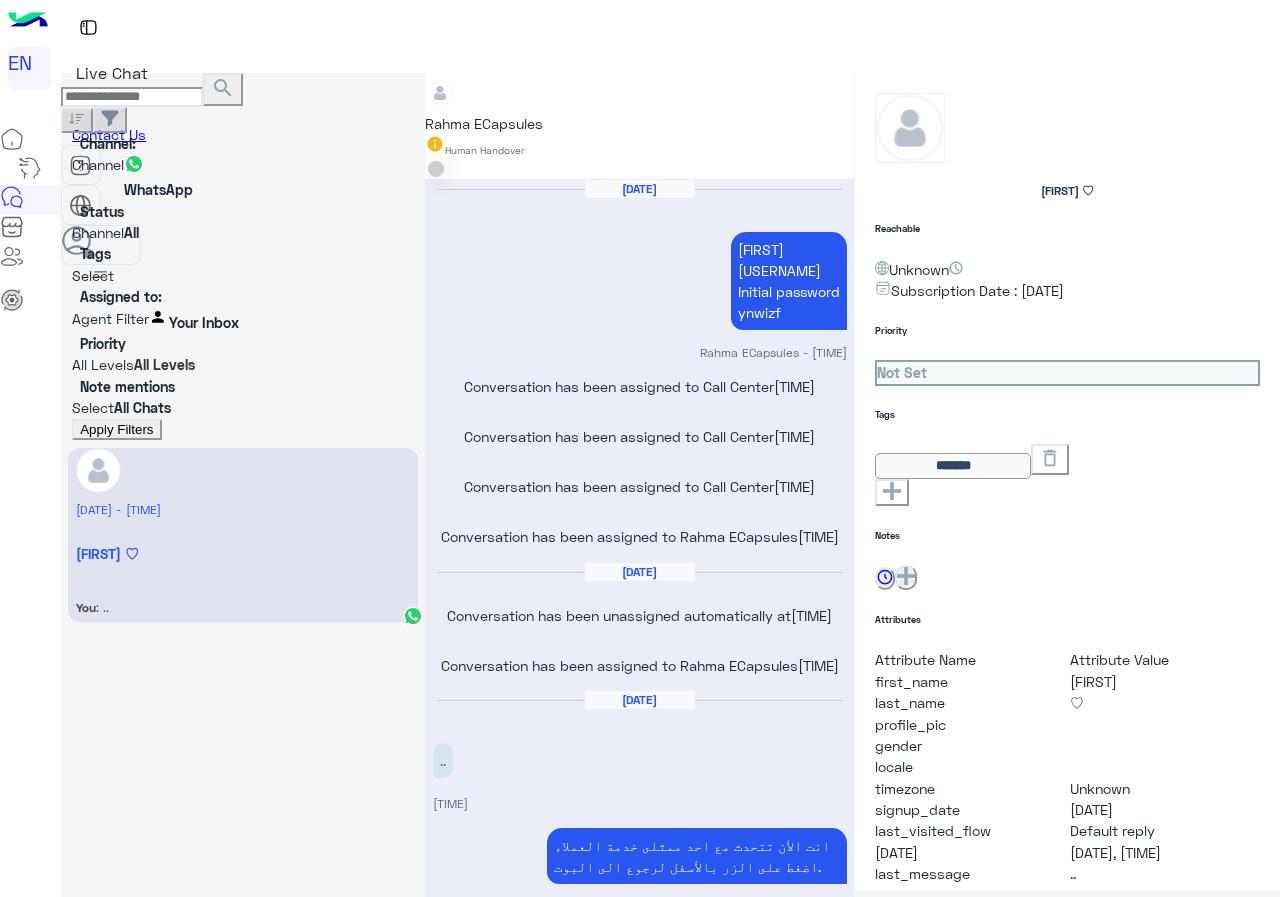 click at bounding box center [72, 321] 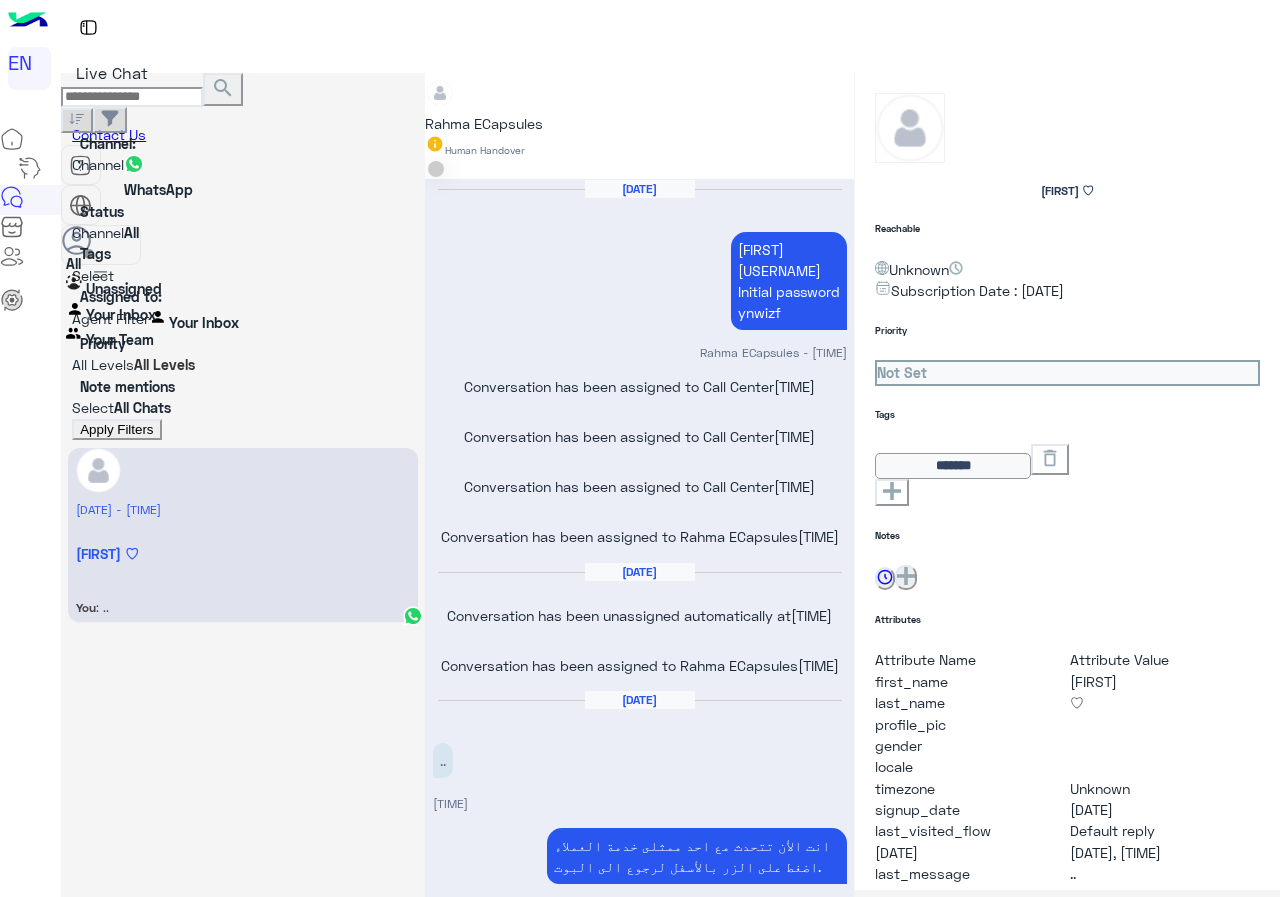 click on "Your Team" at bounding box center (120, 339) 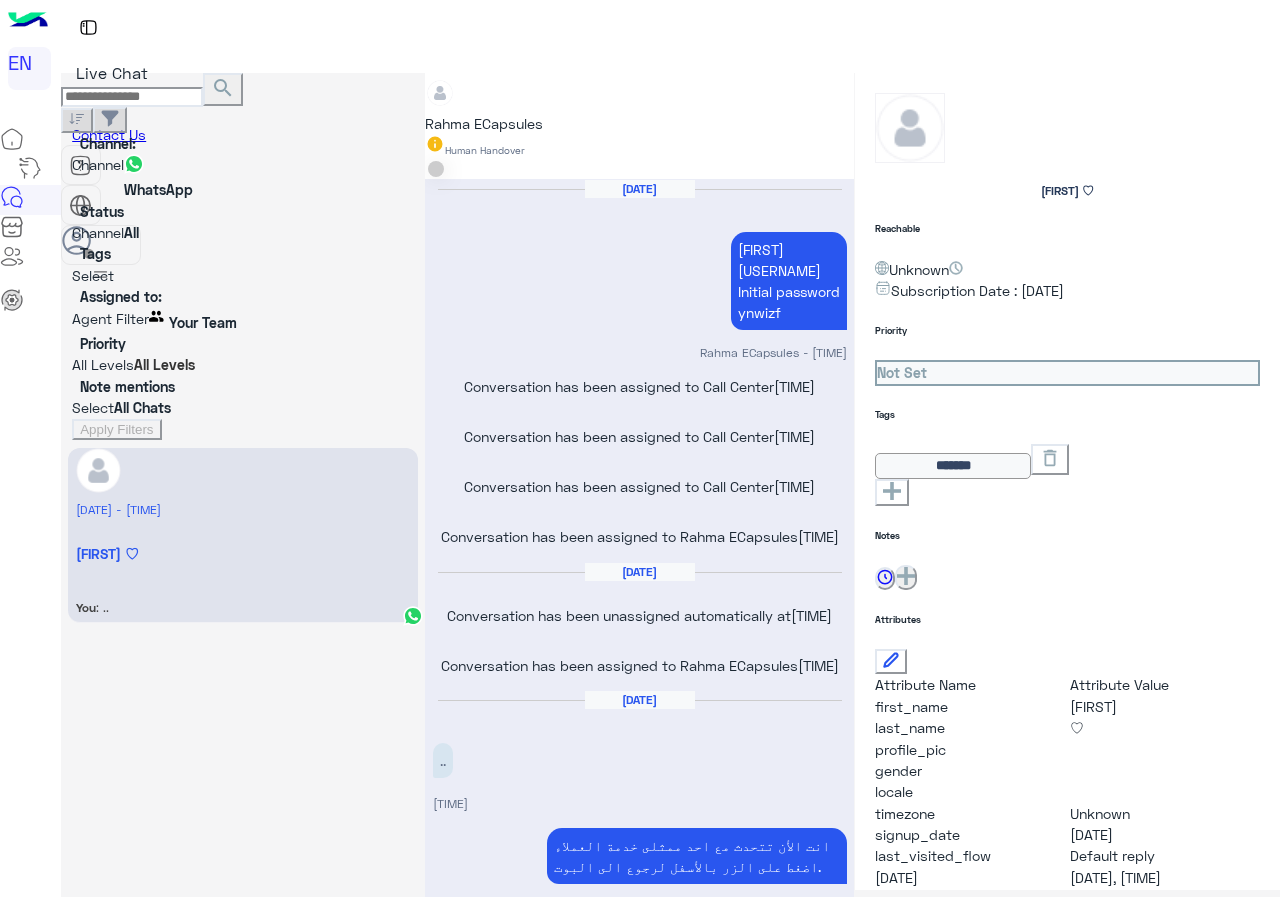 click on "search" at bounding box center (223, 88) 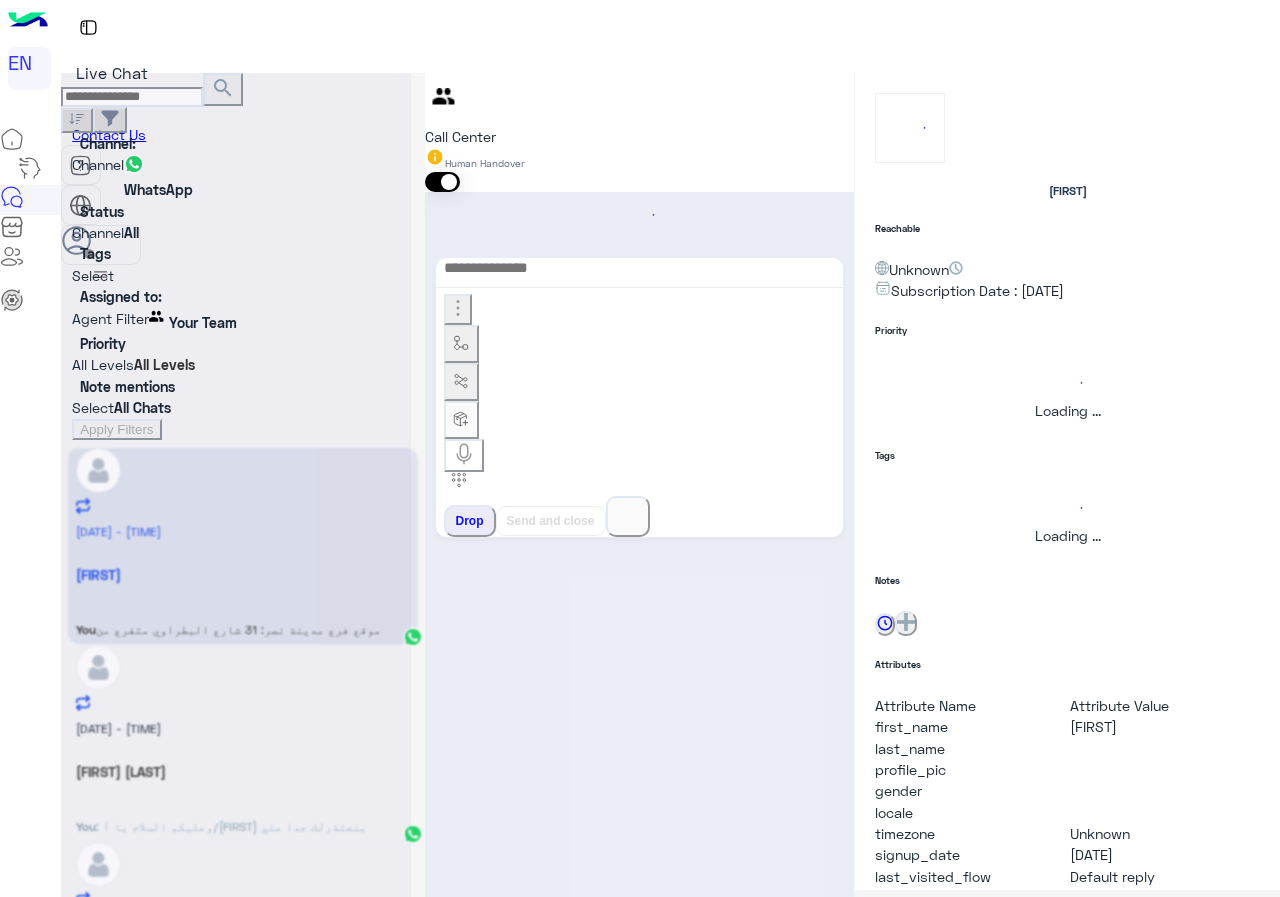 scroll, scrollTop: 0, scrollLeft: 0, axis: both 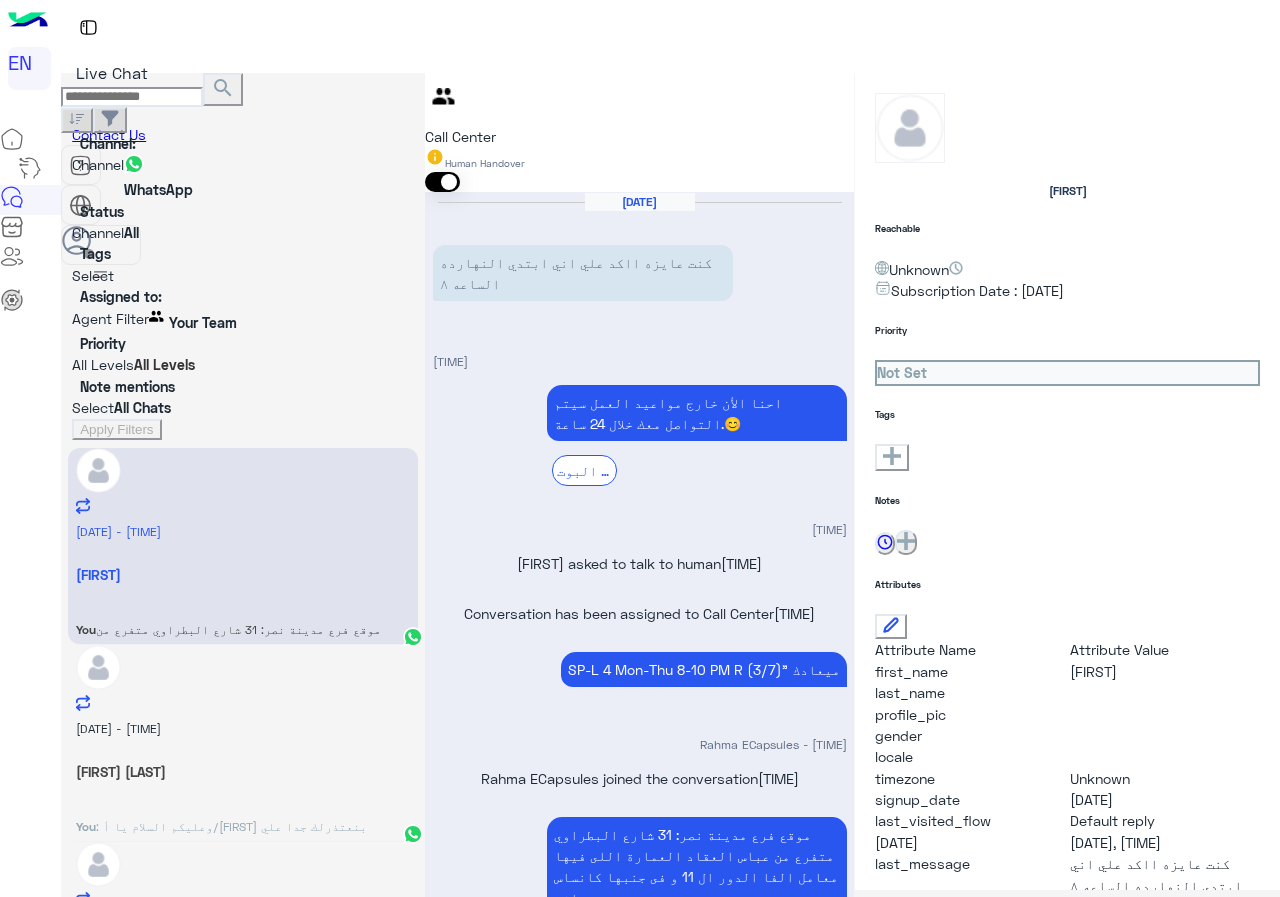 click on "Om : بتاع [FIRST] و [FIRST]
وقلتولي هنبعتلك ومستنيه ومحدش بعت" at bounding box center (243, 657) 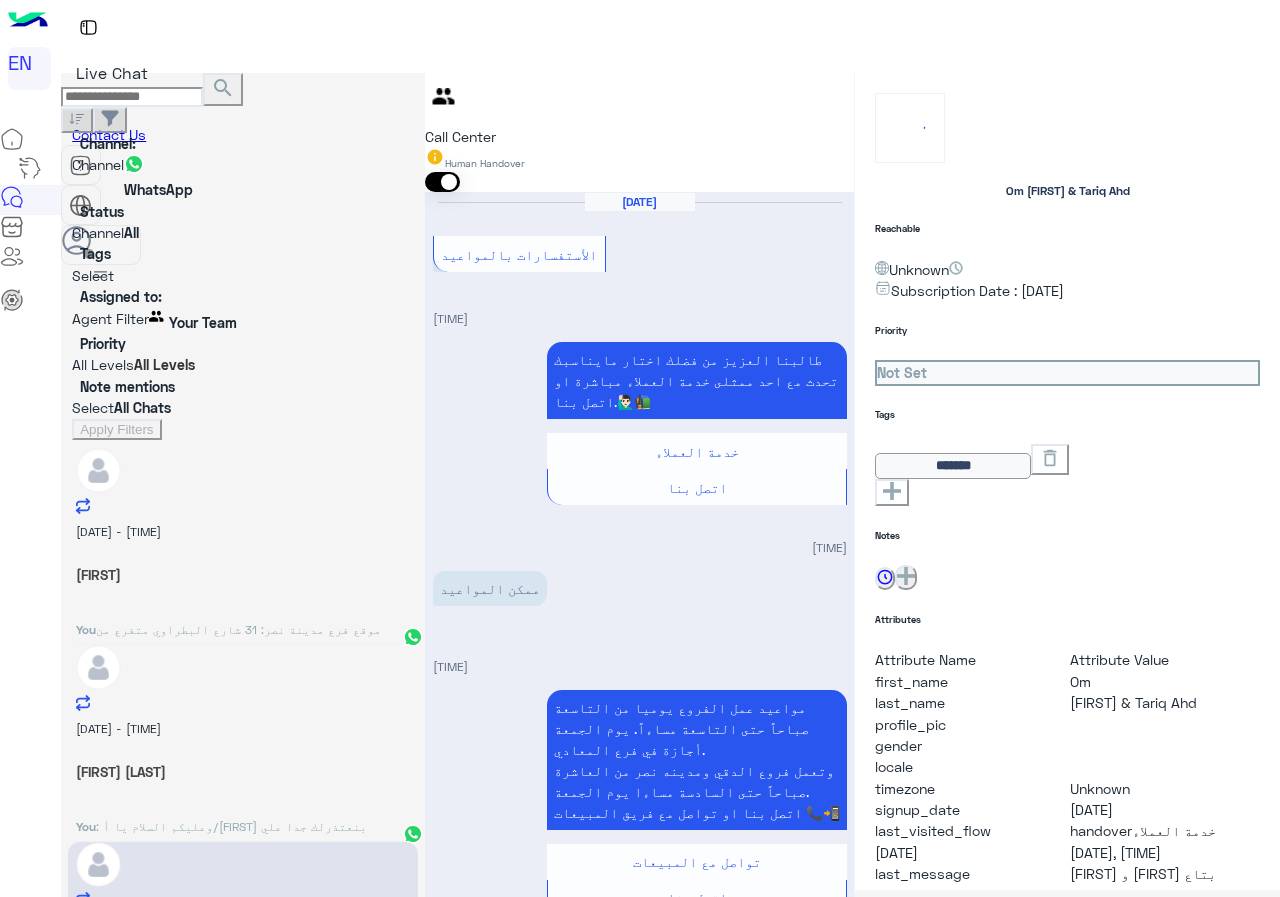 scroll, scrollTop: 1175, scrollLeft: 0, axis: vertical 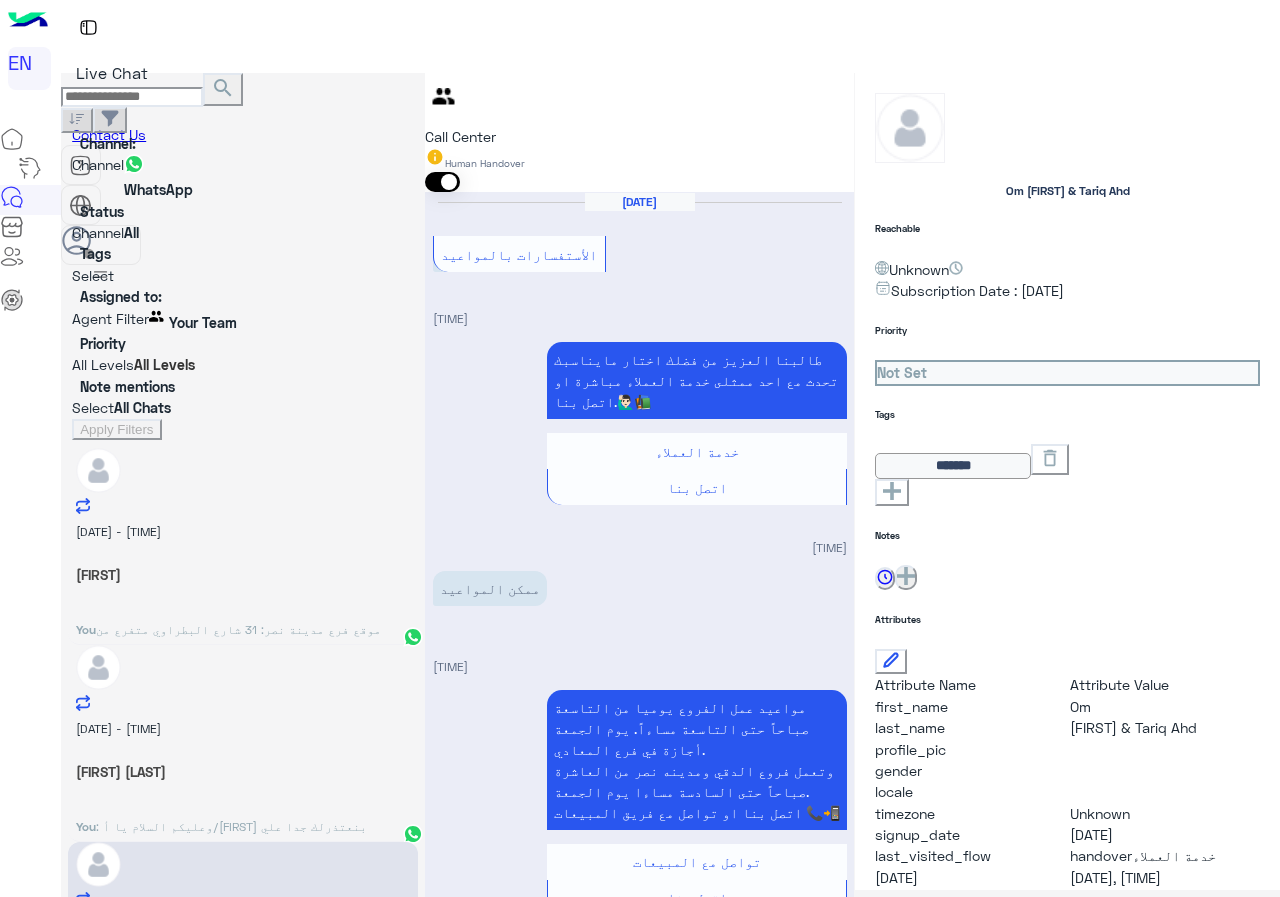 click at bounding box center [628, 3096] 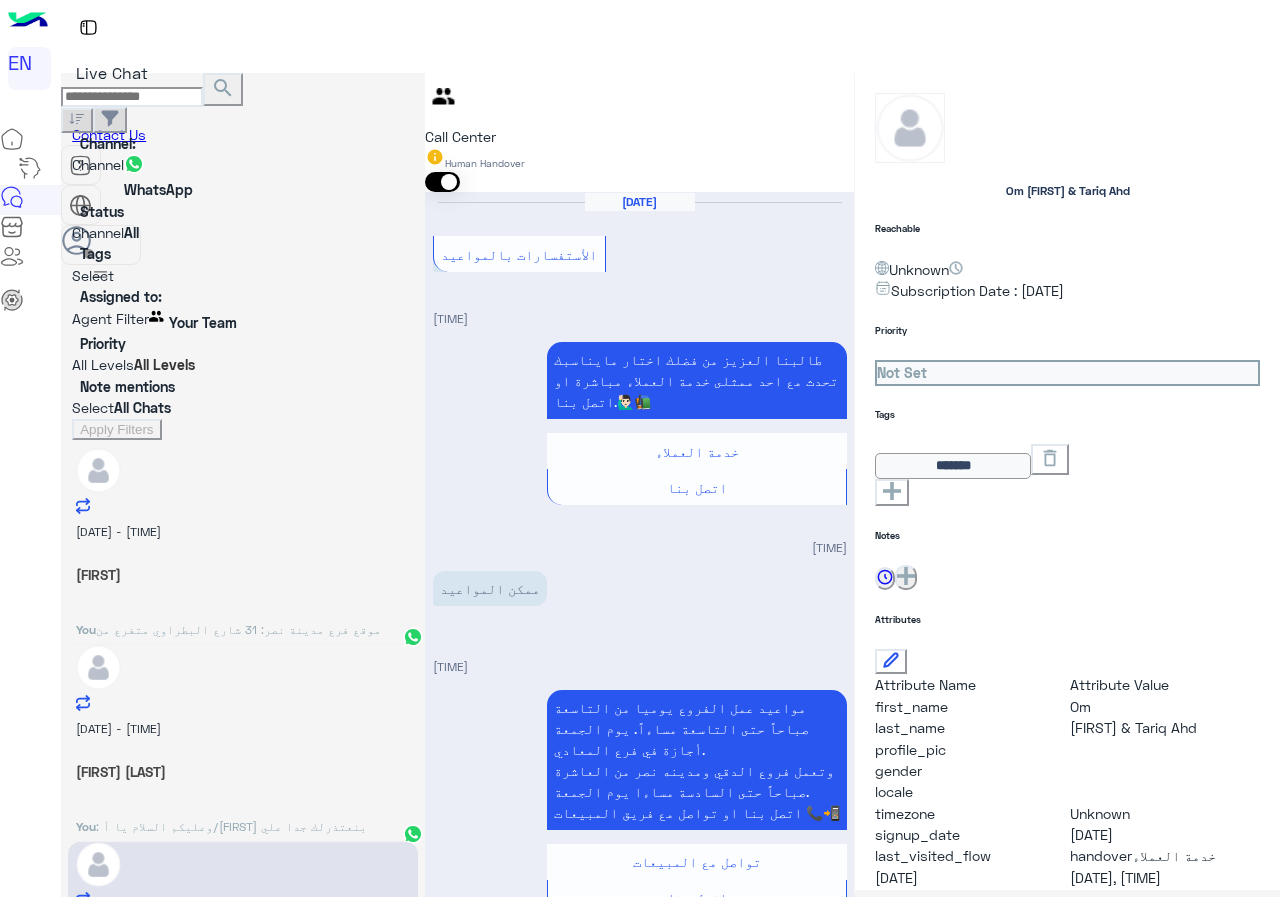 click on "تم التوضيح للقسم المسئول وهيتم التواصل حاضر" at bounding box center [697, 2859] 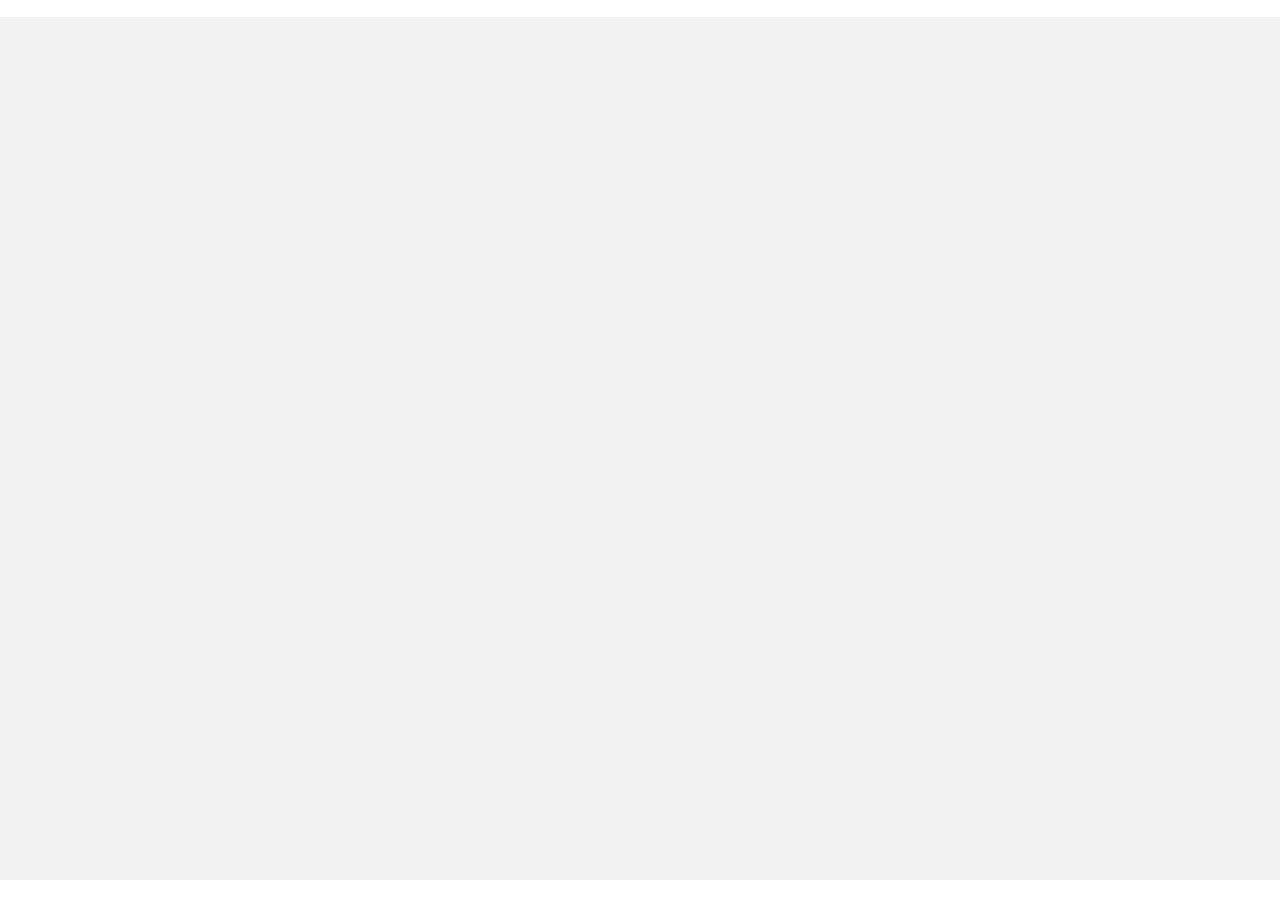 scroll, scrollTop: 0, scrollLeft: 0, axis: both 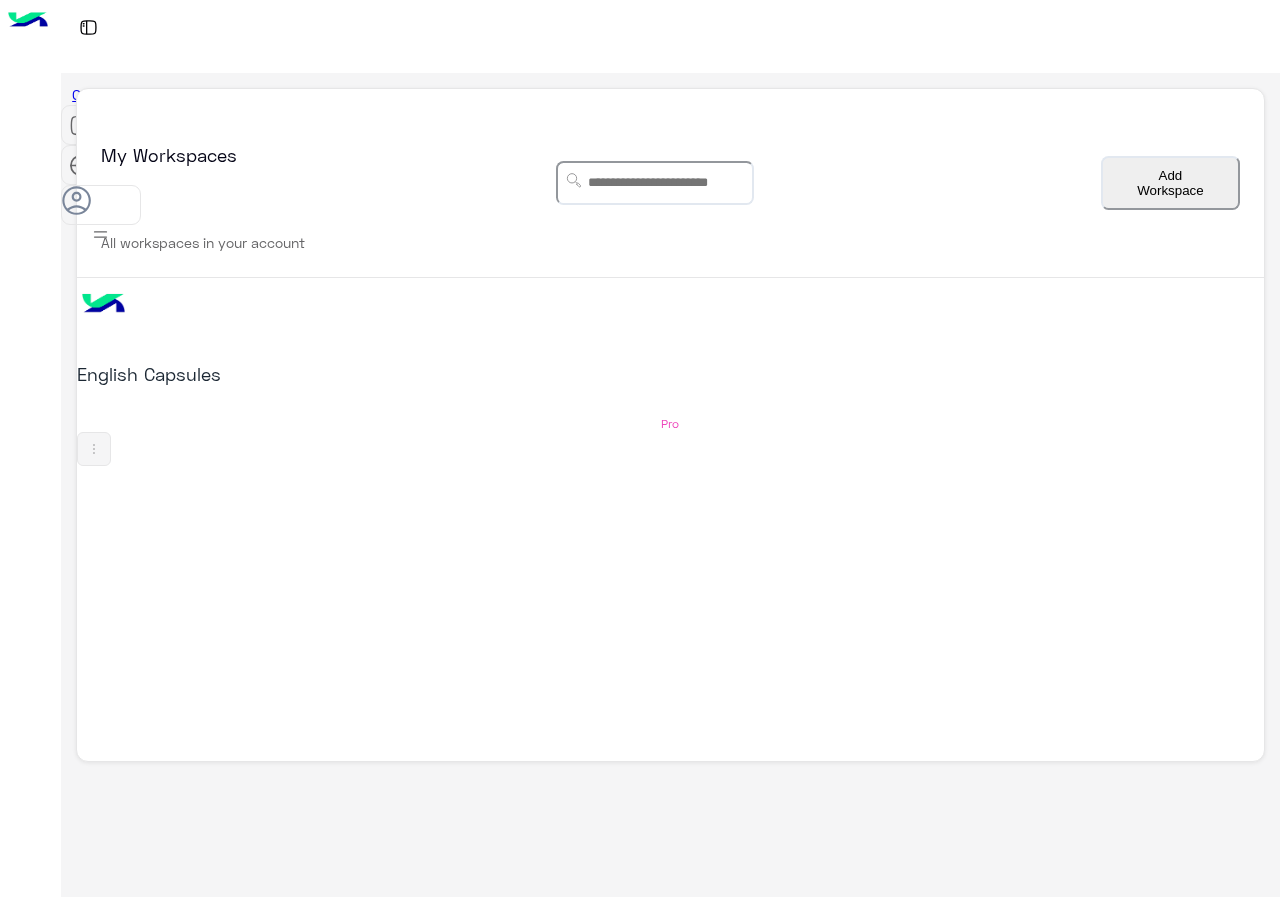 click on "English Capsules" at bounding box center [290, 374] 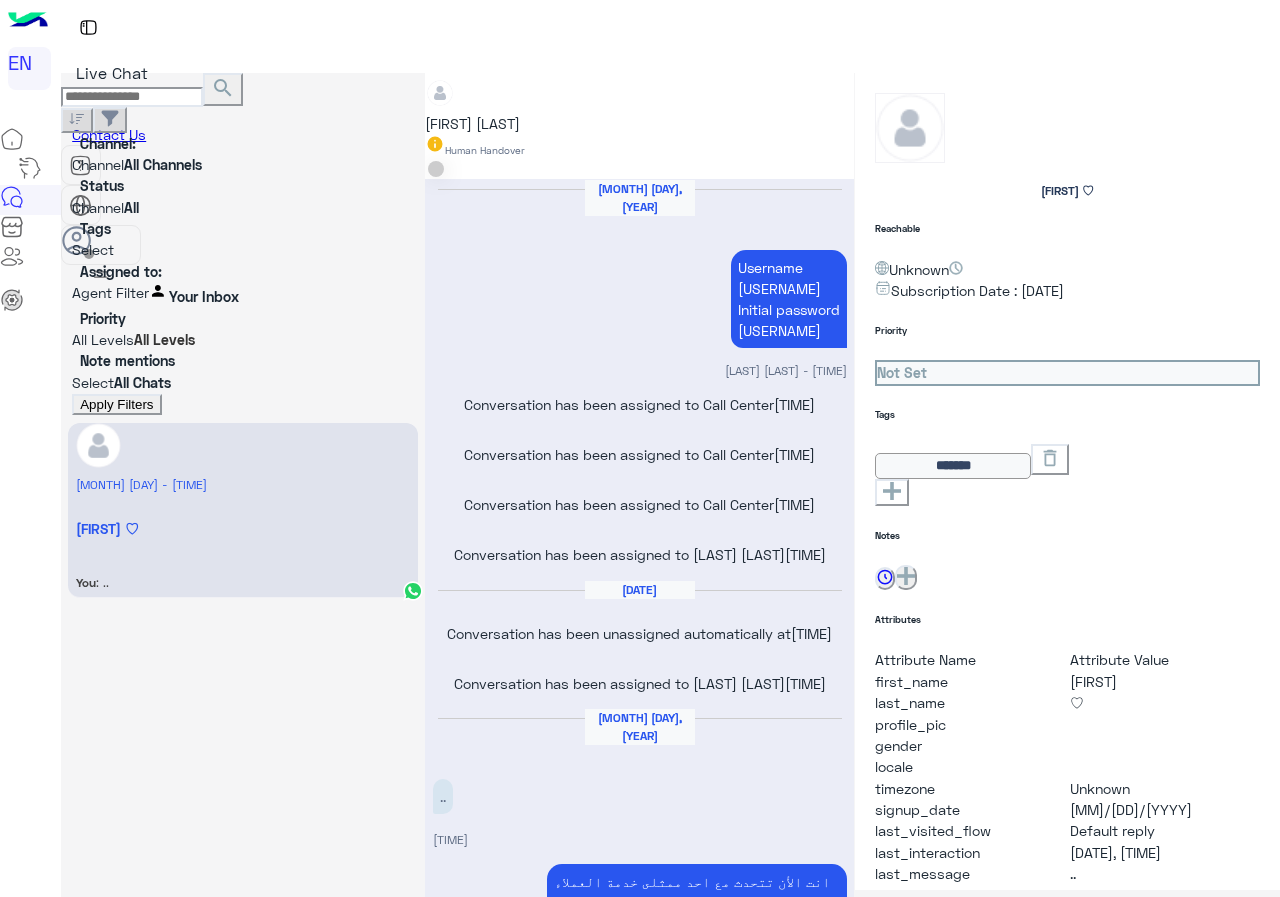 scroll, scrollTop: 741, scrollLeft: 0, axis: vertical 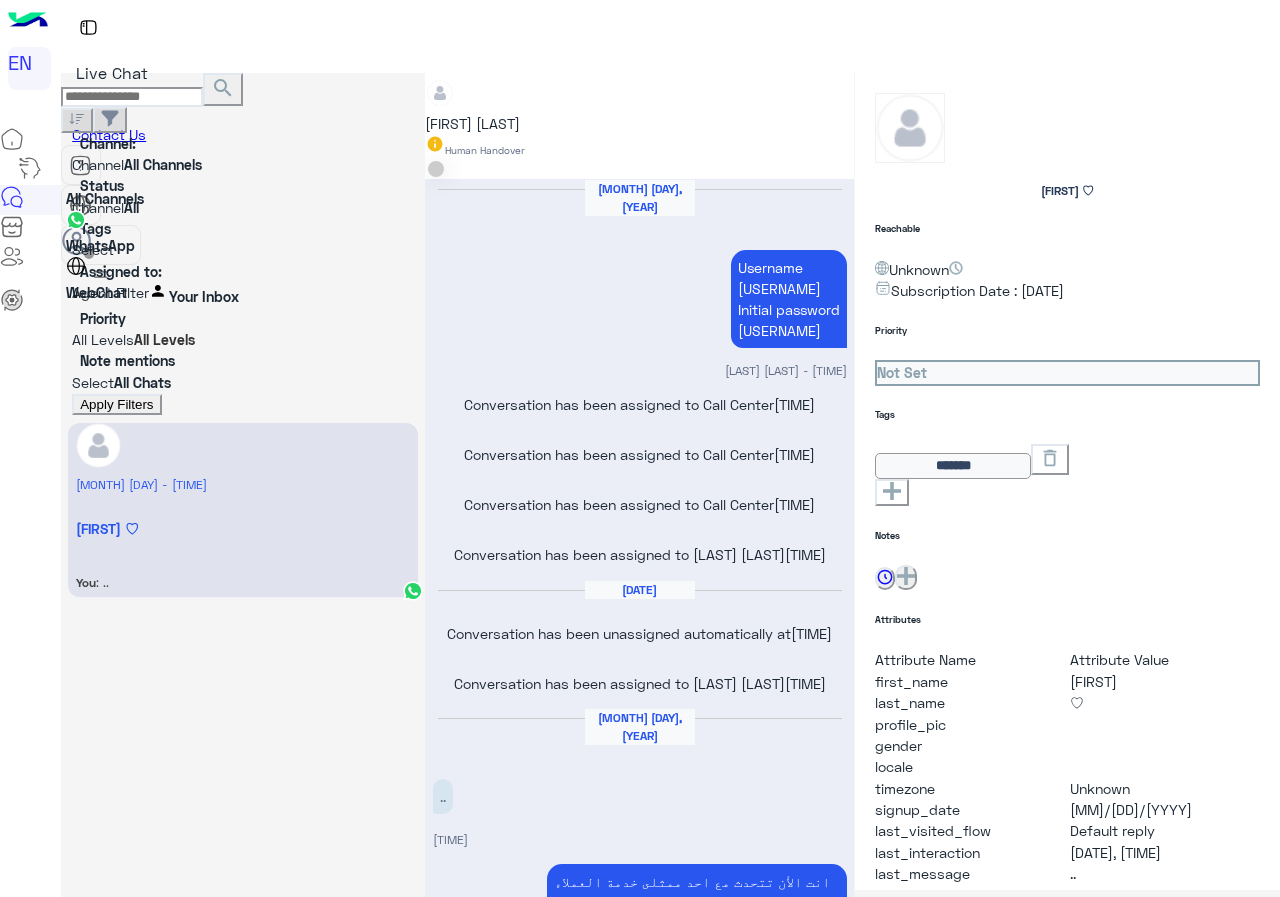 click on "WhatsApp" at bounding box center [100, 245] 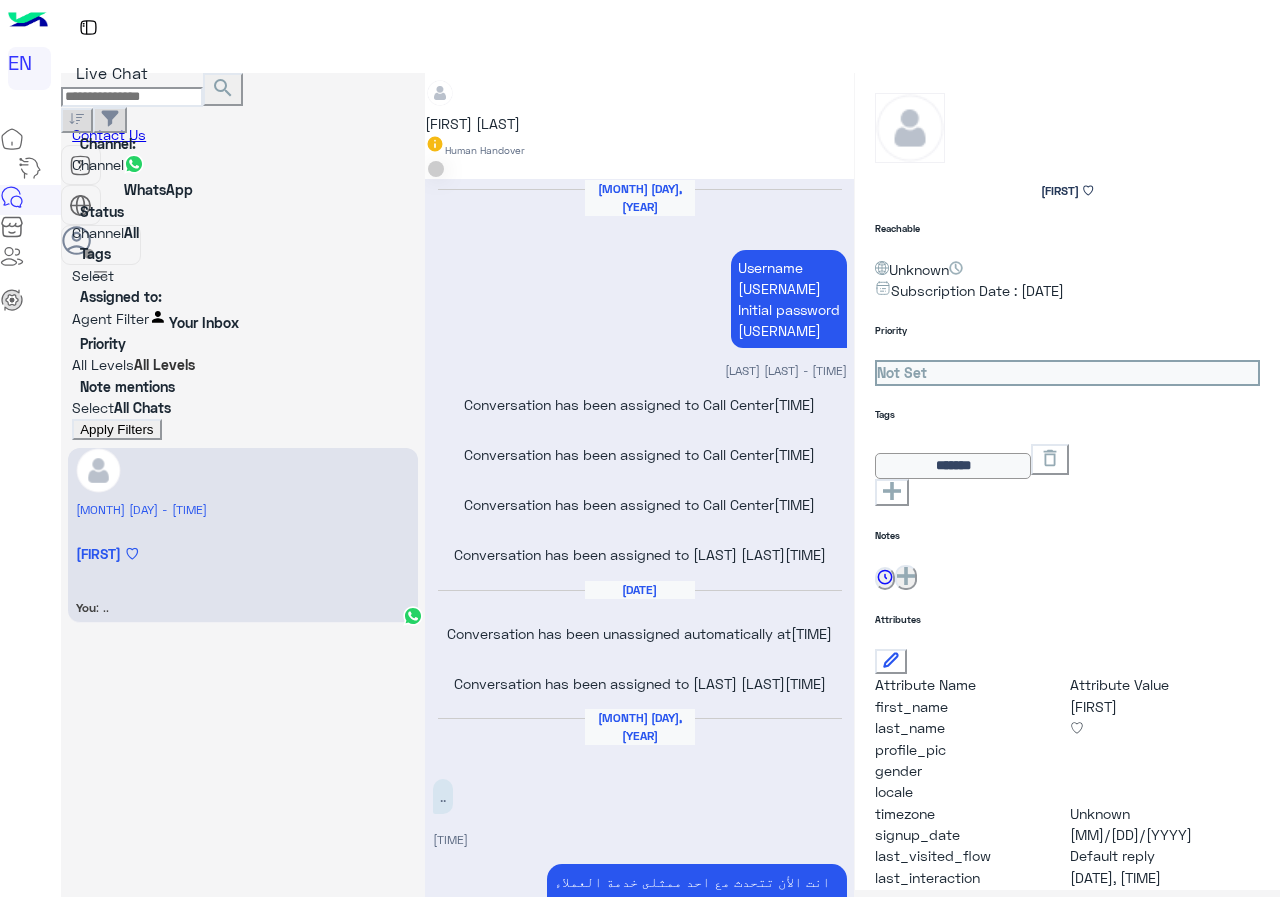 click on "Apply Filters" at bounding box center (116, 429) 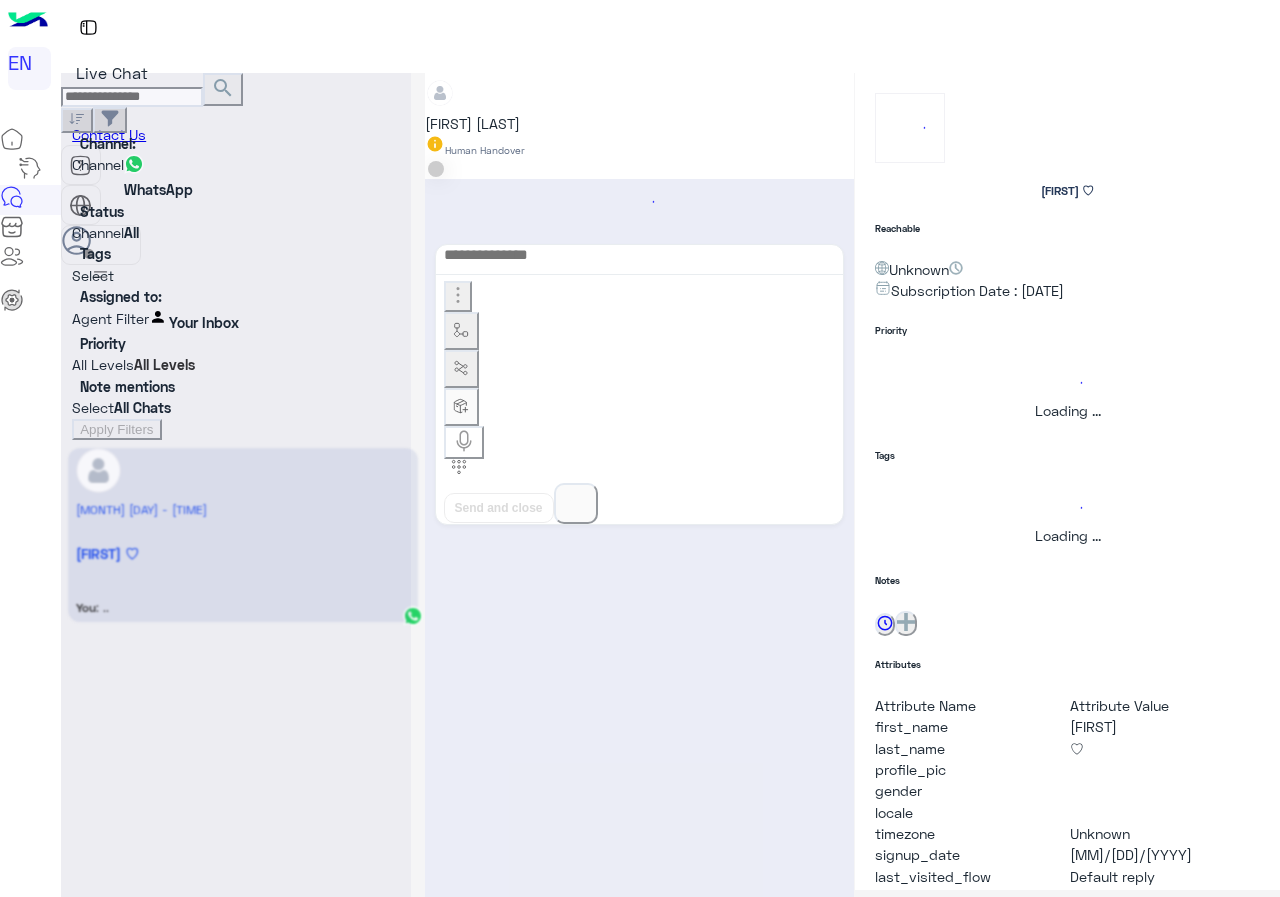 scroll, scrollTop: 741, scrollLeft: 0, axis: vertical 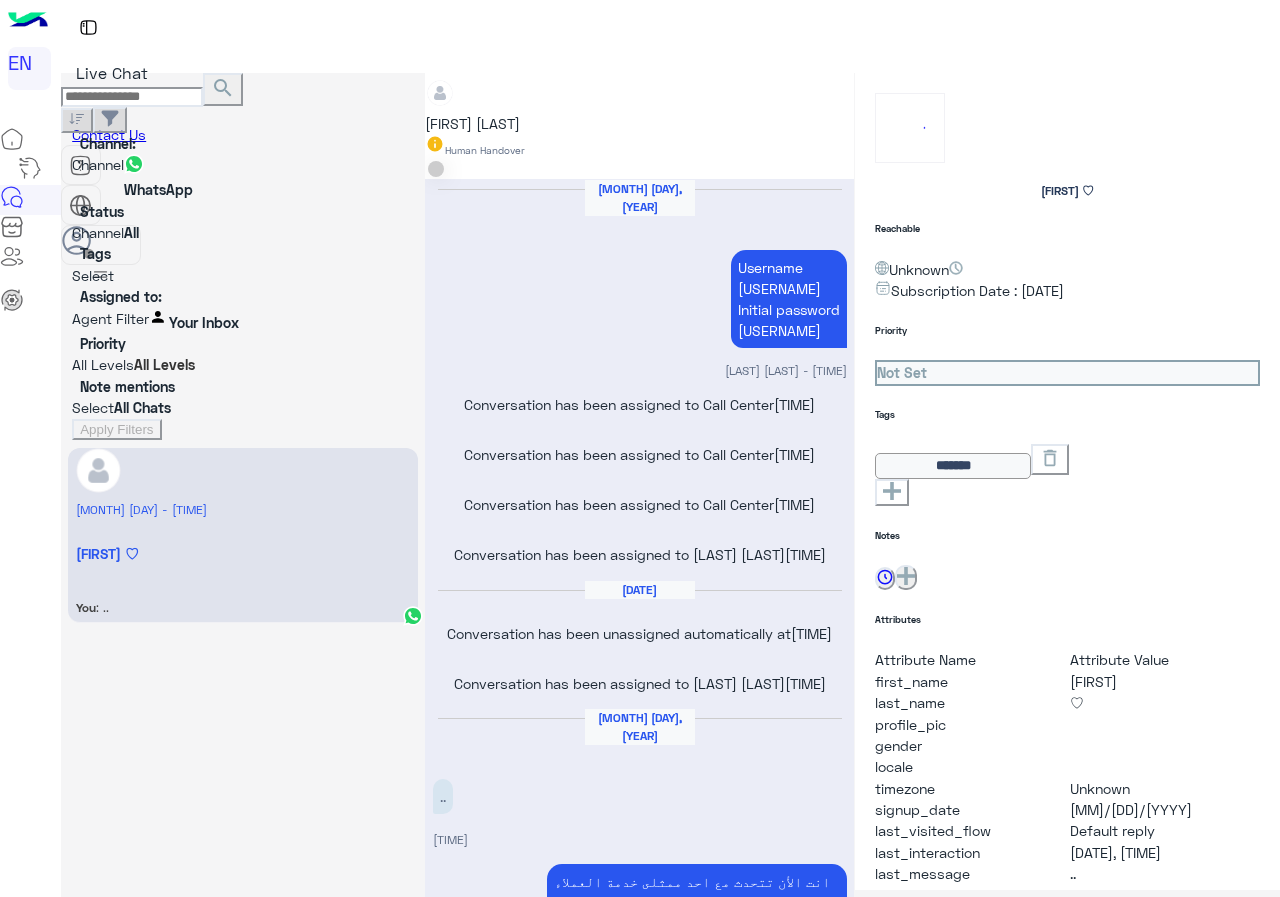 click at bounding box center (243, 318) 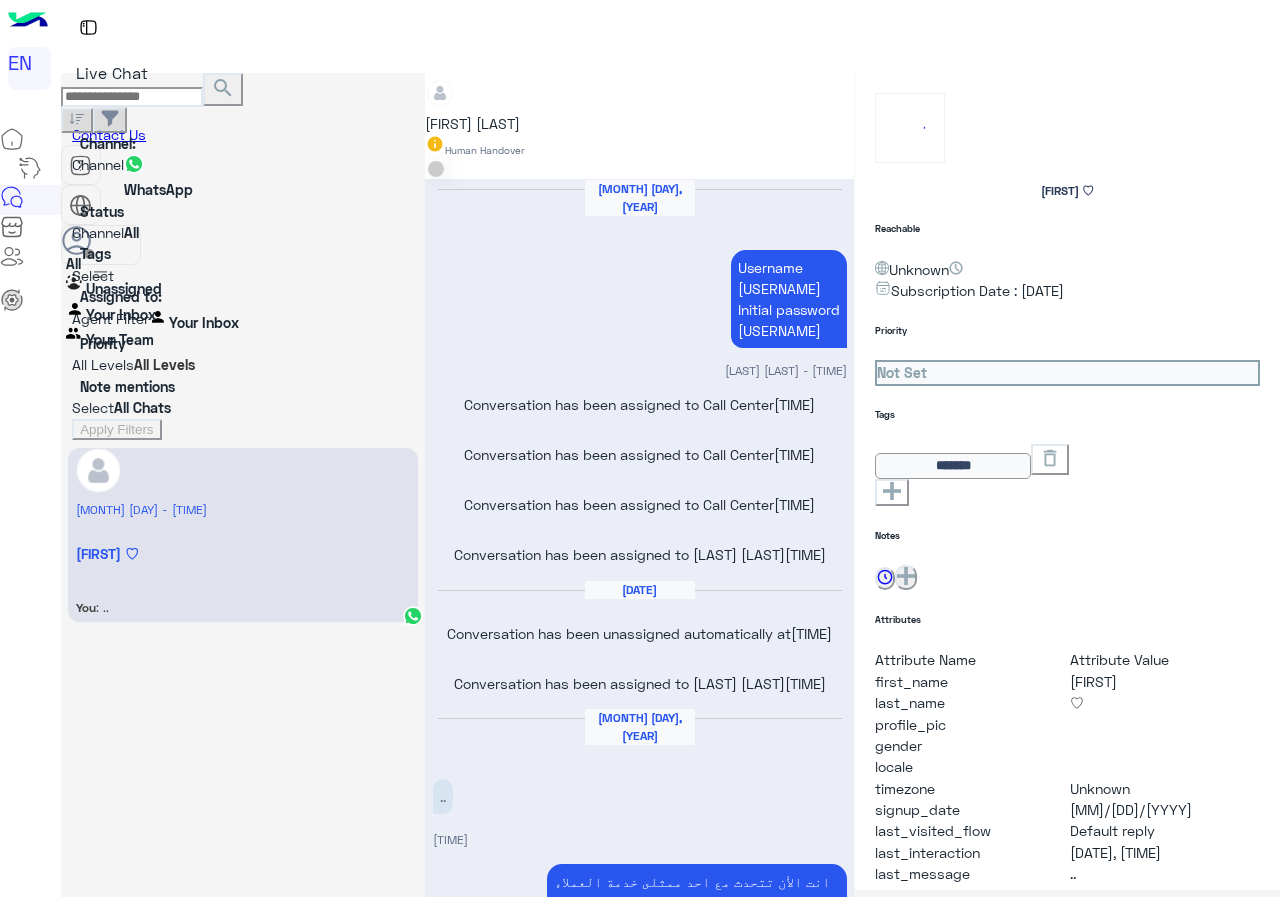 click on "Your Team" at bounding box center [120, 339] 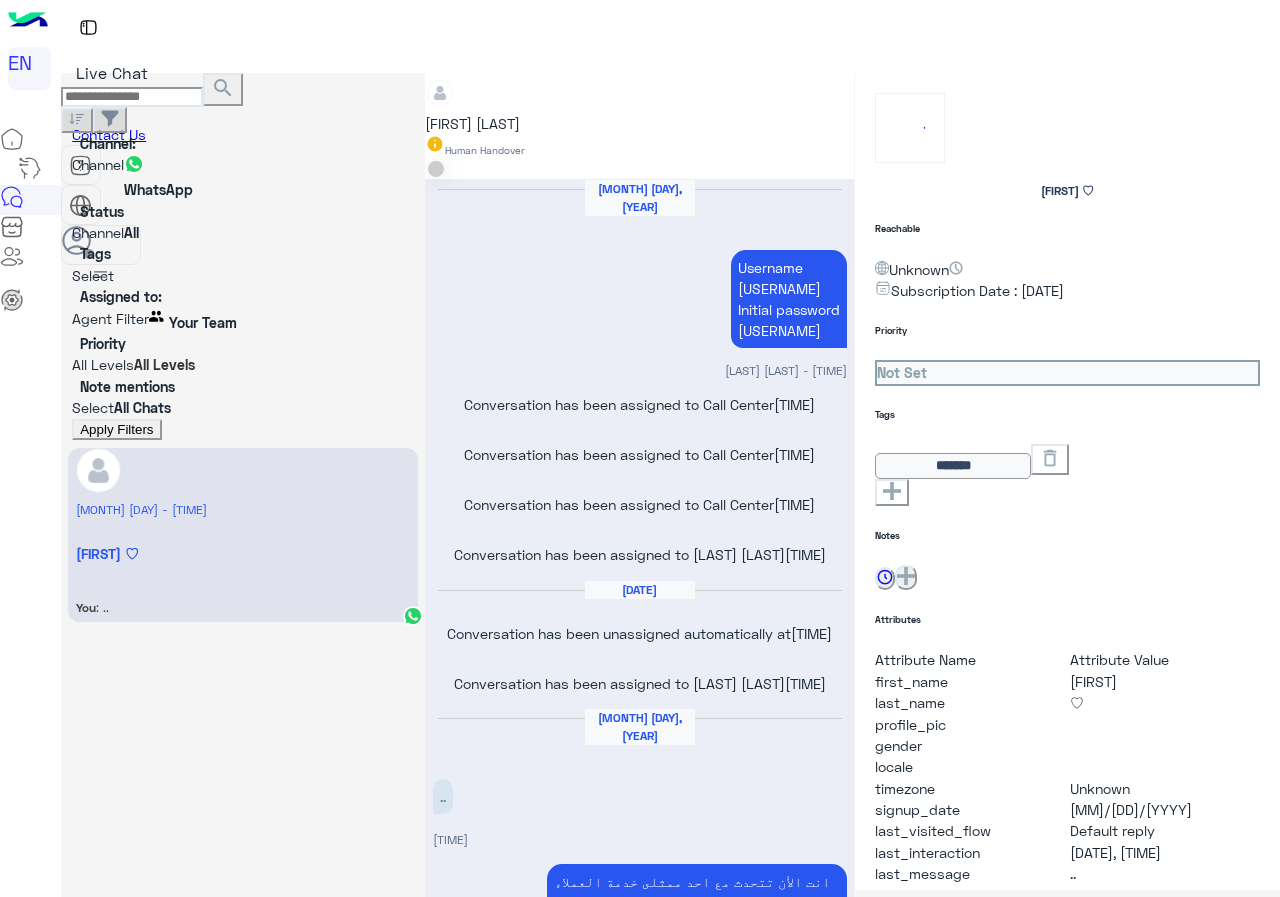 click on "Apply Filters" at bounding box center [116, 429] 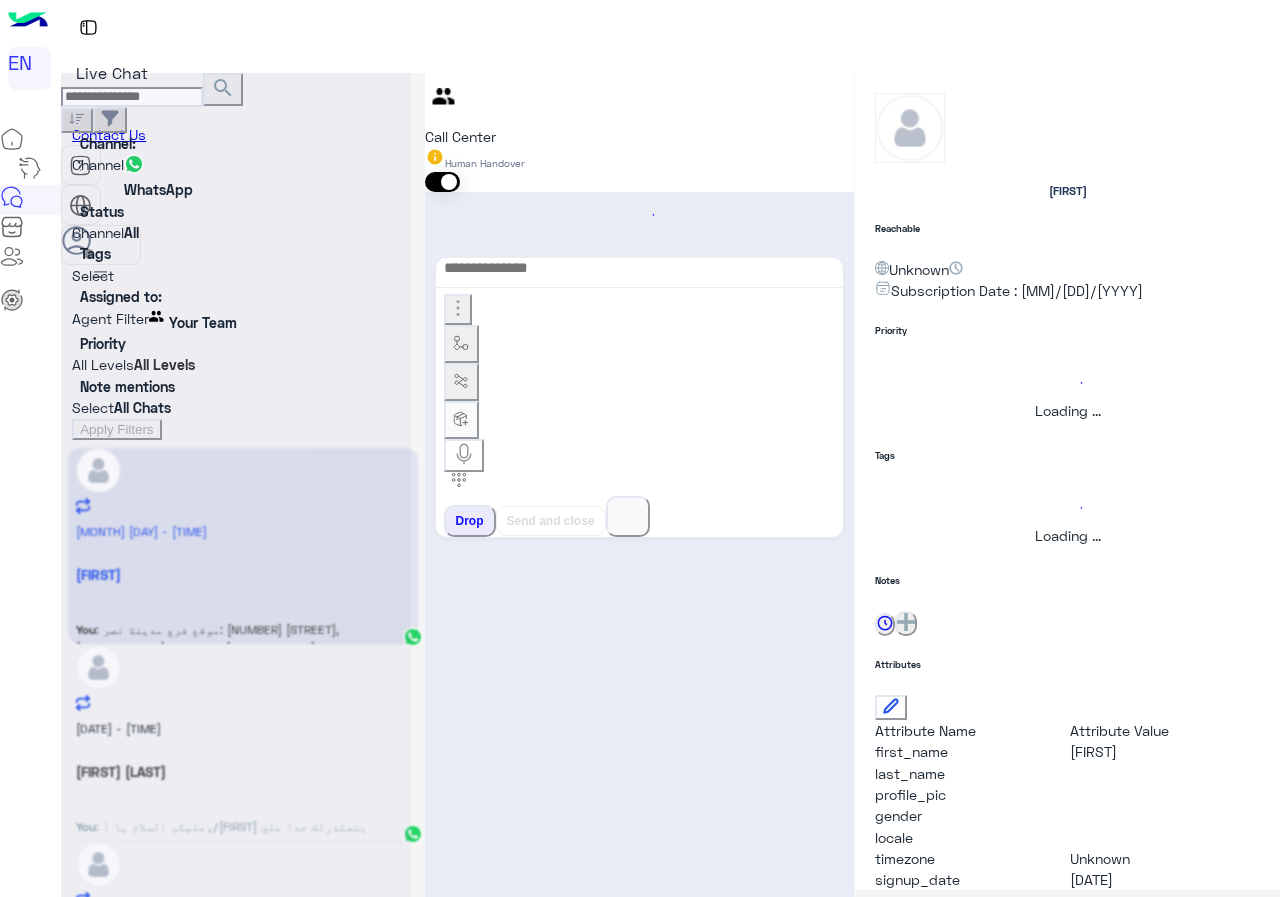 scroll, scrollTop: 0, scrollLeft: 0, axis: both 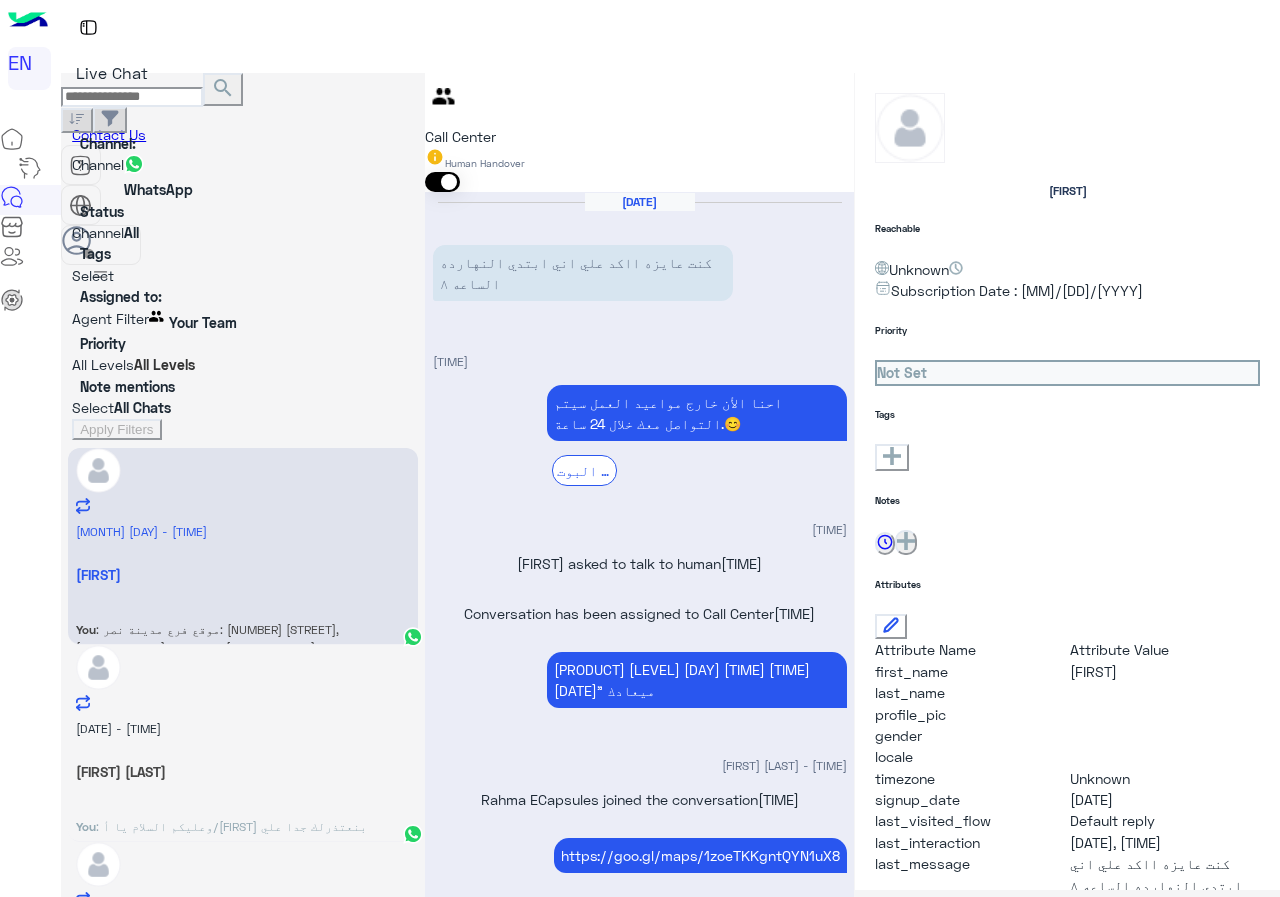 click on "Om : بتاع [FIRST] و [FIRST]
وقلتولي هنبعتلك ومستنيه ومحدش بعت" at bounding box center [243, 657] 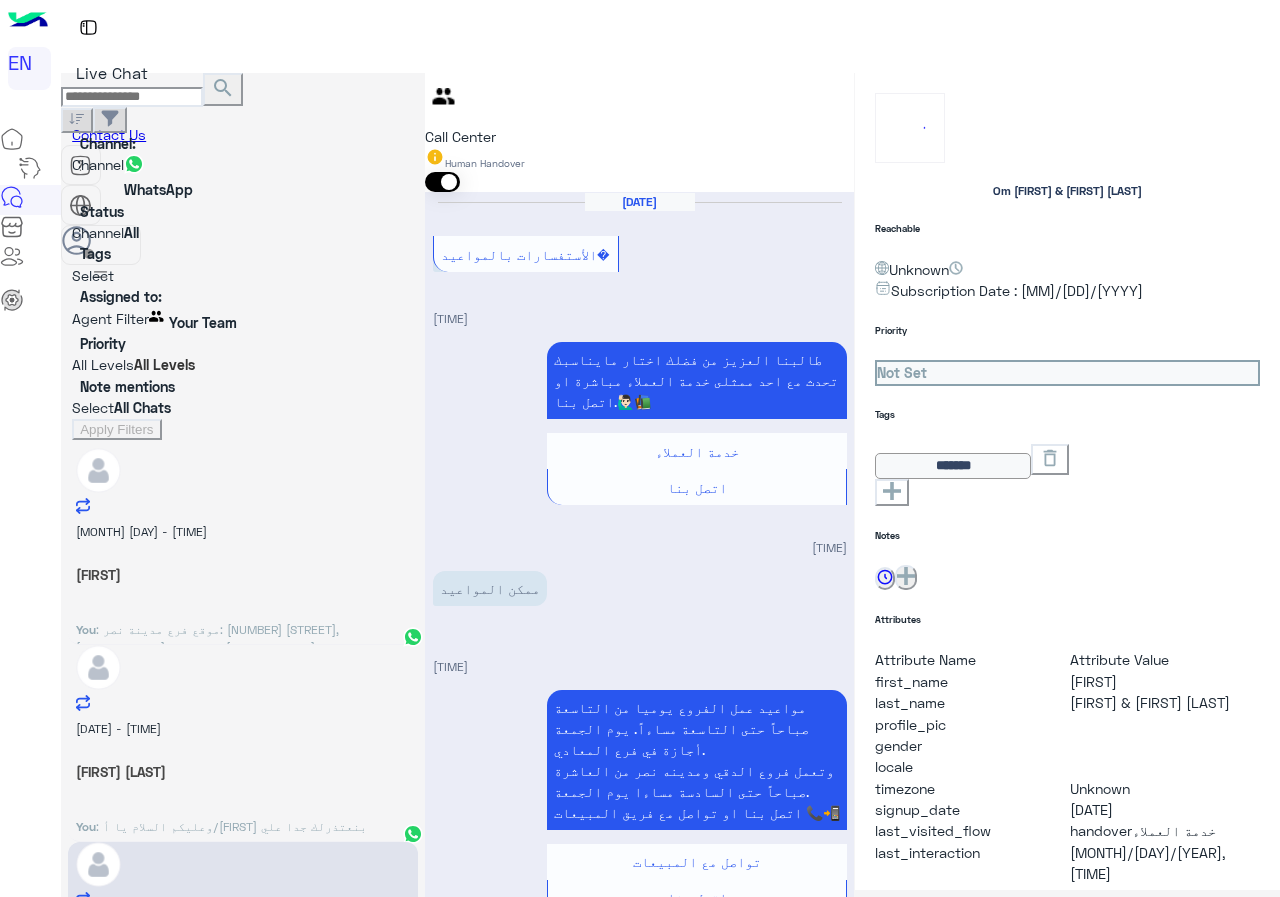 scroll, scrollTop: 1175, scrollLeft: 0, axis: vertical 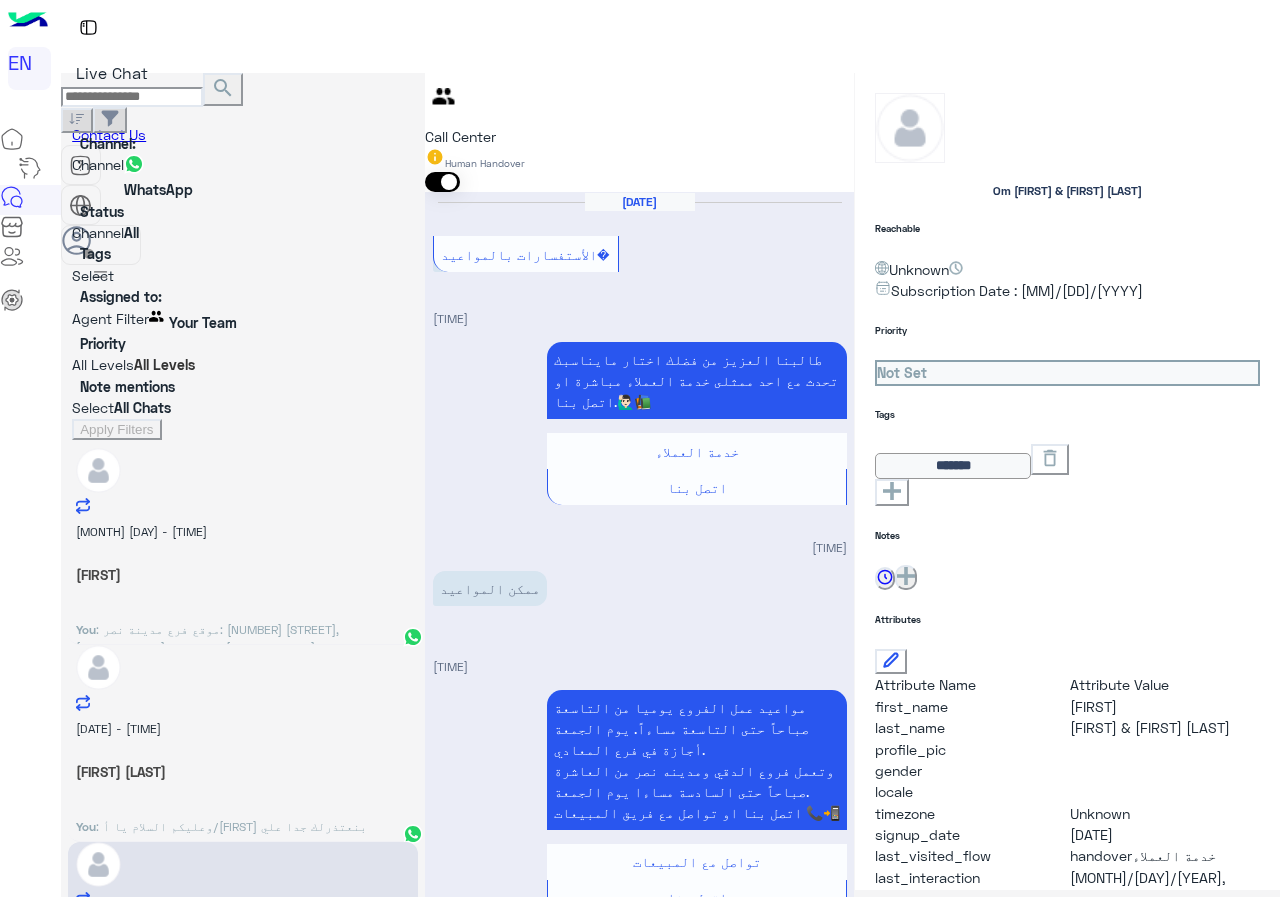 paste on "**********" 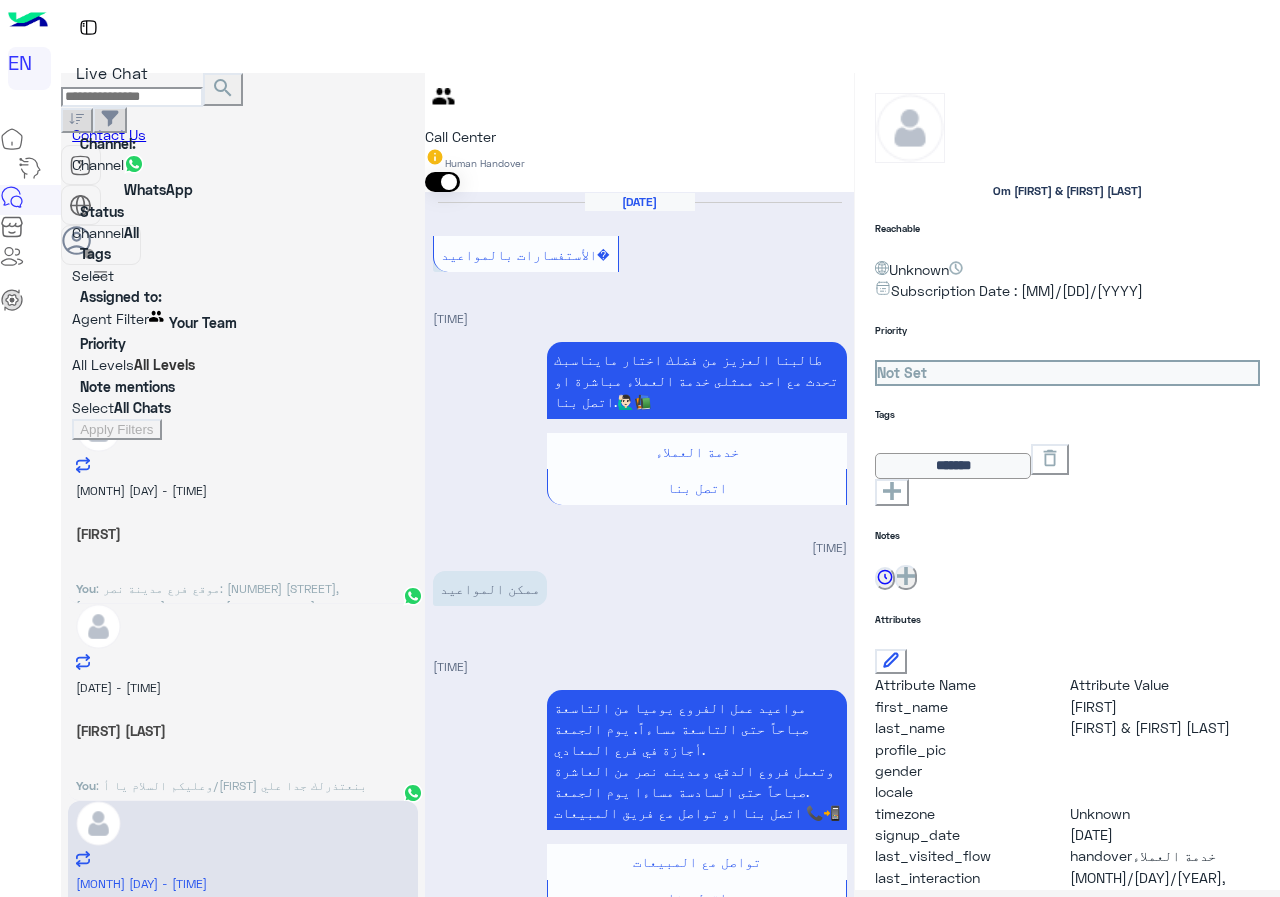 scroll, scrollTop: 0, scrollLeft: 0, axis: both 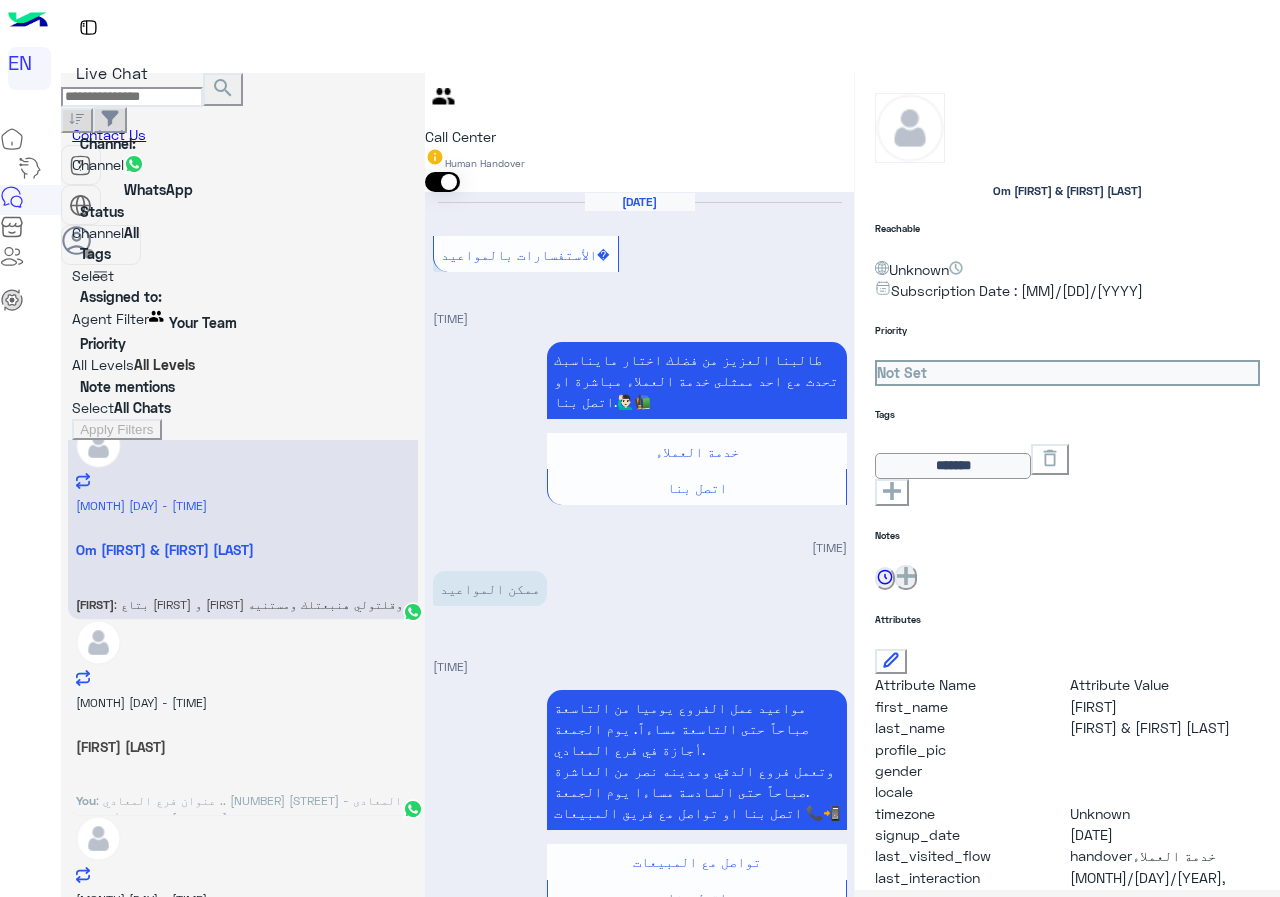 click on "Bot :   handoverخدمة العملاء" at bounding box center [243, 207] 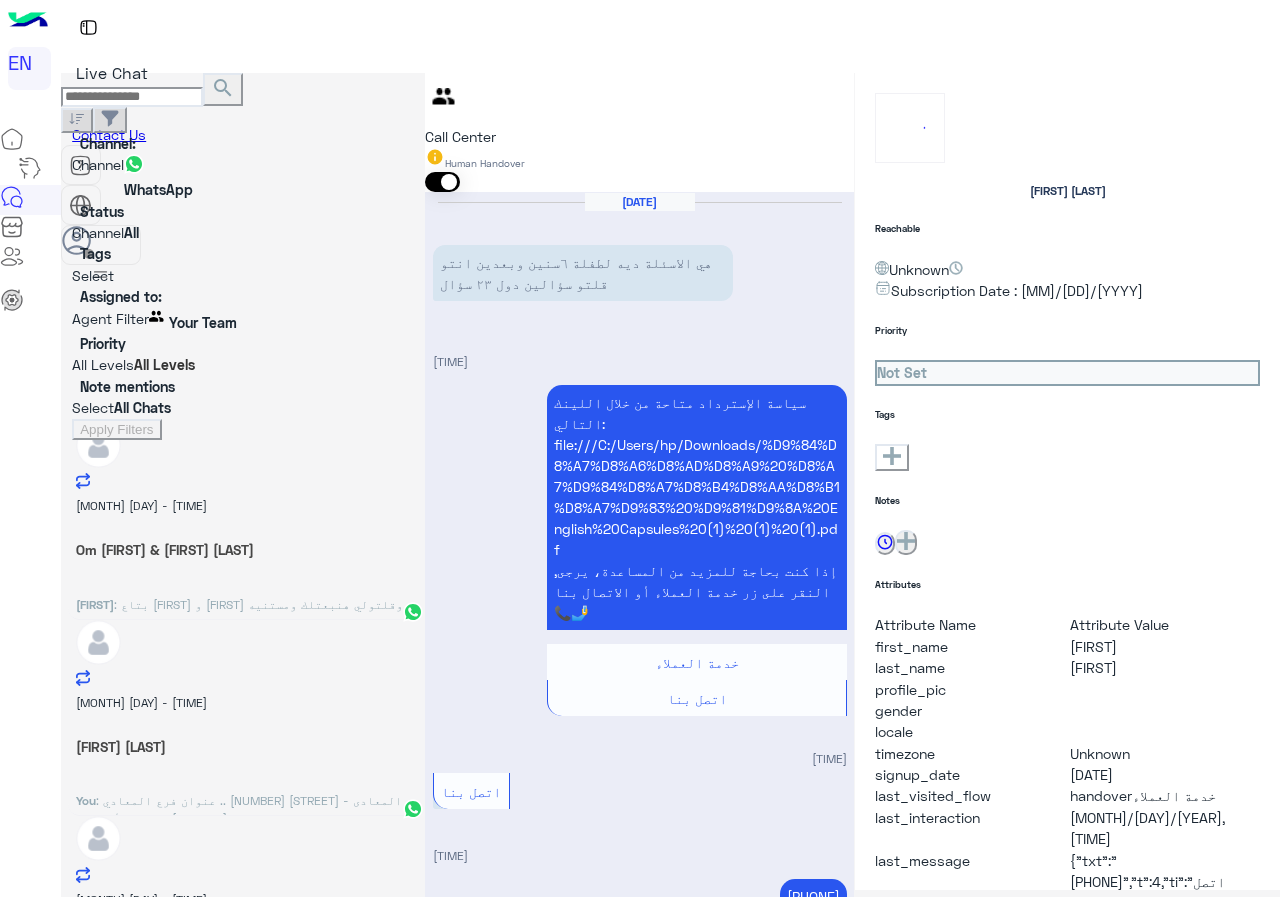 scroll, scrollTop: 0, scrollLeft: 0, axis: both 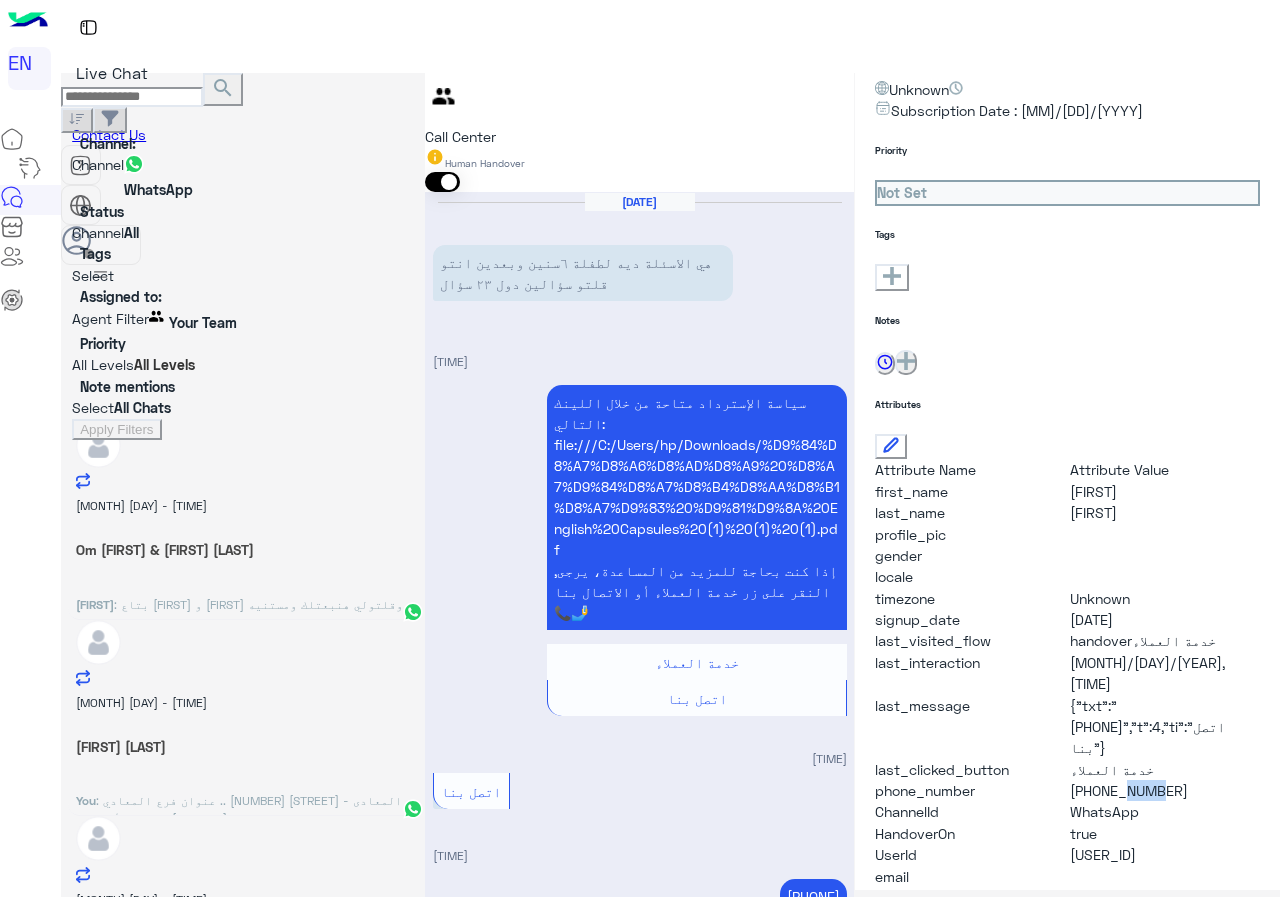 drag, startPoint x: 1119, startPoint y: 701, endPoint x: 1148, endPoint y: 701, distance: 29 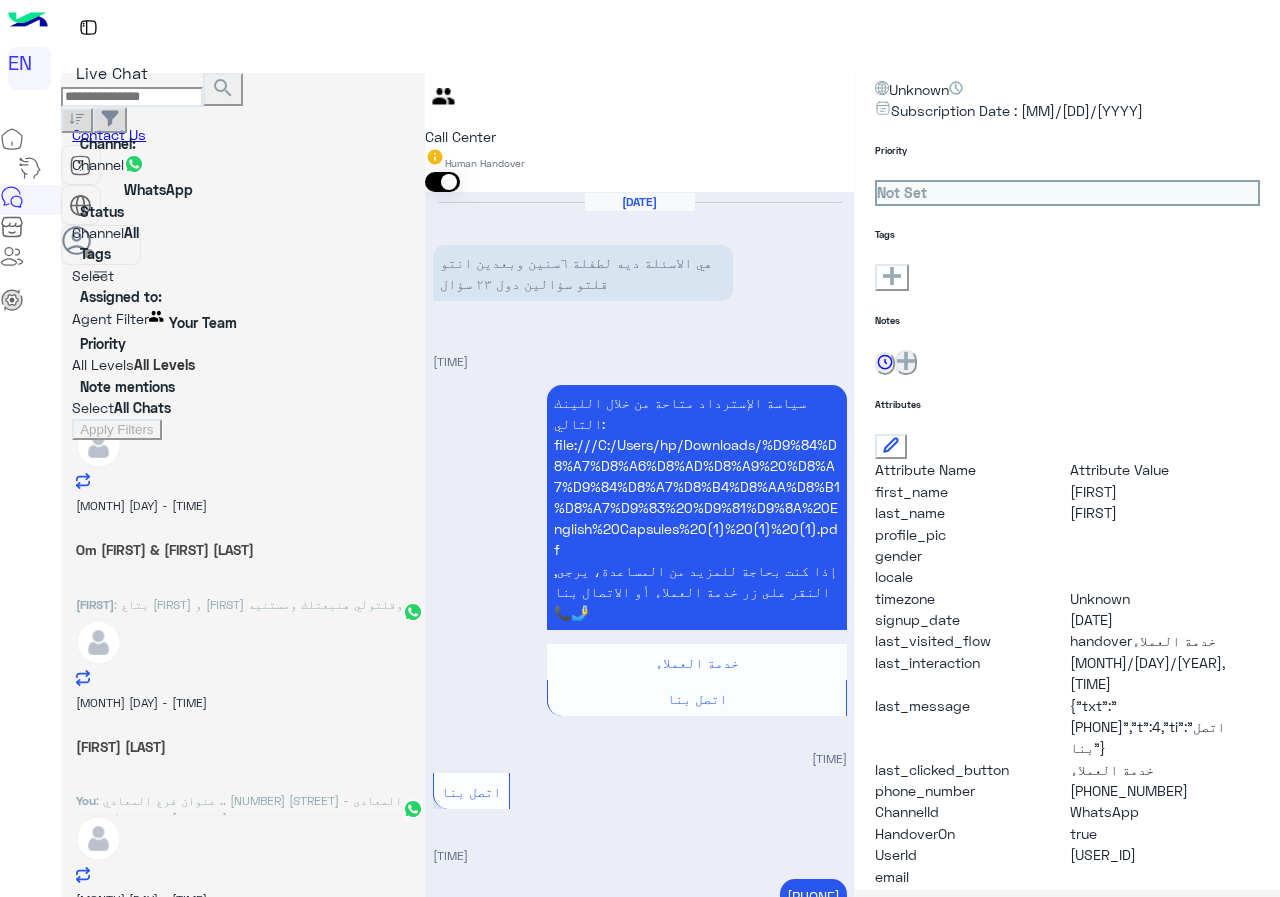 click on "201100992505" at bounding box center [1165, 491] 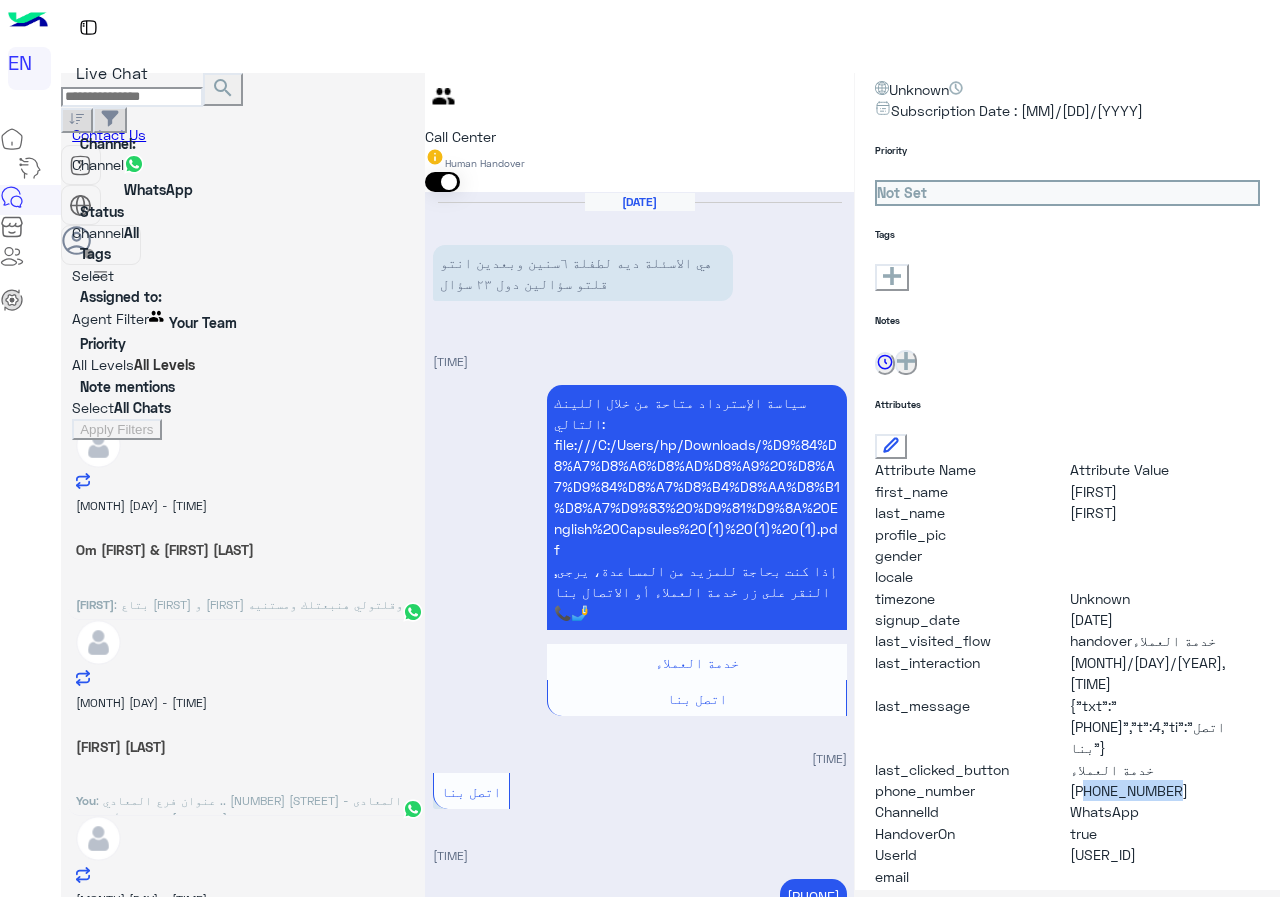 drag, startPoint x: 1072, startPoint y: 700, endPoint x: 1169, endPoint y: 702, distance: 97.020615 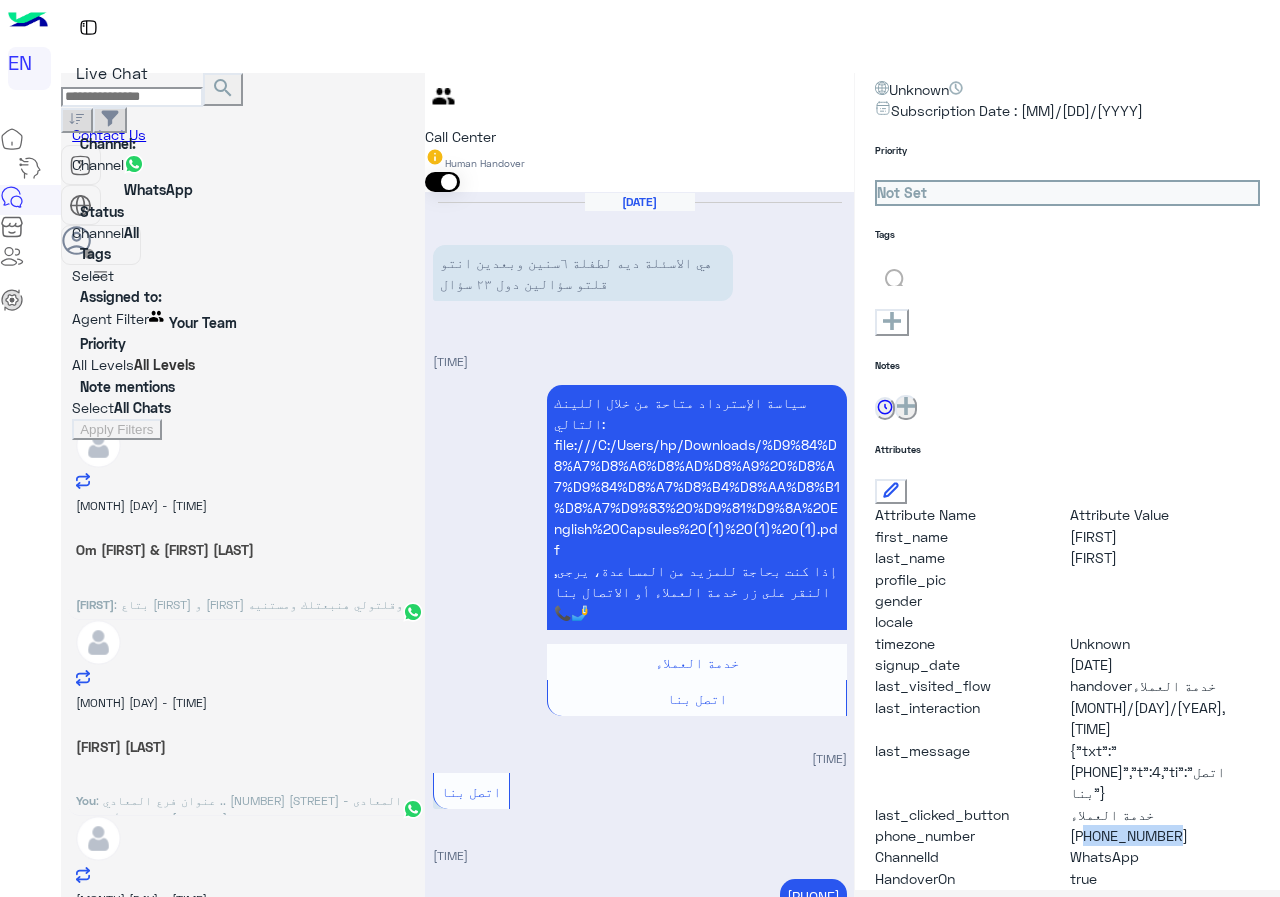 click at bounding box center (940, 274) 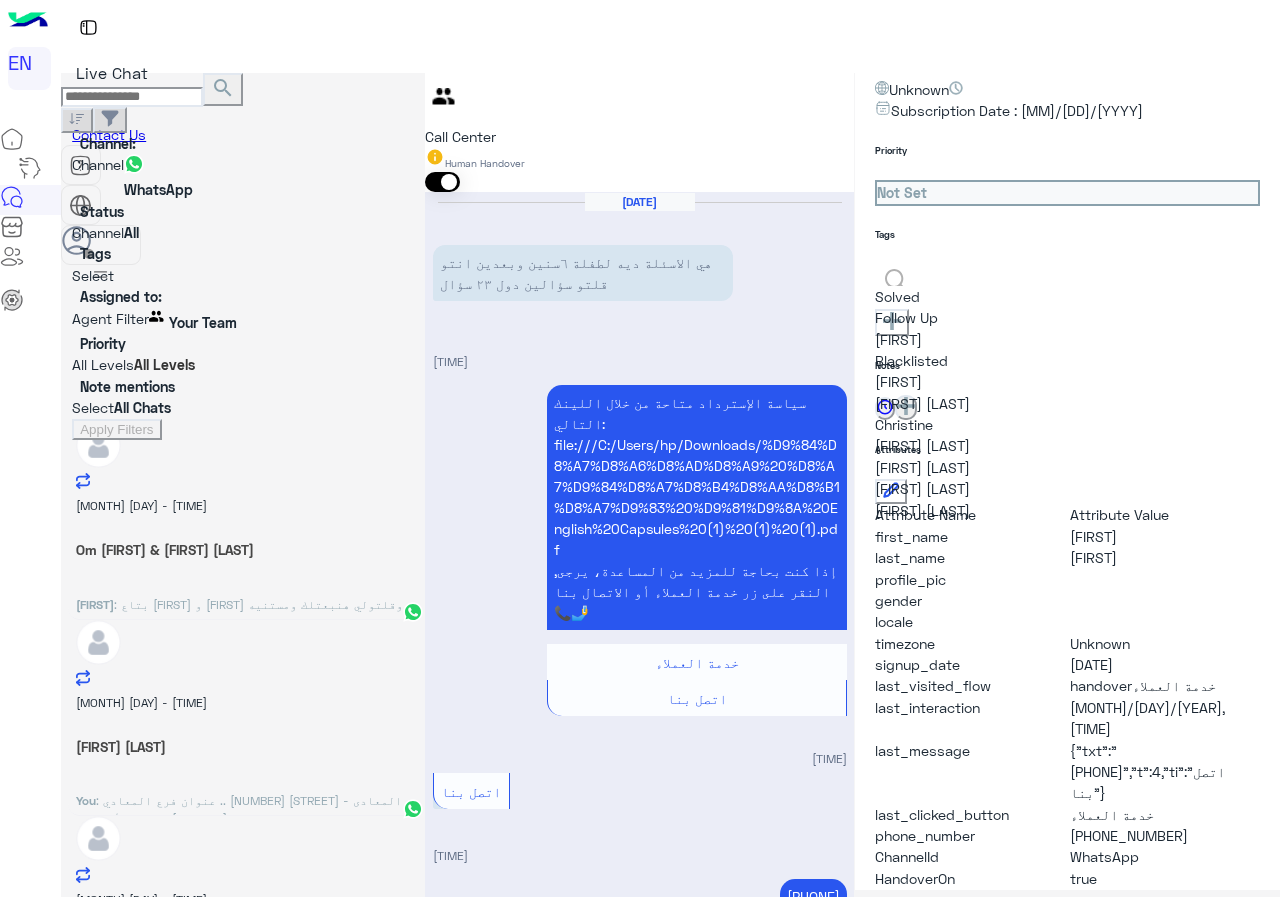click on "Solved" at bounding box center (940, 296) 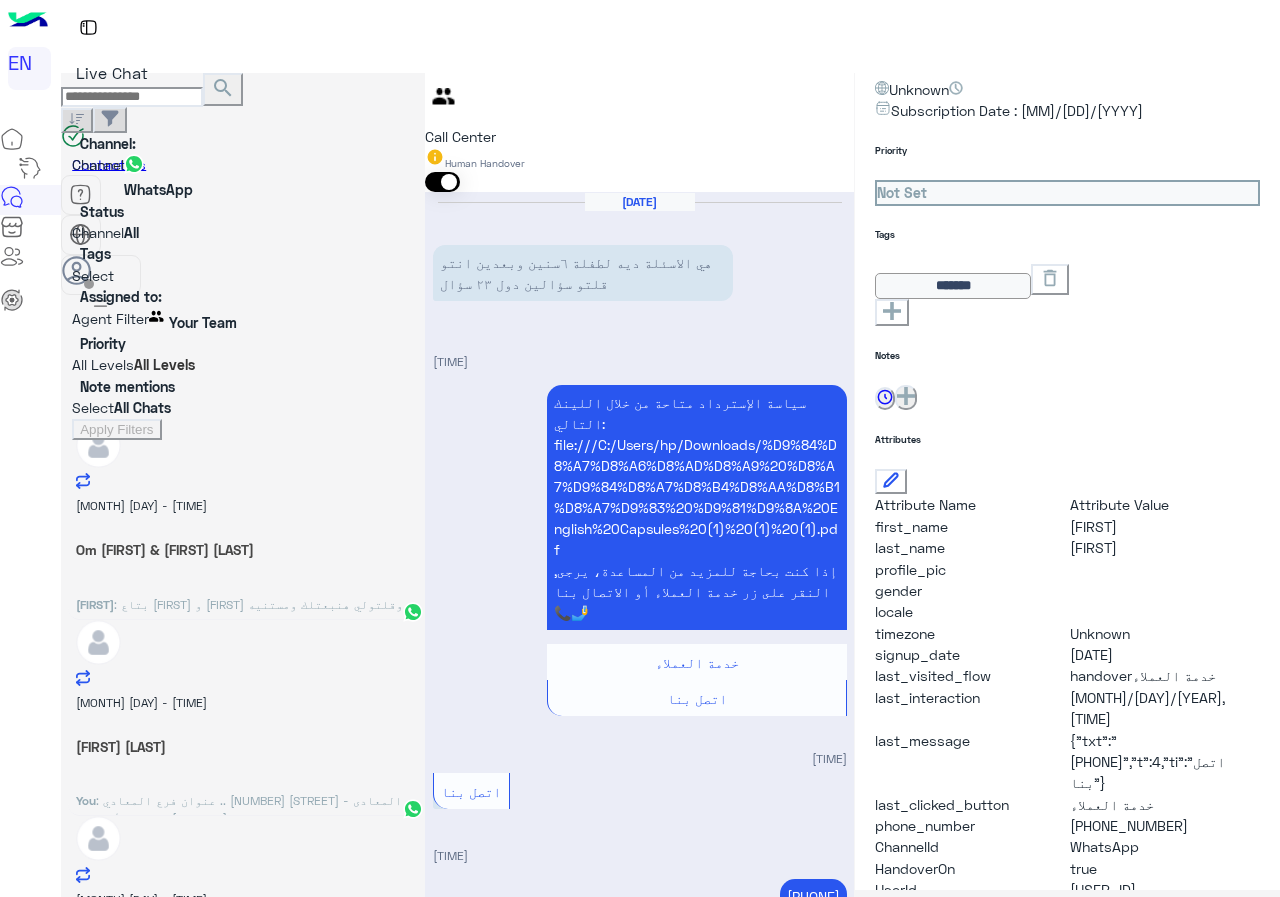 click on "******  See All" at bounding box center (1067, 295) 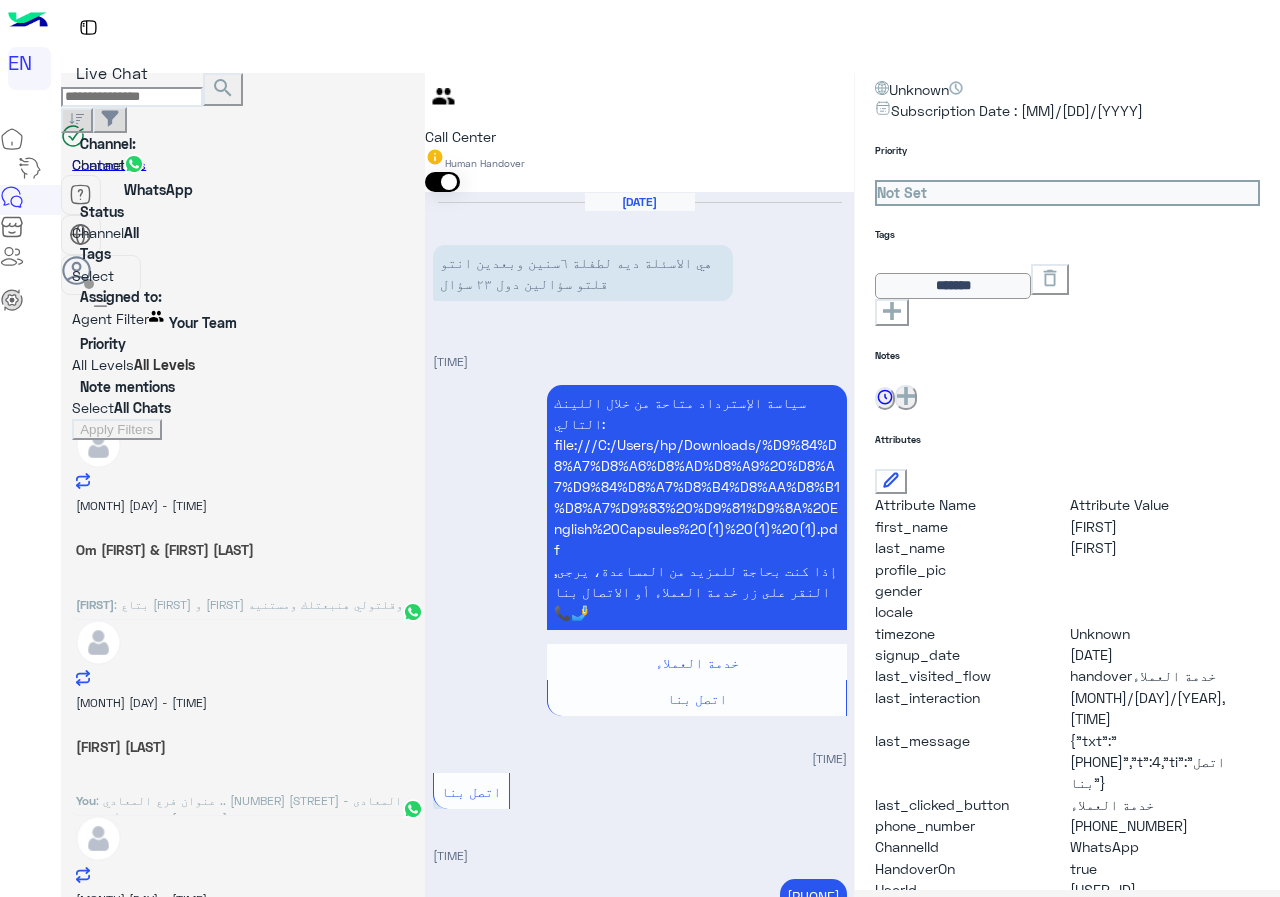 click on ": [DATE]" at bounding box center [238, 237] 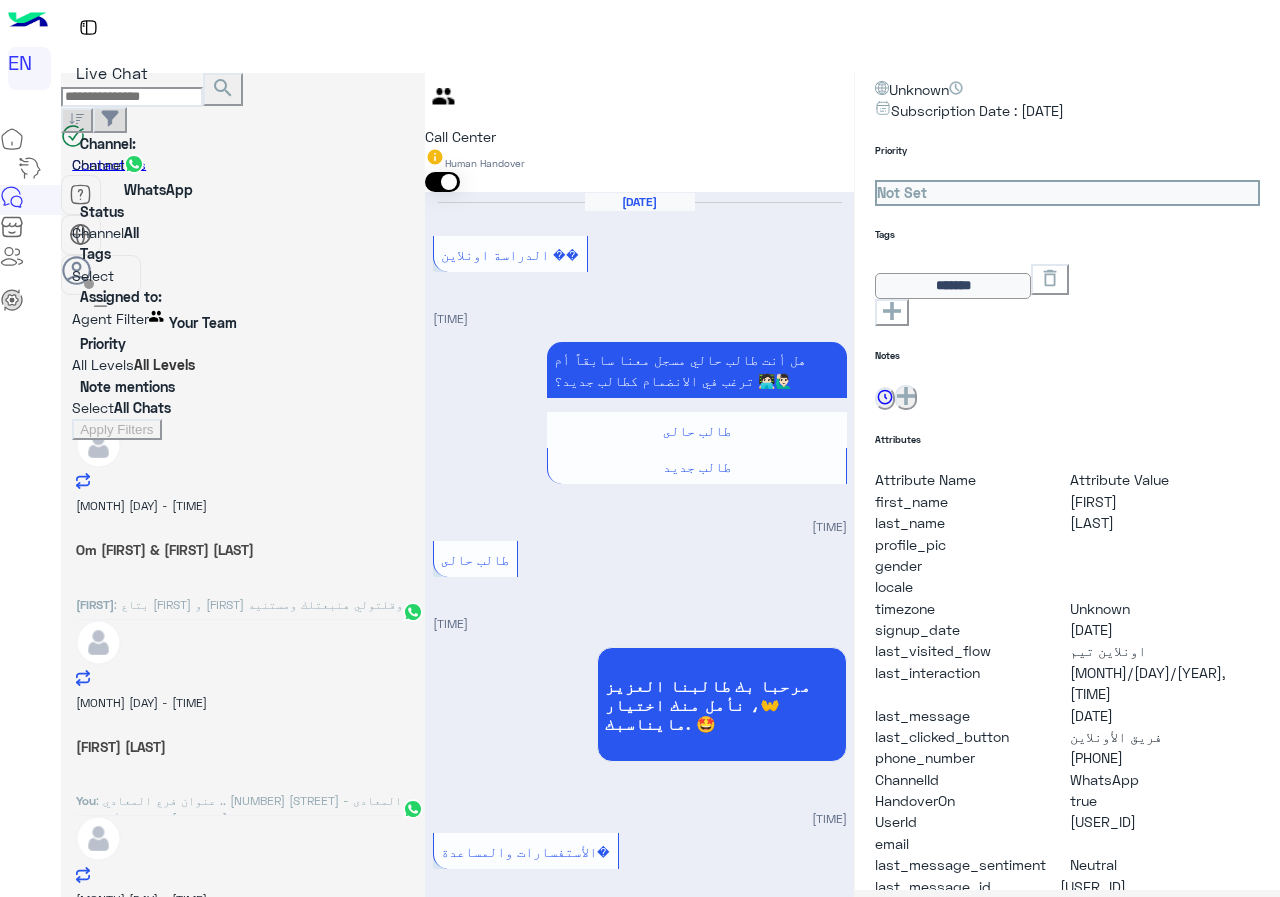 scroll, scrollTop: 1205, scrollLeft: 0, axis: vertical 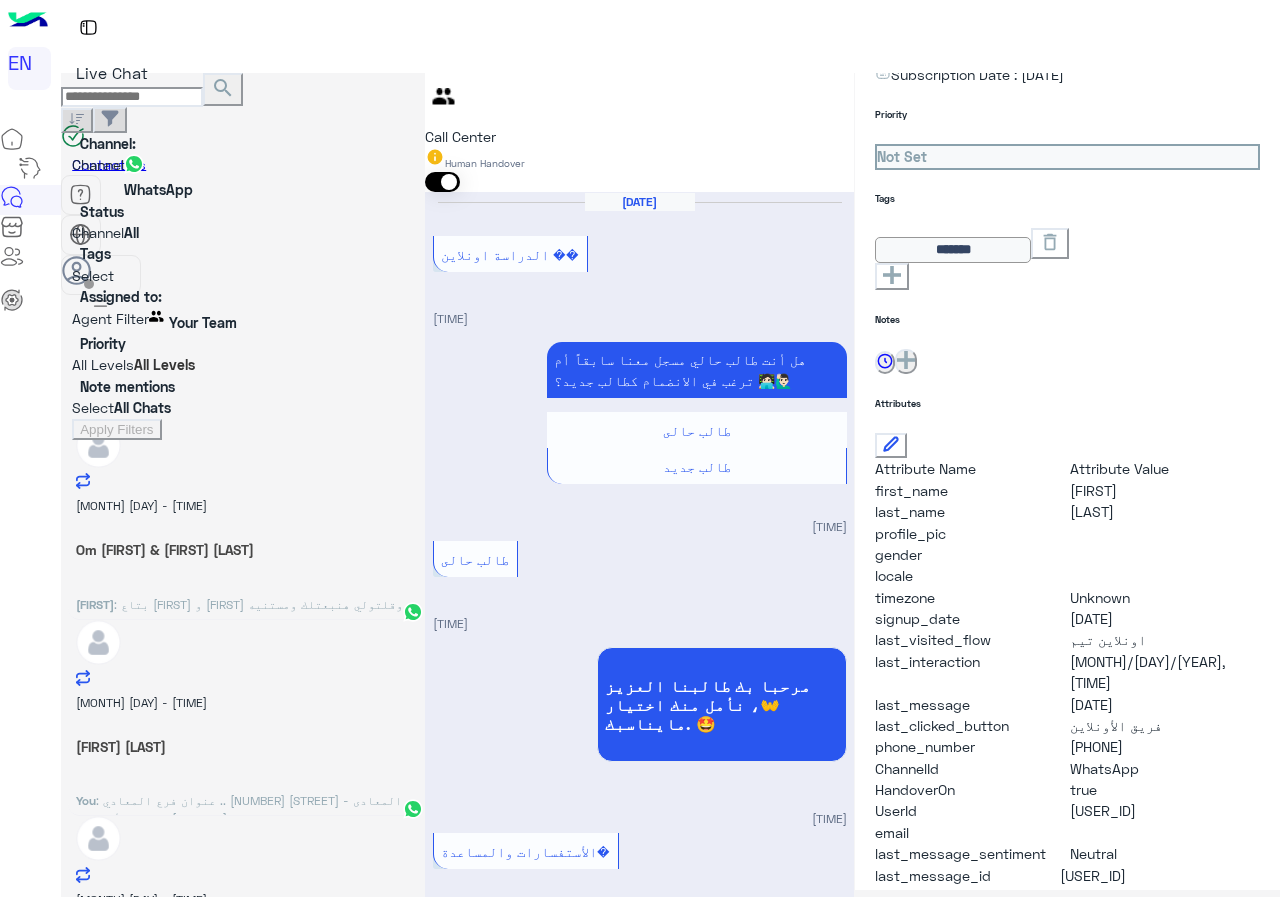 click at bounding box center (639, 2832) 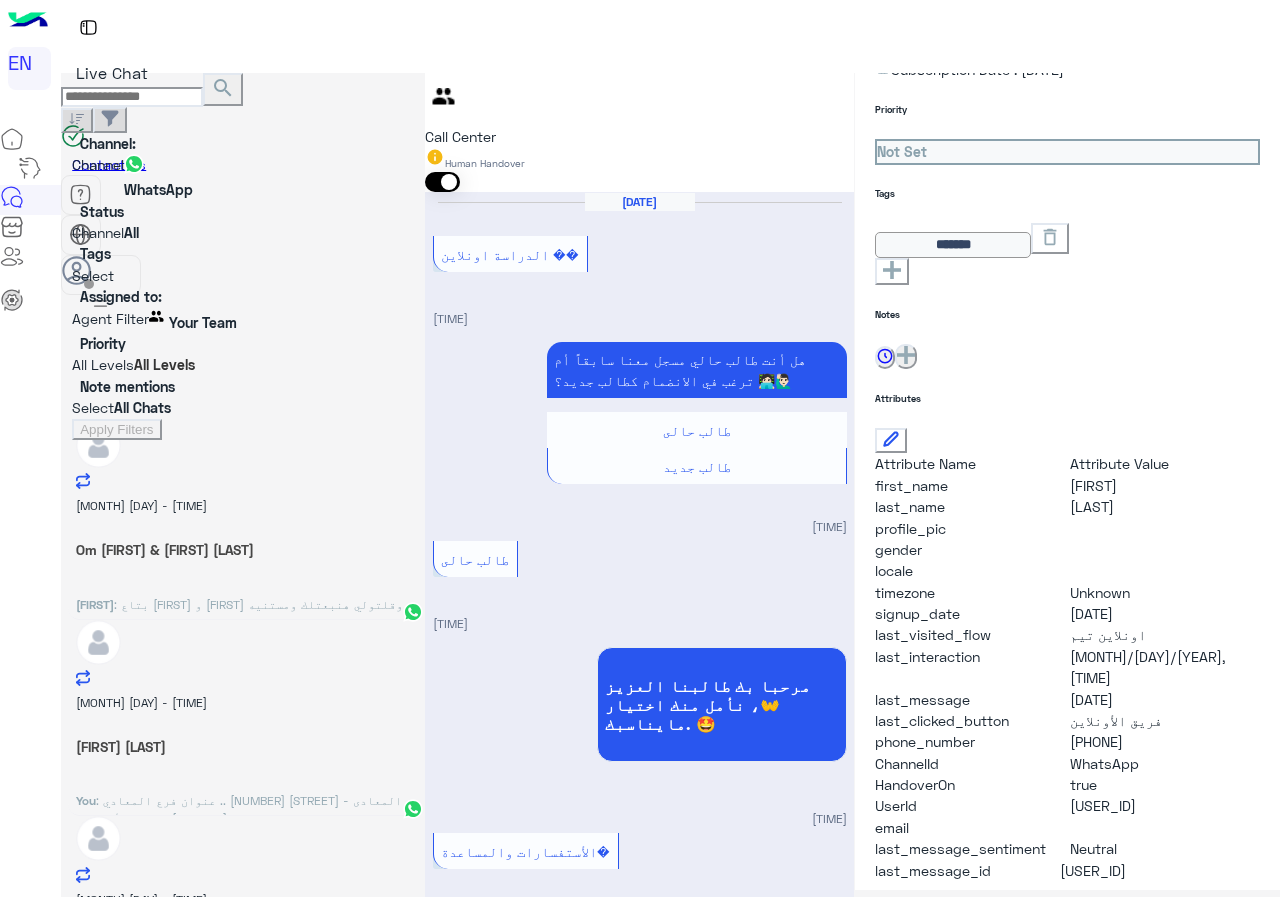 scroll, scrollTop: 1205, scrollLeft: 0, axis: vertical 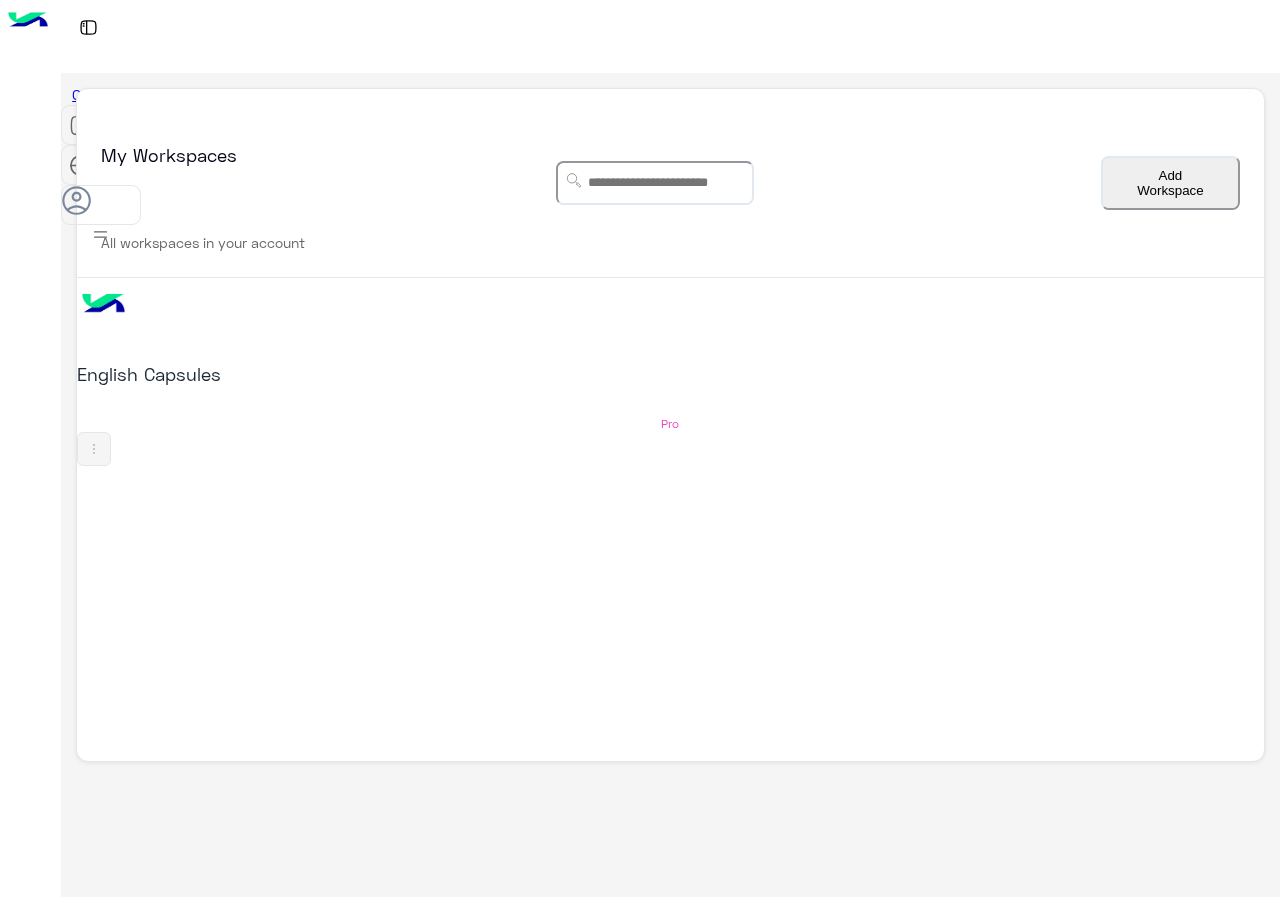 click on "English Capsules" at bounding box center (290, 374) 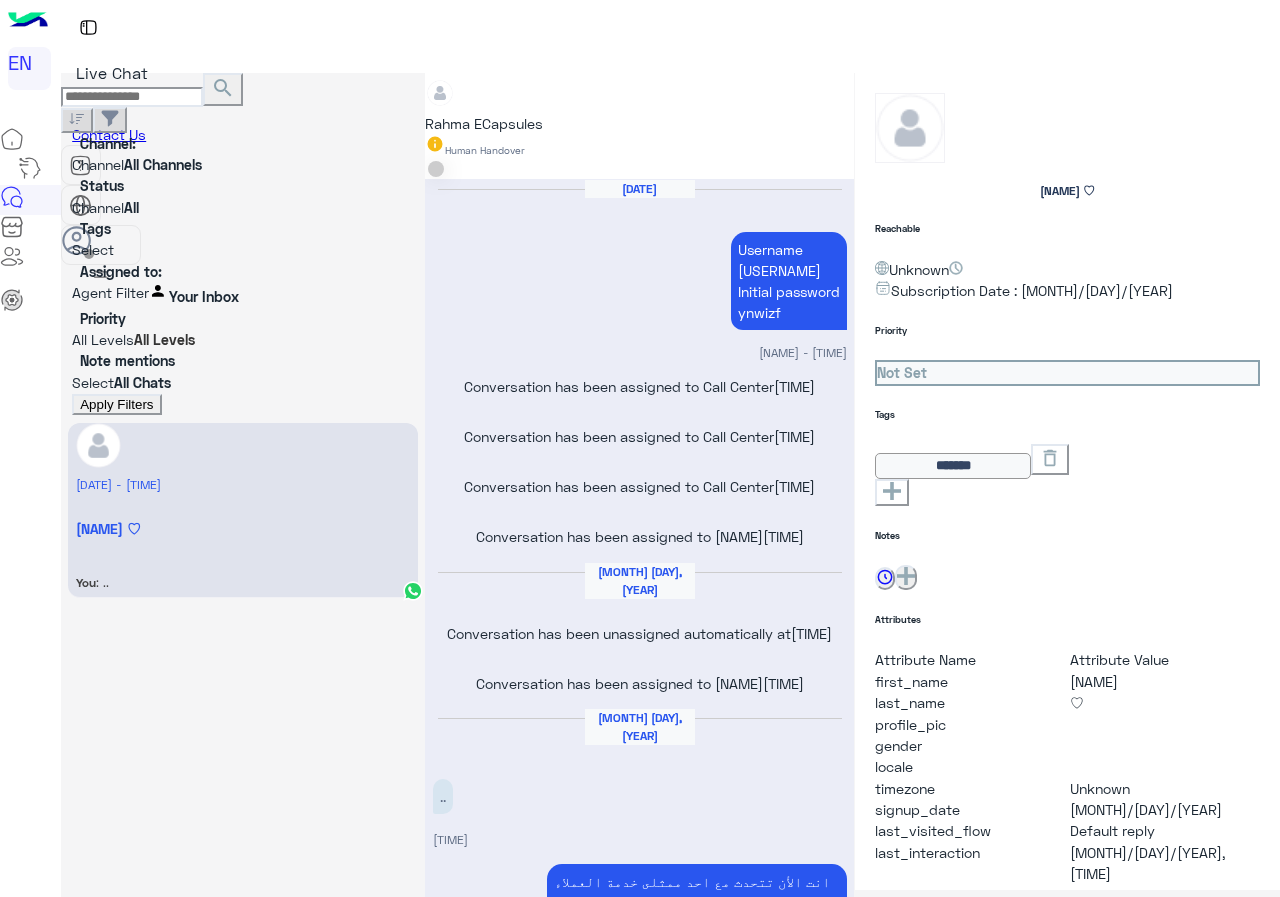 scroll, scrollTop: 741, scrollLeft: 0, axis: vertical 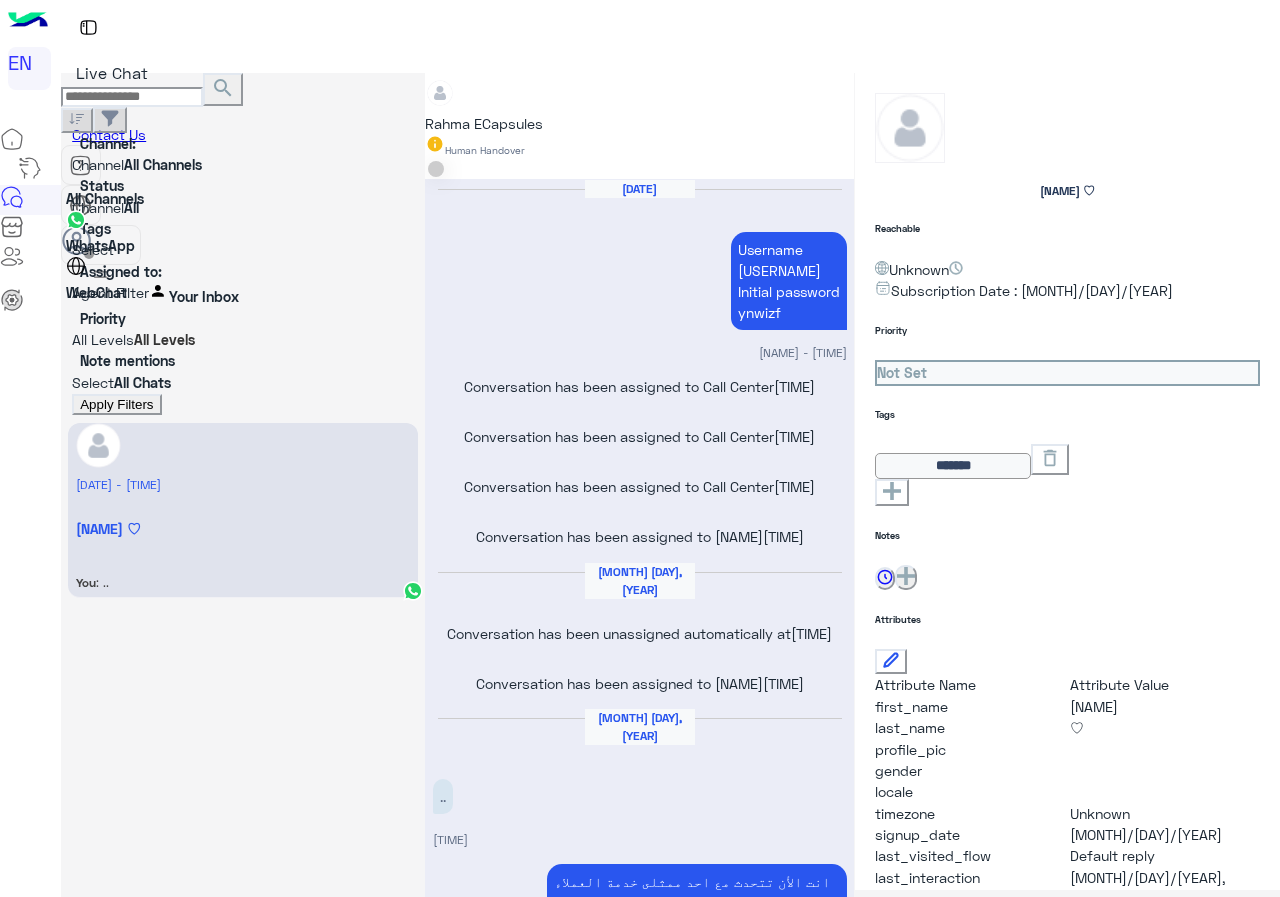click on "WhatsApp" at bounding box center [100, 245] 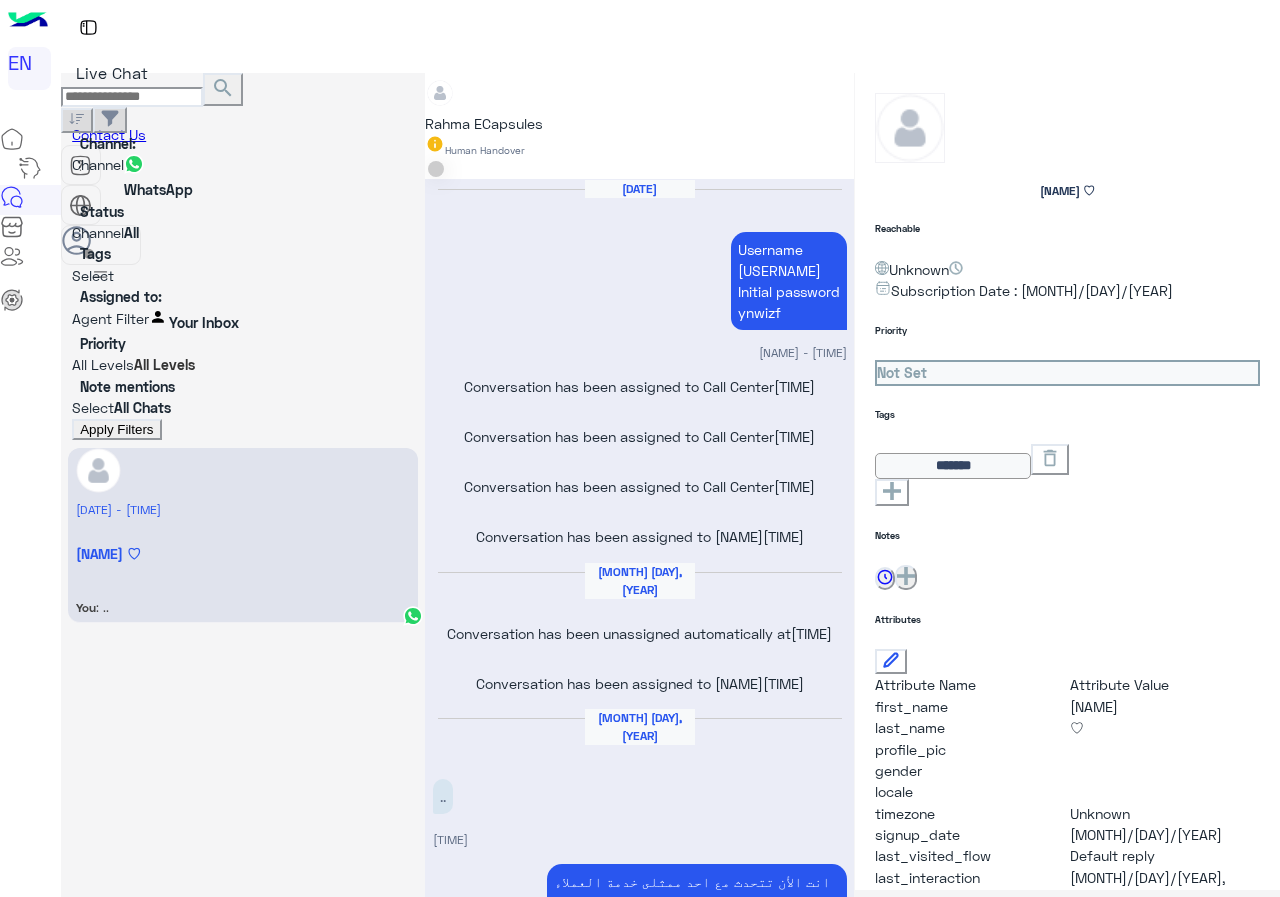 click on "Apply Filters" at bounding box center (116, 429) 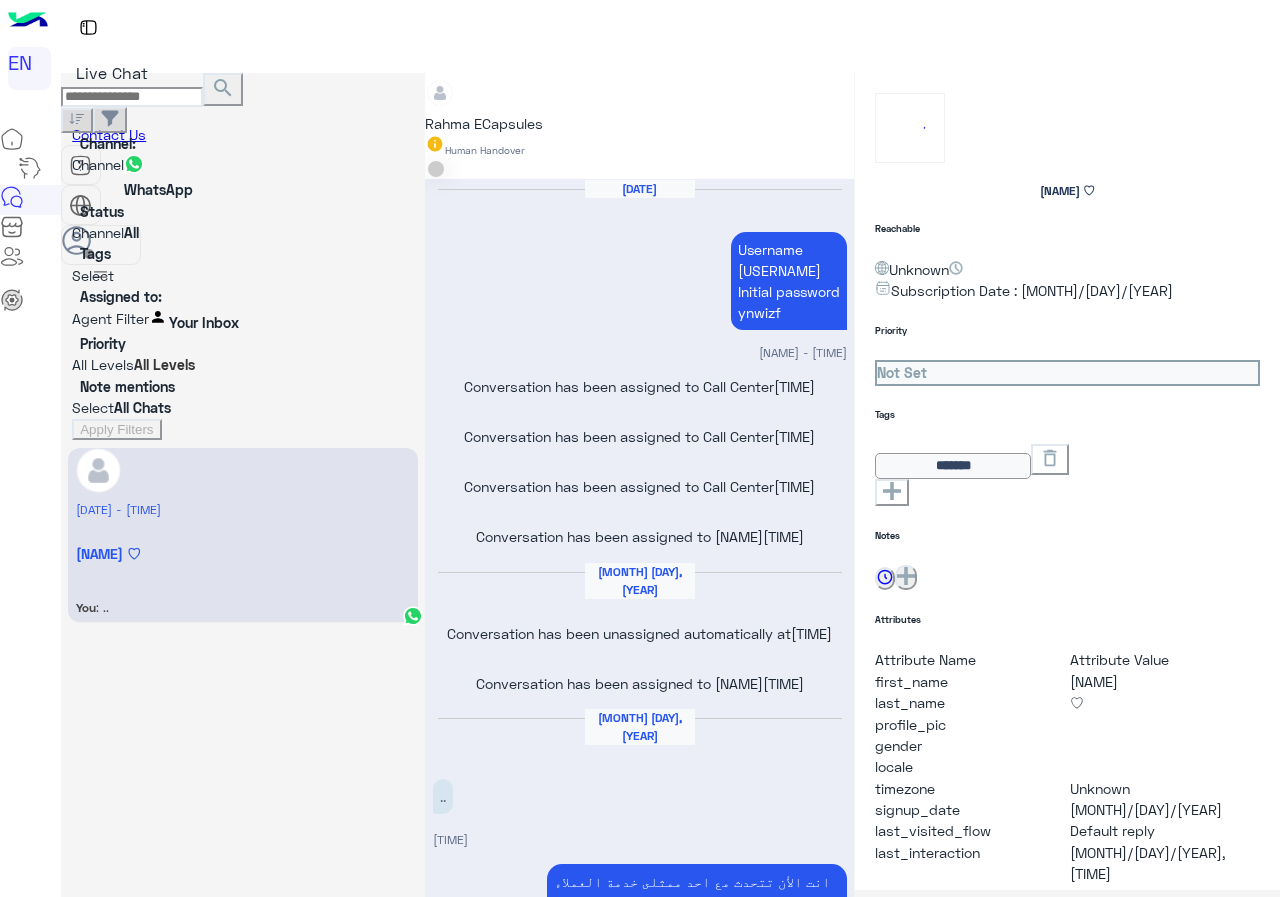 scroll, scrollTop: 741, scrollLeft: 0, axis: vertical 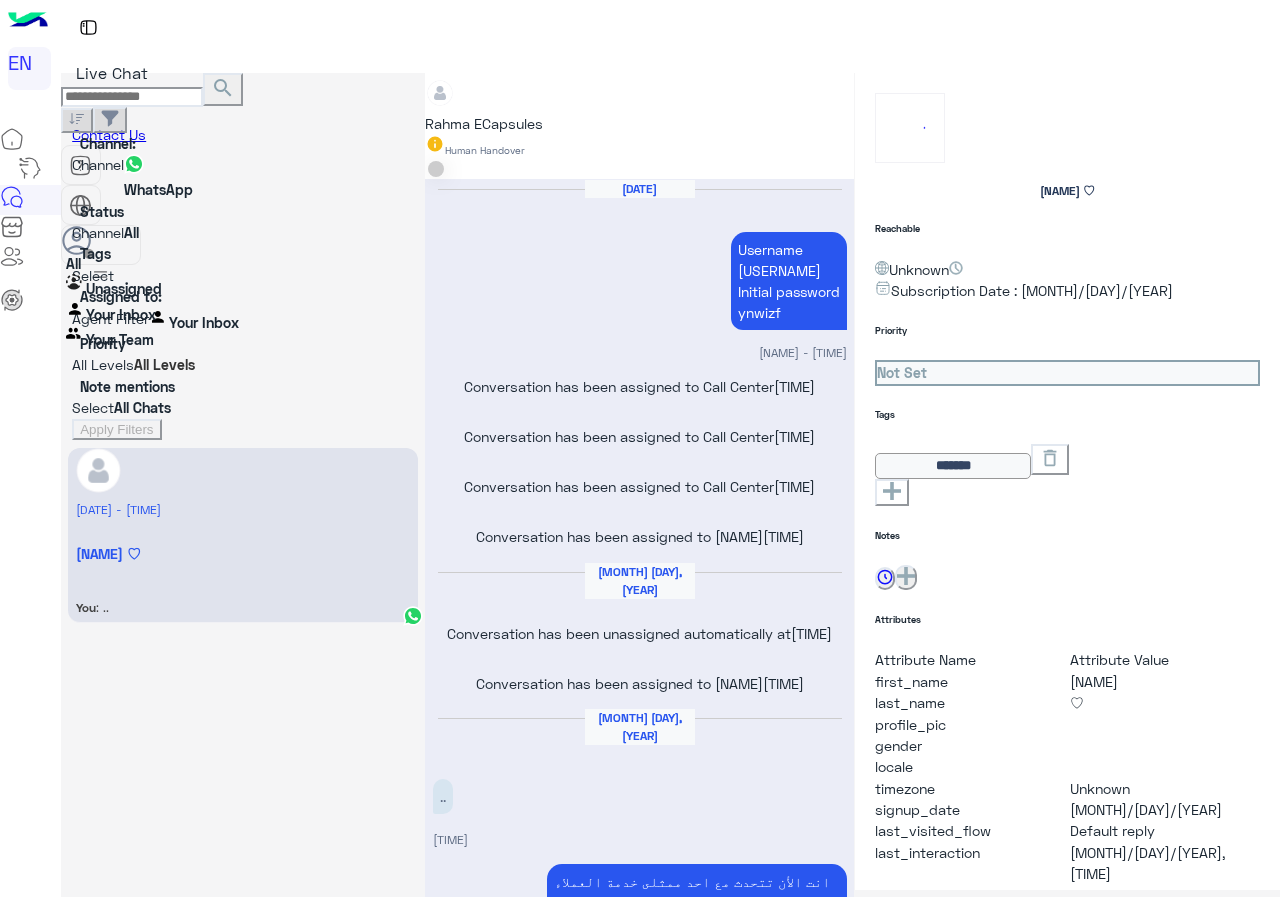 click on "Your Team" at bounding box center [120, 339] 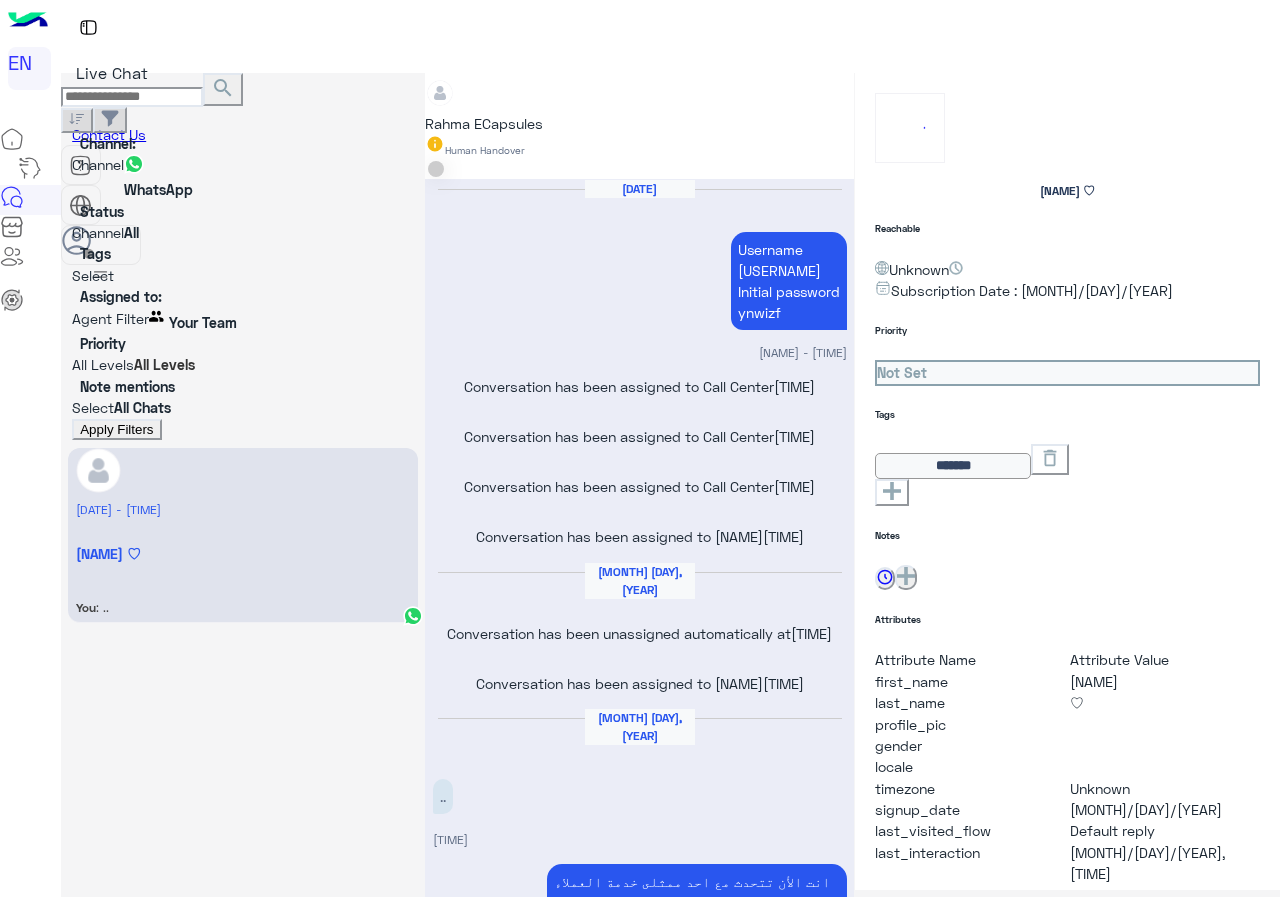 click on "23 April - 5:51 PM  رحمه ♡   You  : .." at bounding box center (243, 856) 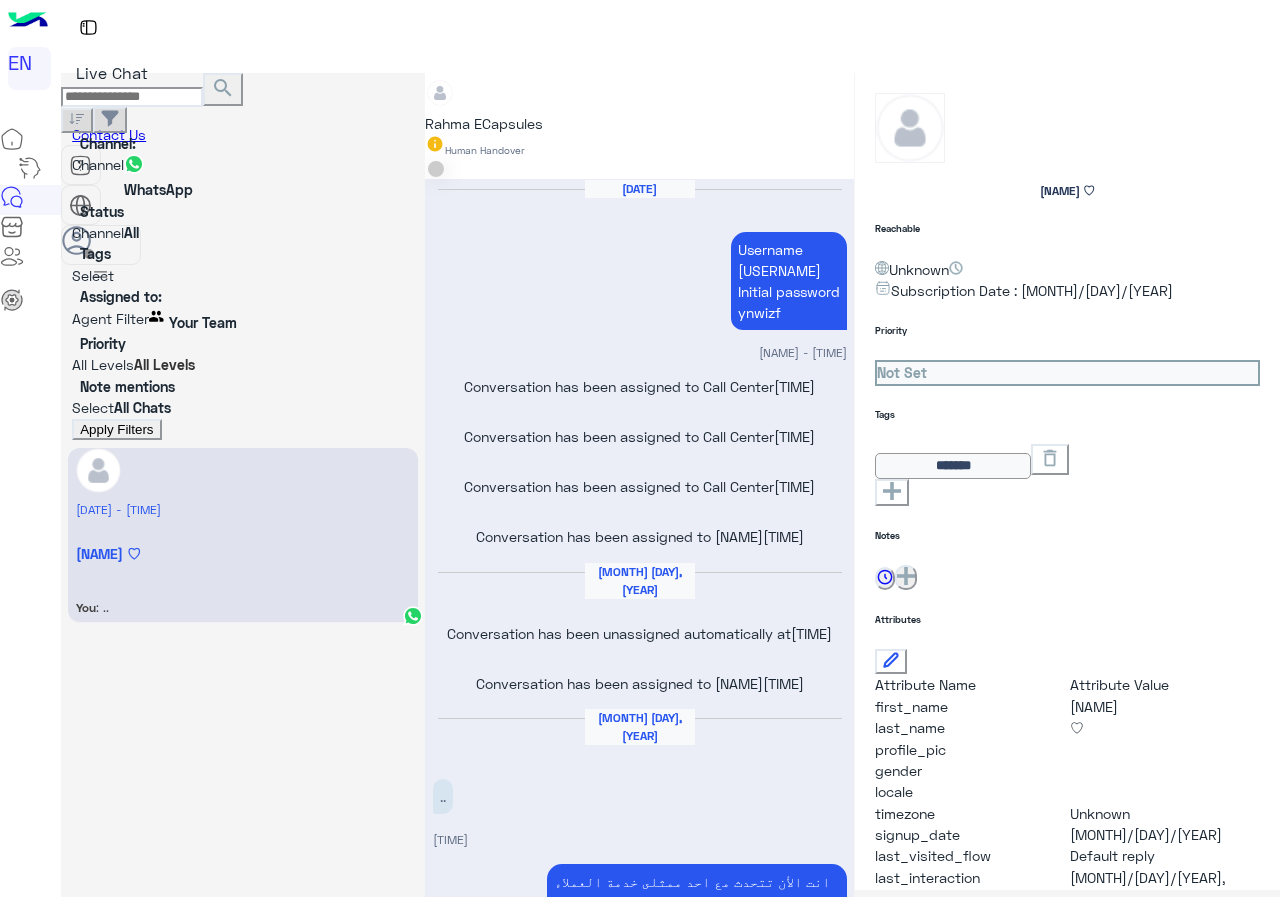 click on "search Channel: Channel WhatsApp Status Channel All Tags Select Assigned to: Agent Filter Your Team Priority All Levels All Levels Note mentions Select All Chats Apply Filters" at bounding box center [243, 257] 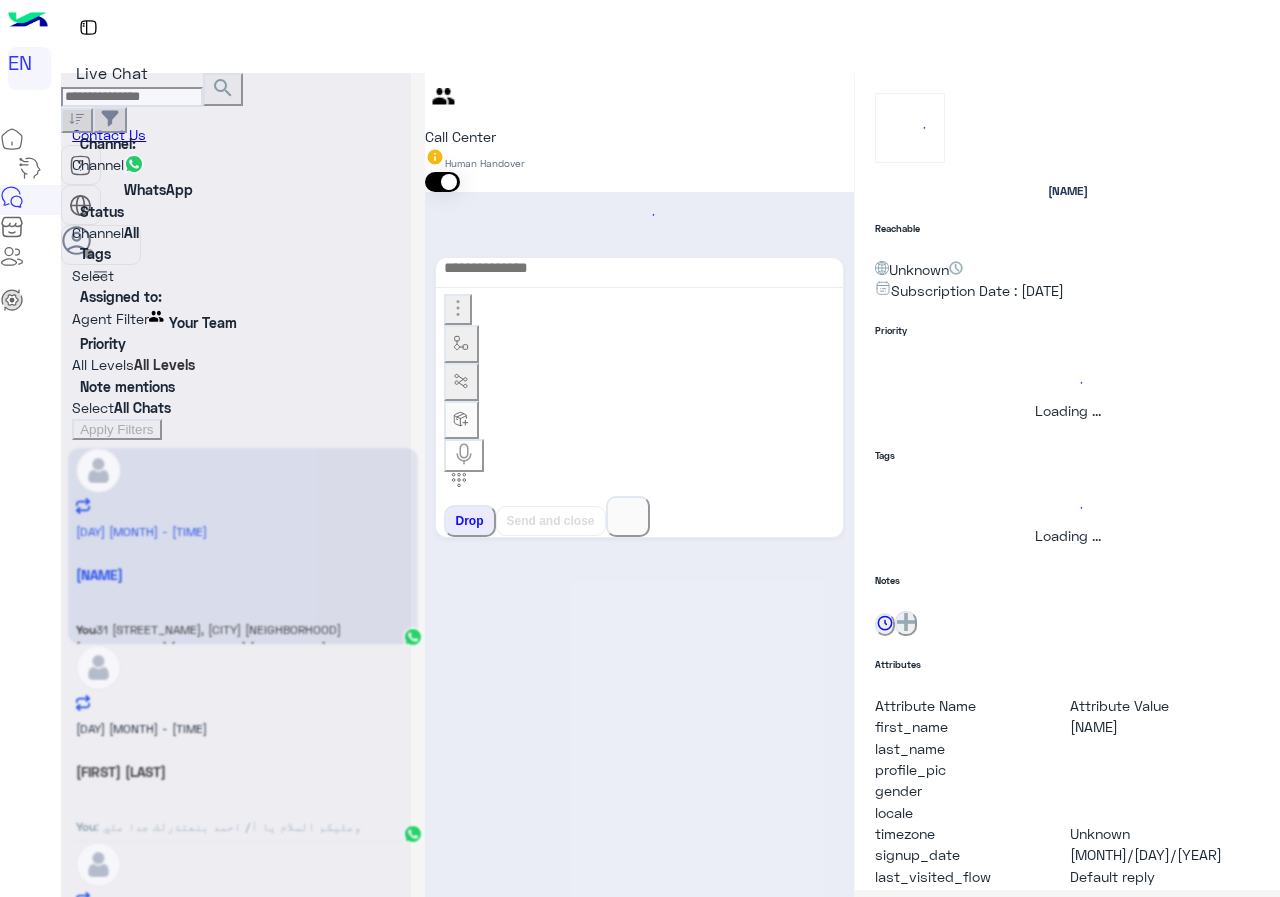 scroll, scrollTop: 0, scrollLeft: 0, axis: both 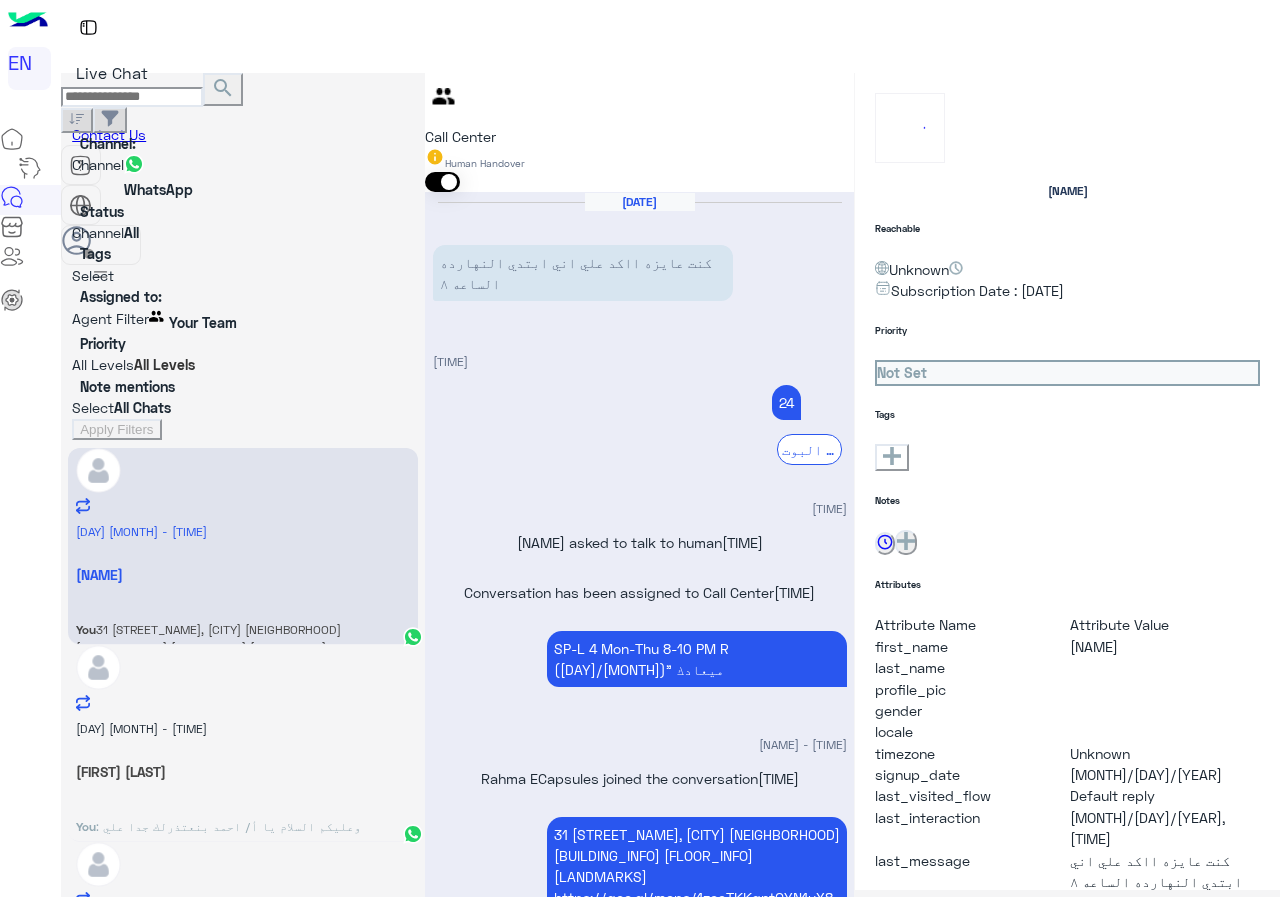 click on "Om : بتاع [PERSON] وطارق
وقلتولي هنبعتلك ومستنيه ومحدش بعت" at bounding box center (243, 648) 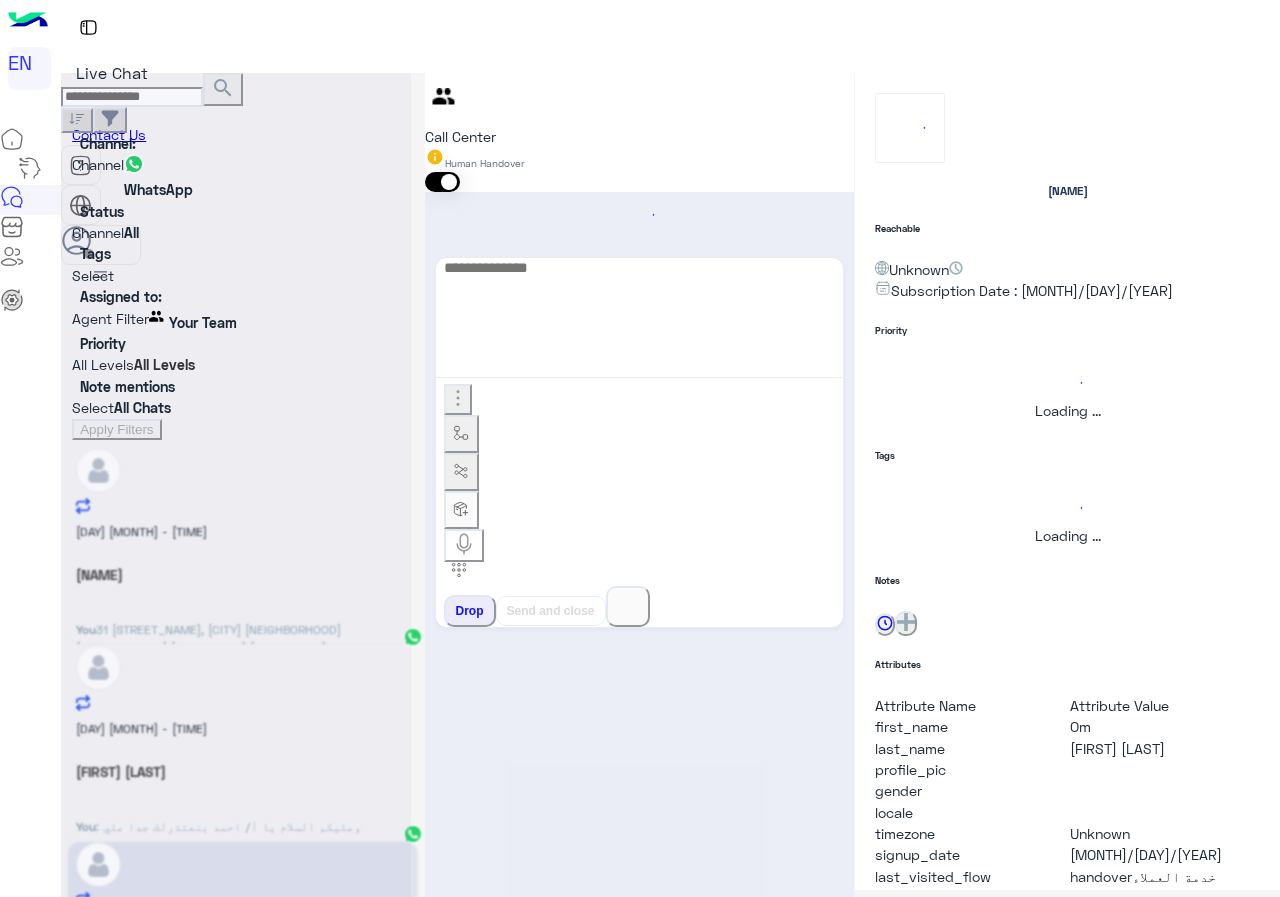 scroll, scrollTop: 1175, scrollLeft: 0, axis: vertical 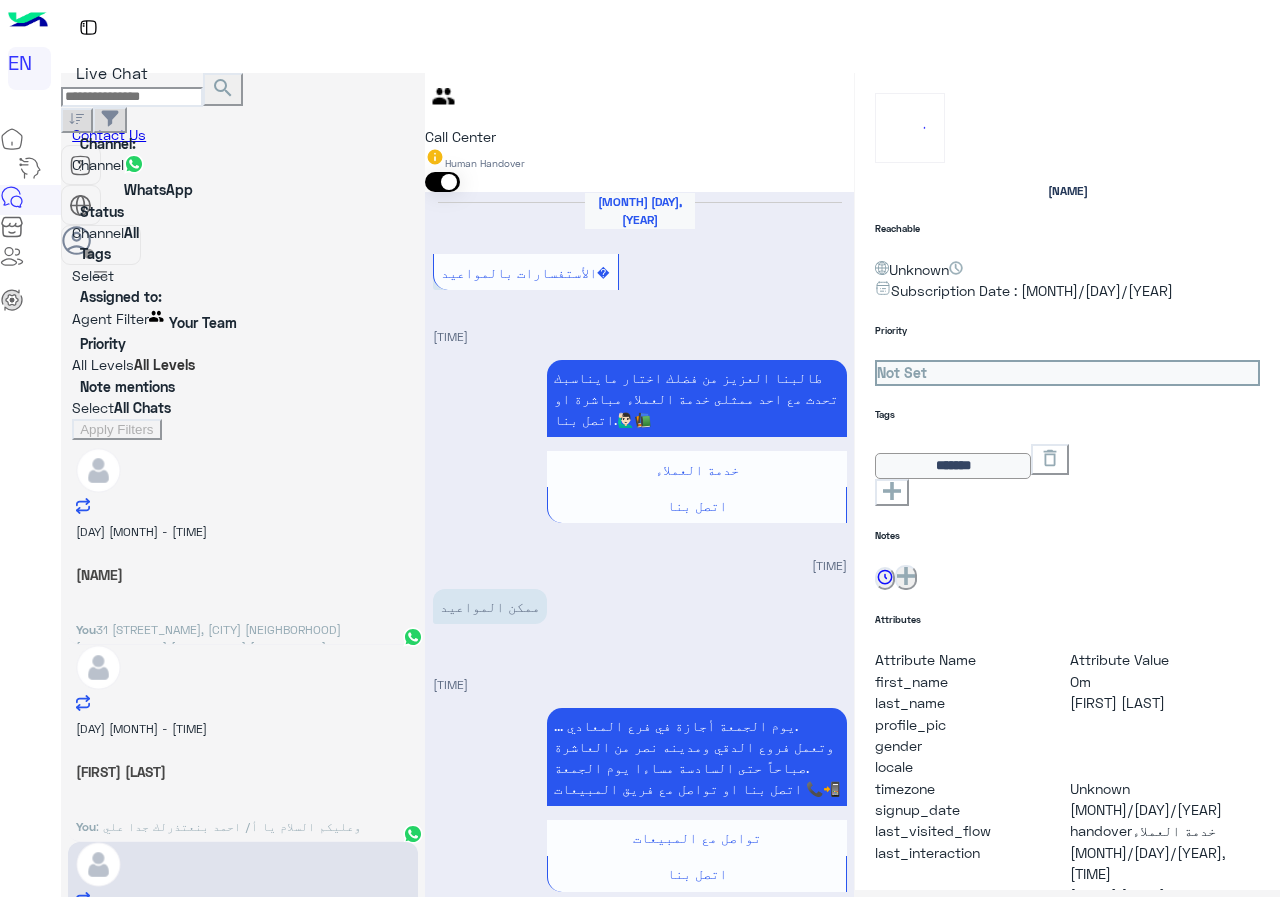 click at bounding box center [639, 2874] 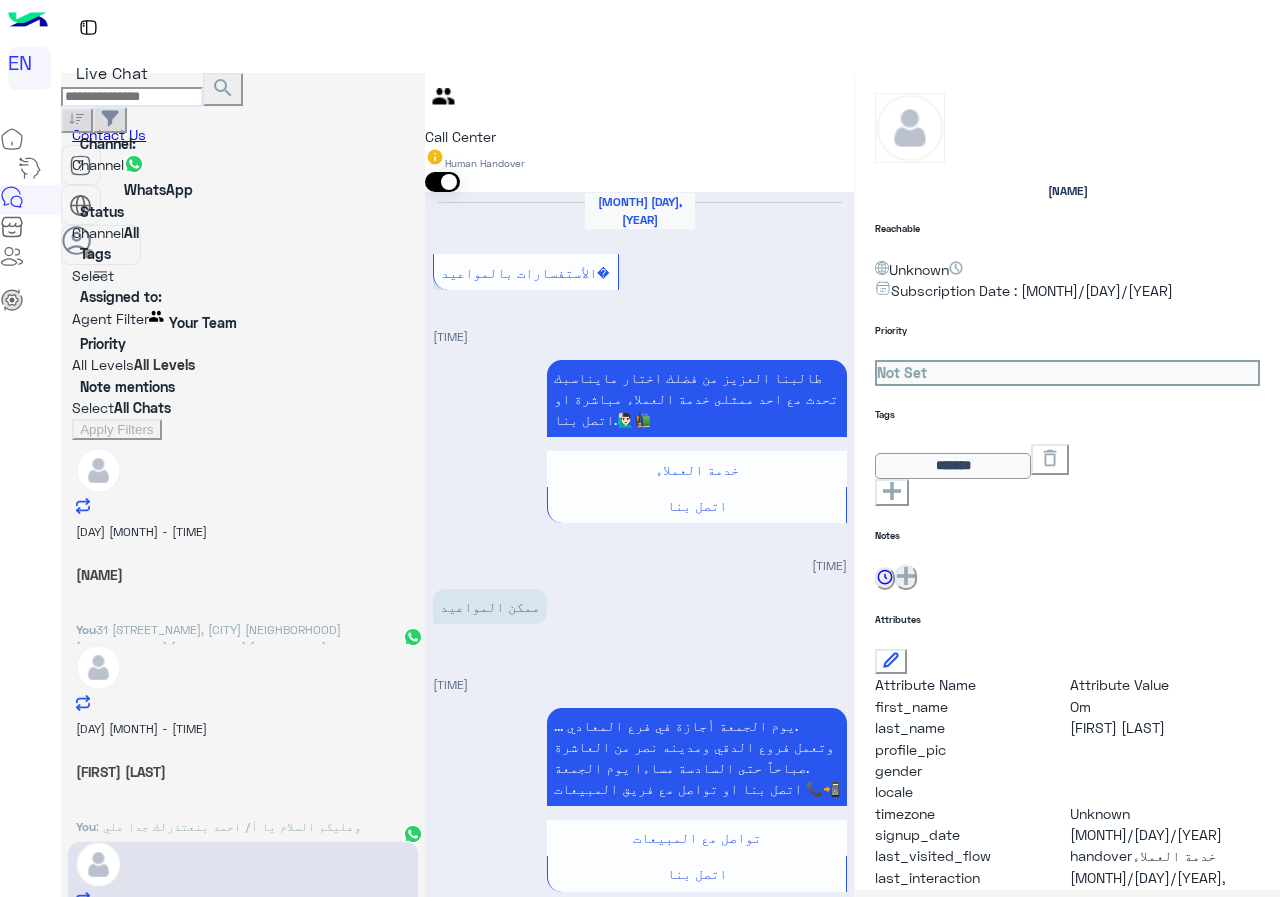 click on ": هيتم المتابعه مره تانيه حاضر" at bounding box center [208, 647] 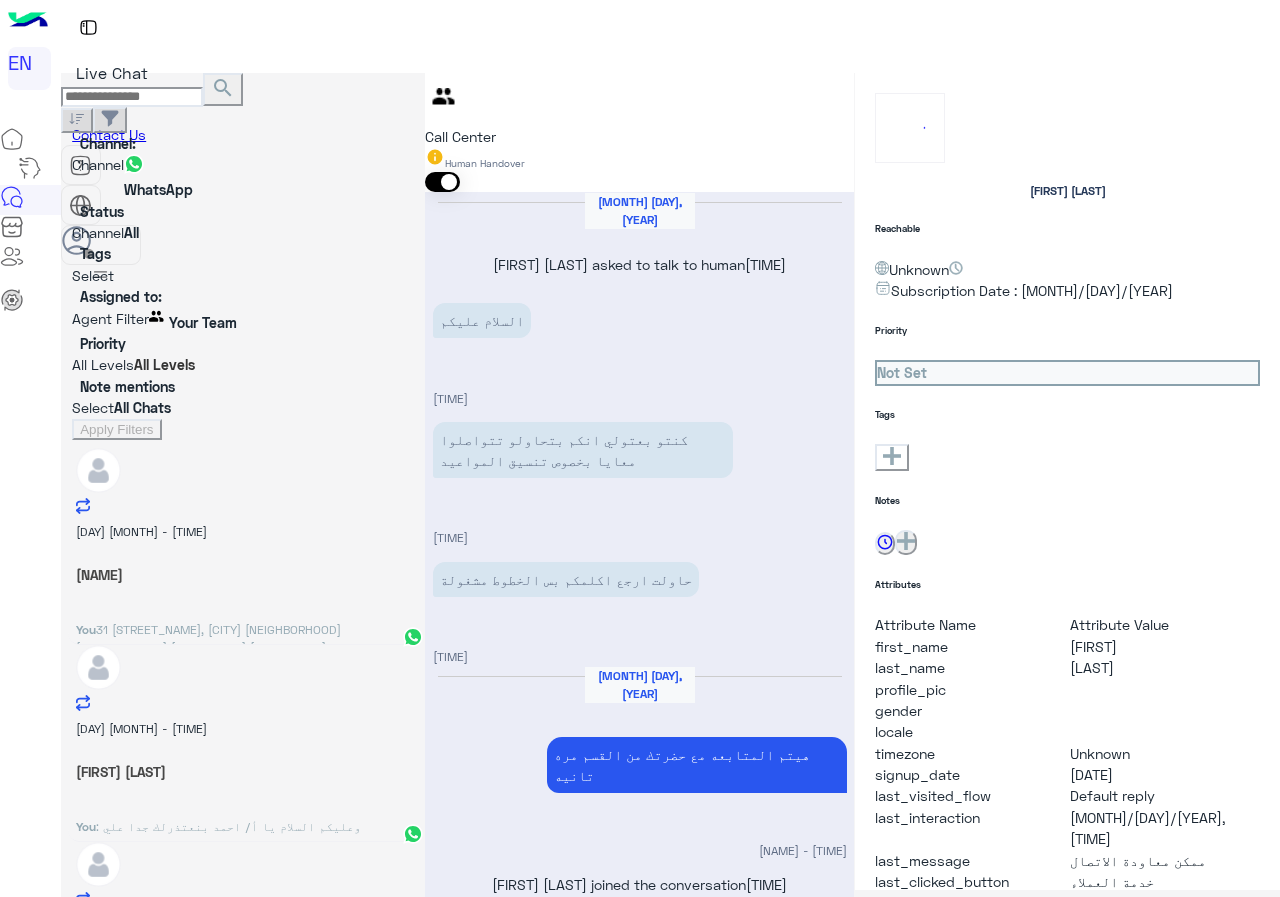 scroll, scrollTop: 864, scrollLeft: 0, axis: vertical 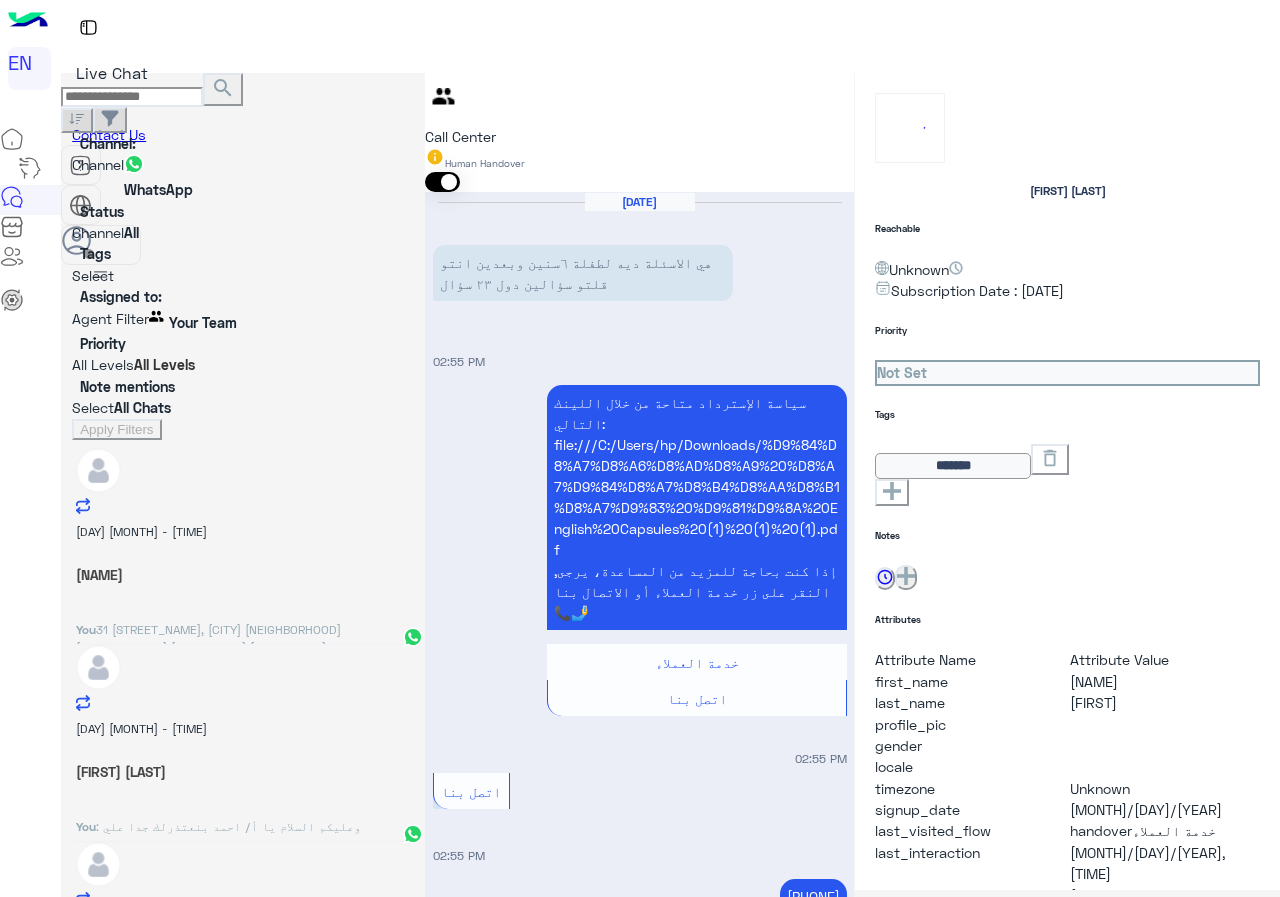 click at bounding box center (639, 1425) 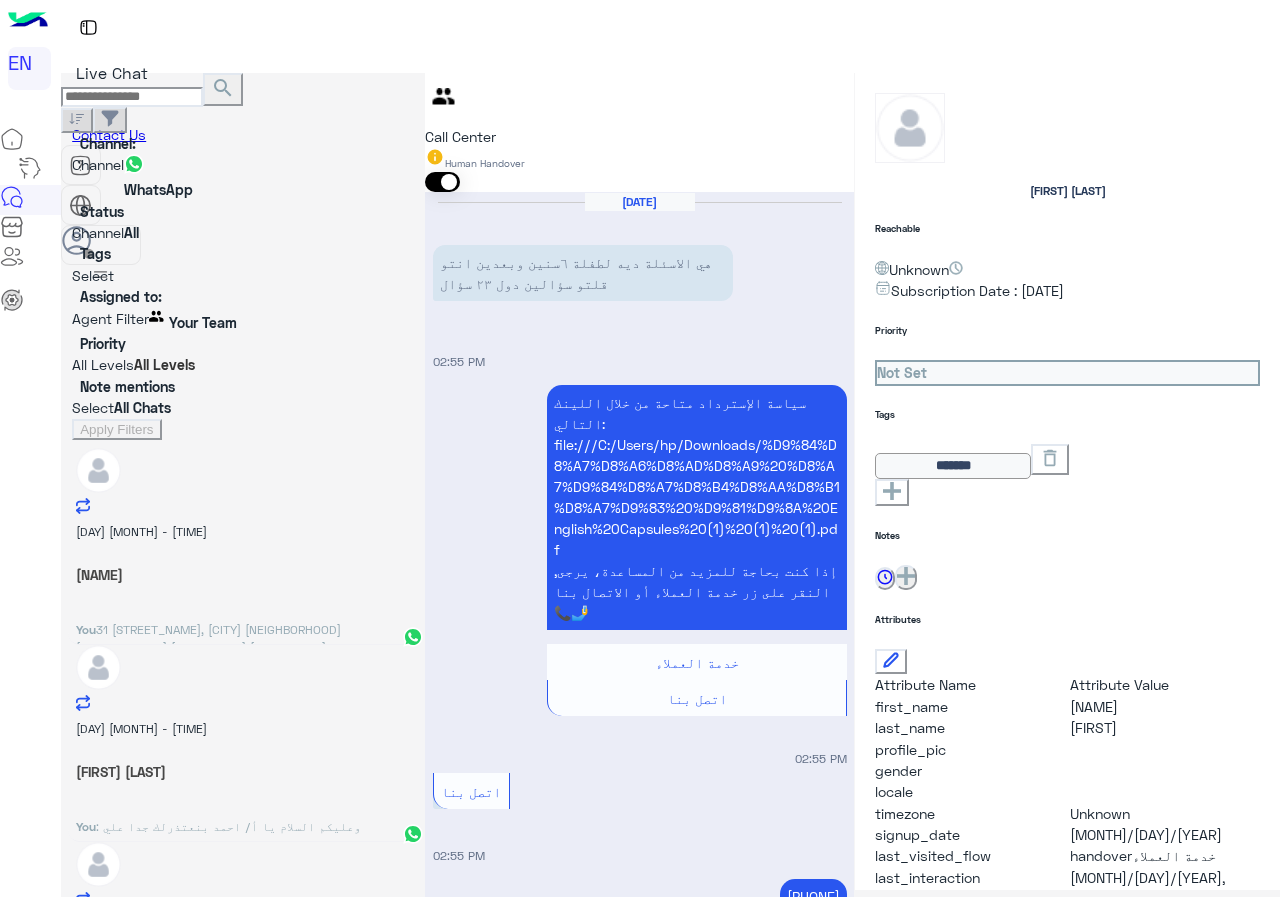 scroll, scrollTop: 359, scrollLeft: 0, axis: vertical 